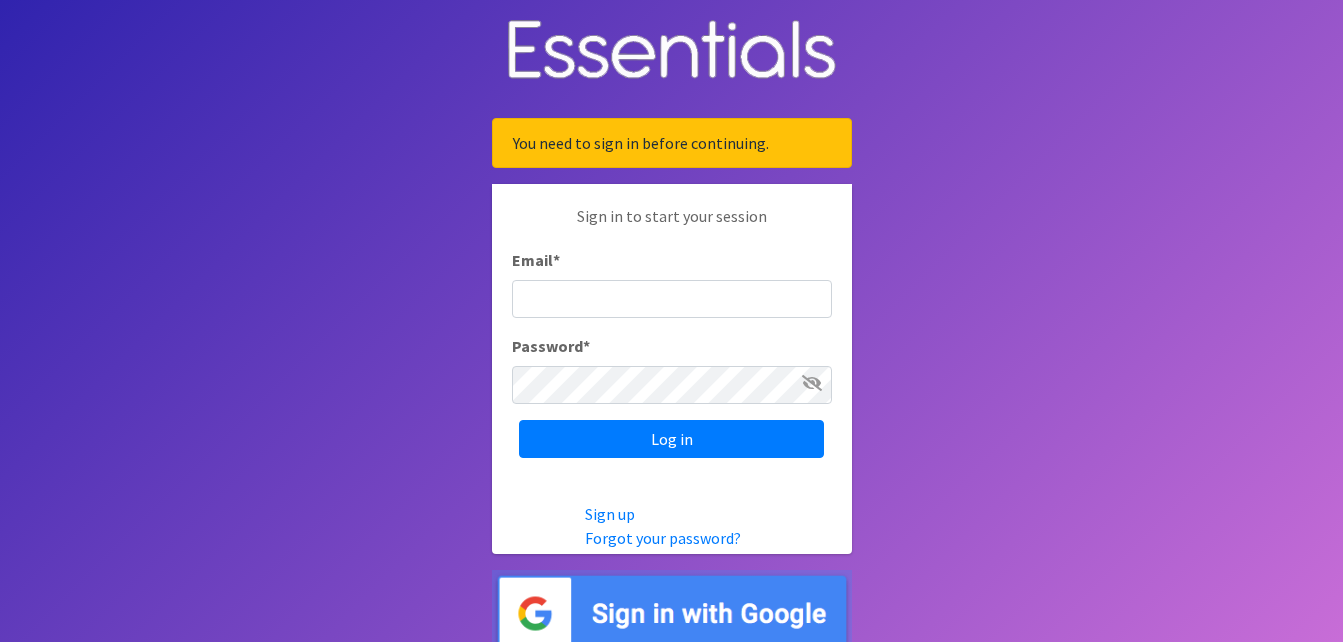 scroll, scrollTop: 0, scrollLeft: 0, axis: both 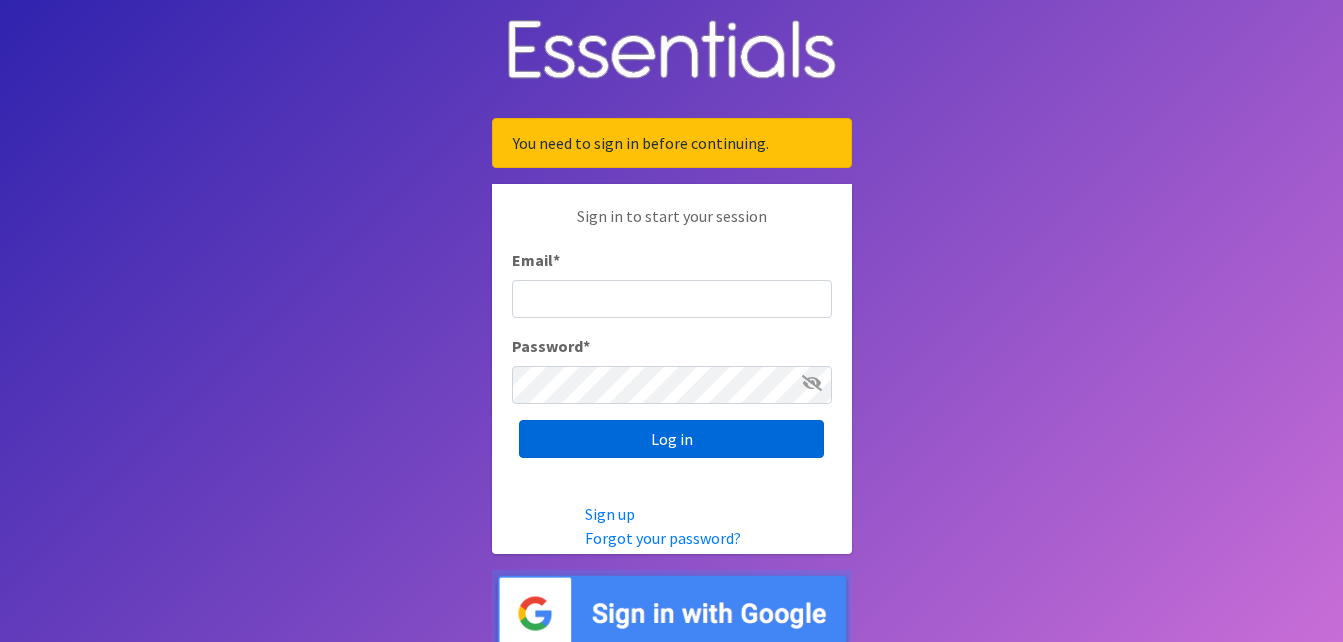 type on "[EMAIL_ADDRESS][DOMAIN_NAME]" 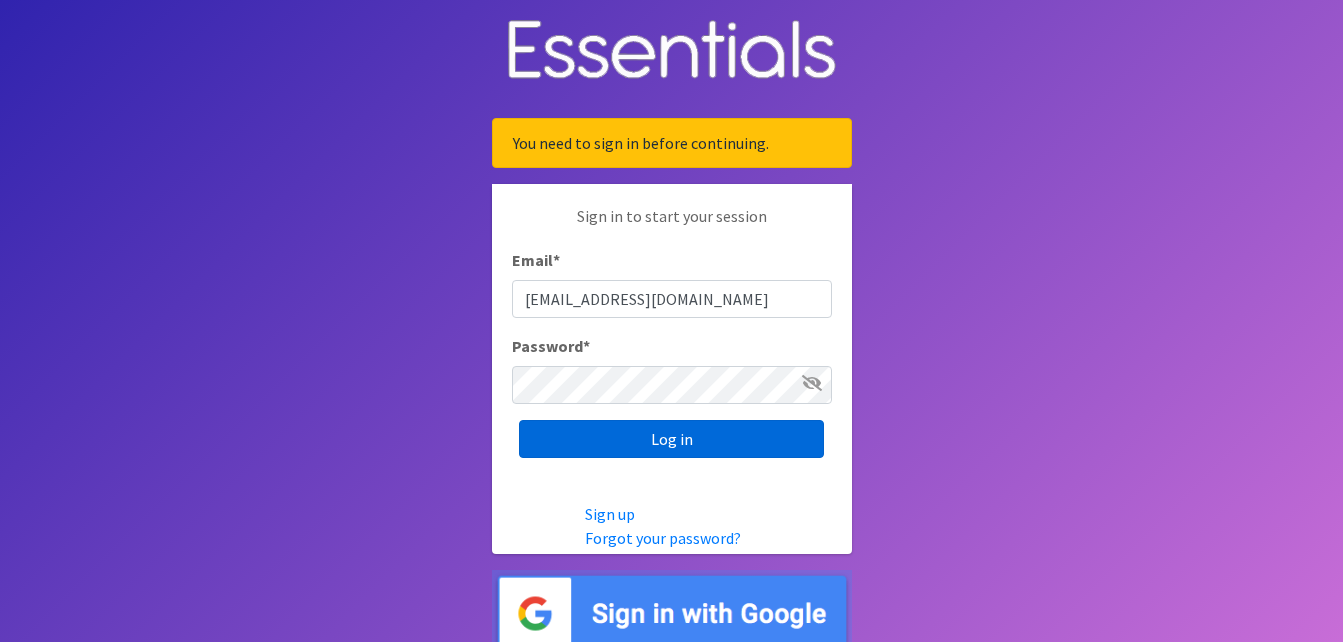 click on "Log in" at bounding box center (671, 439) 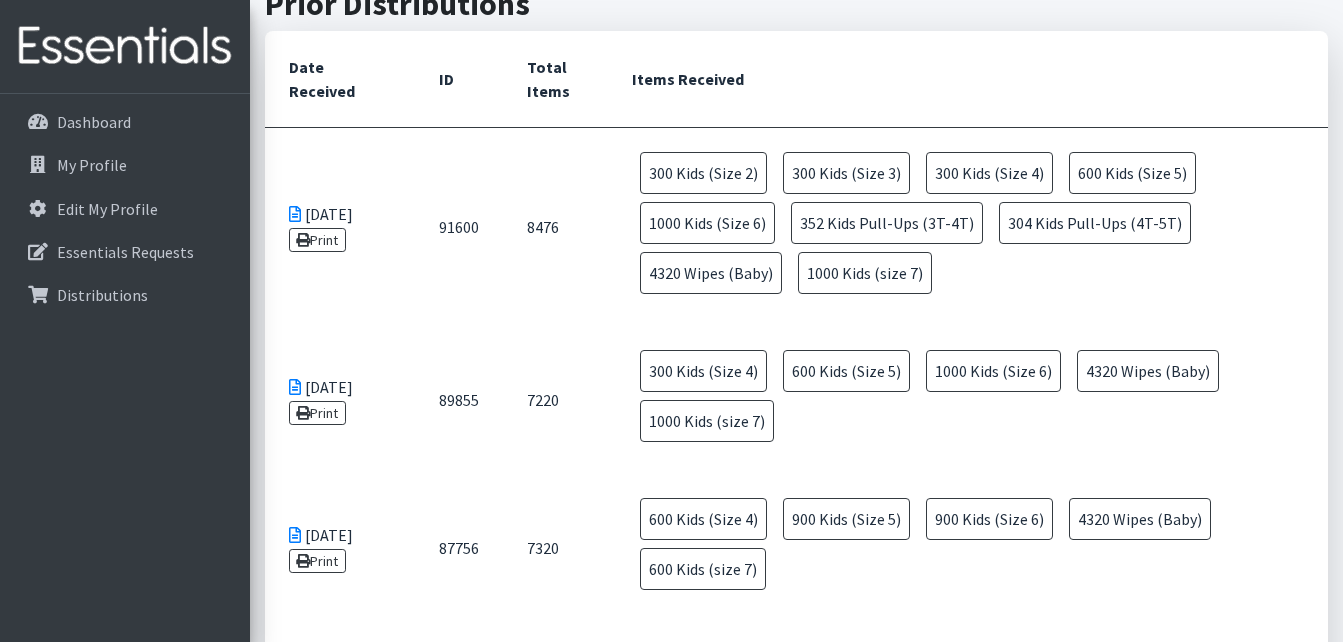 scroll, scrollTop: 1100, scrollLeft: 0, axis: vertical 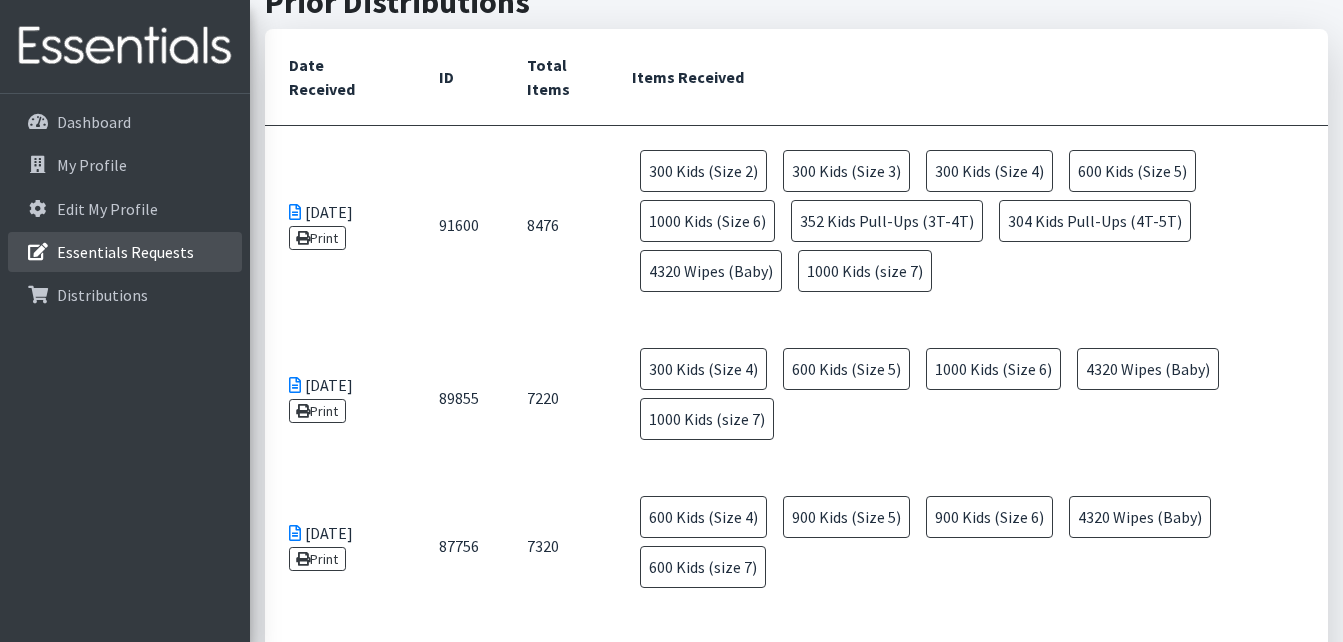 click on "Essentials Requests" at bounding box center (125, 252) 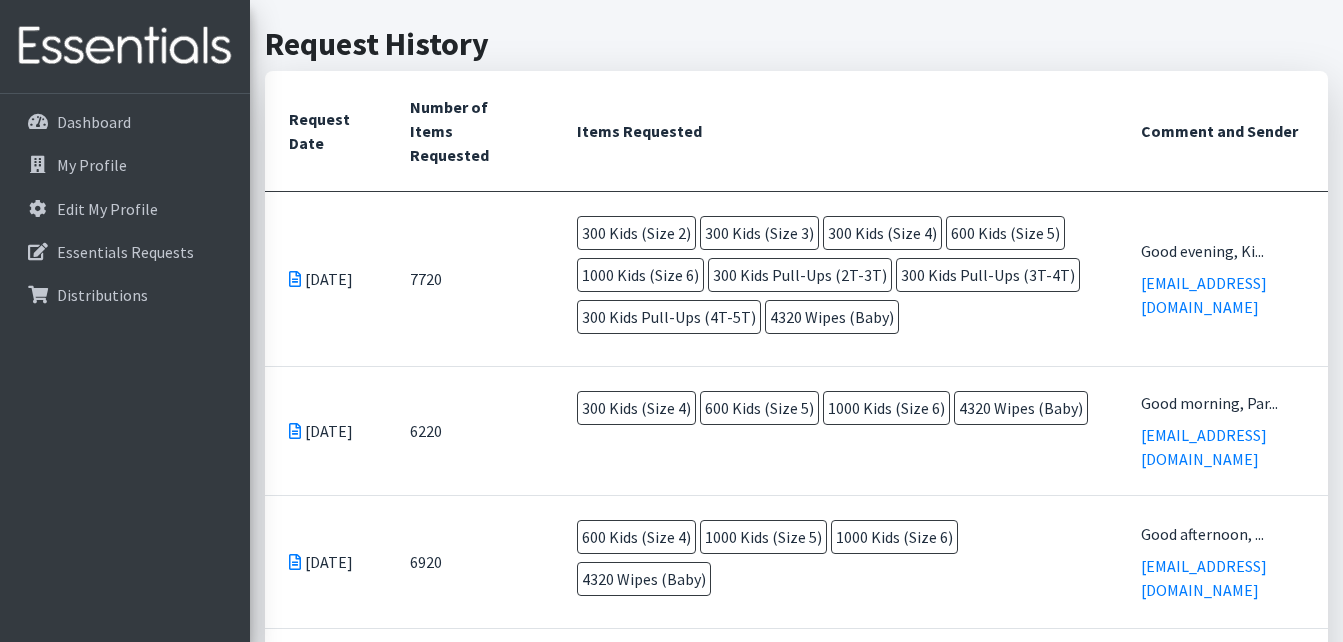 scroll, scrollTop: 500, scrollLeft: 0, axis: vertical 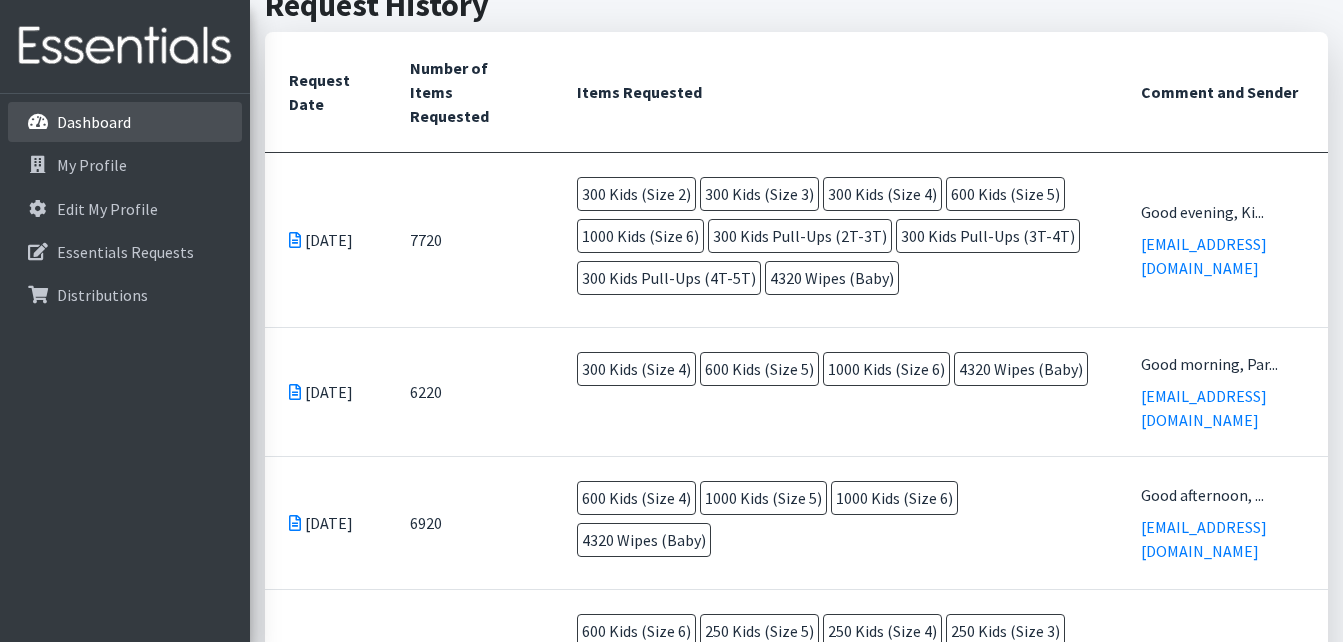 click on "Dashboard" at bounding box center (94, 122) 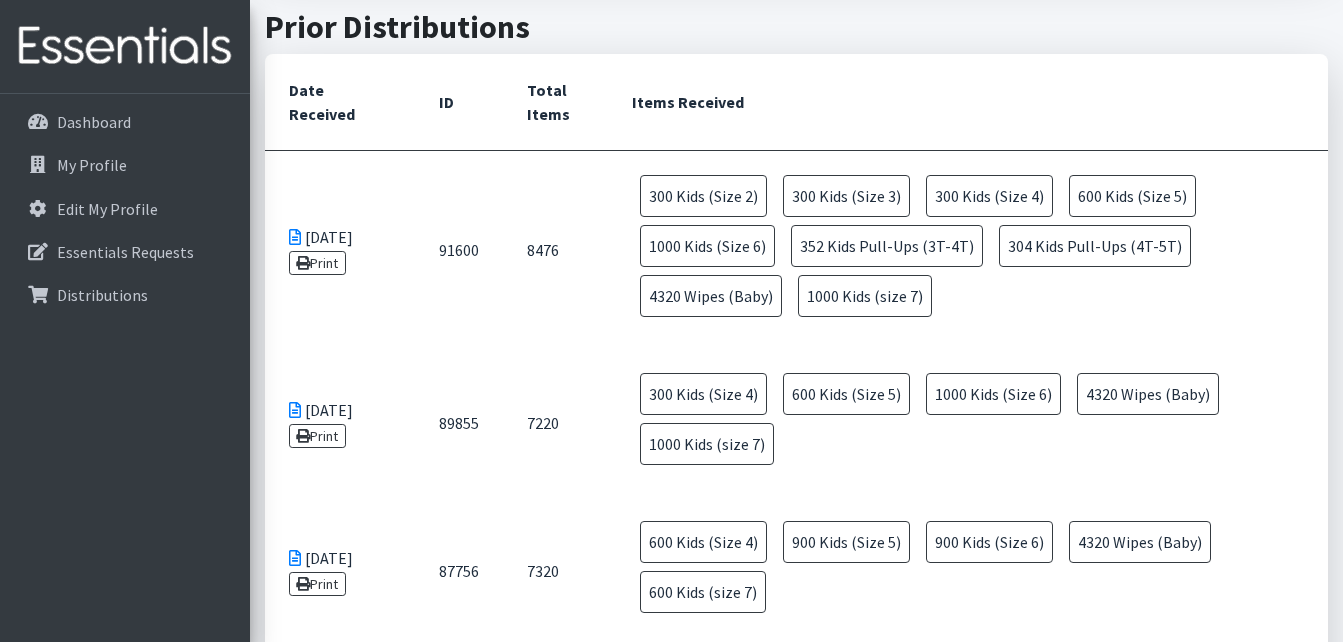 scroll, scrollTop: 1001, scrollLeft: 0, axis: vertical 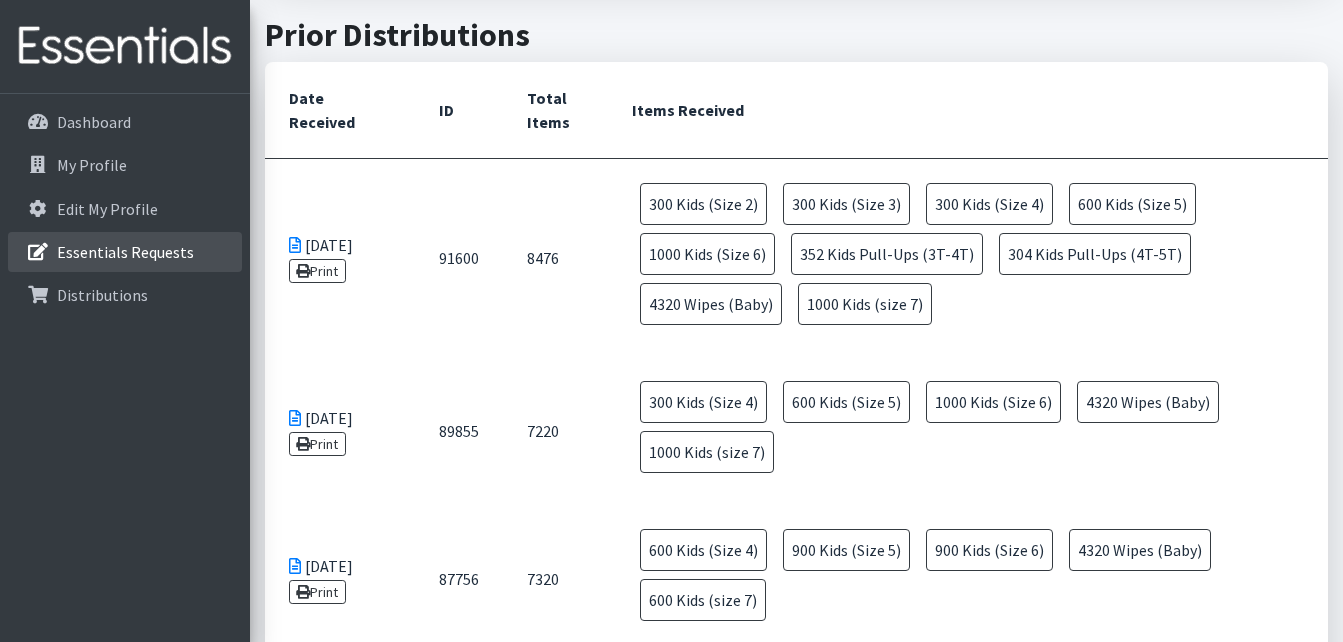 click on "Essentials Requests" at bounding box center (125, 252) 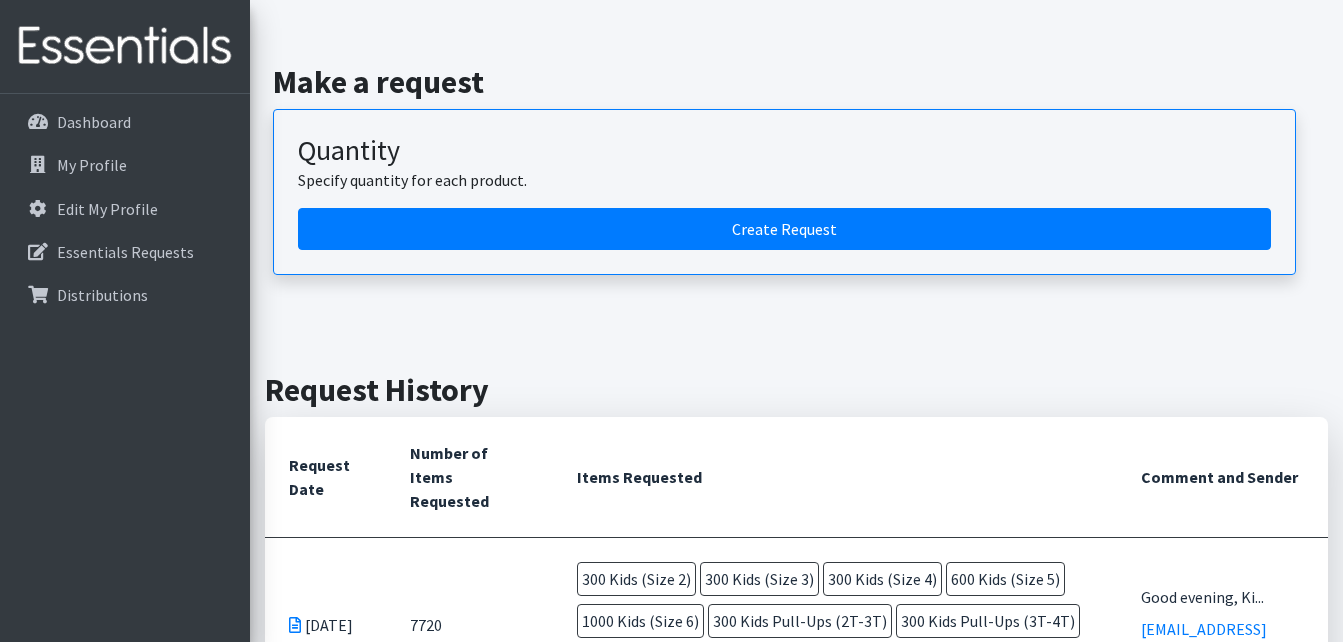 scroll, scrollTop: 100, scrollLeft: 0, axis: vertical 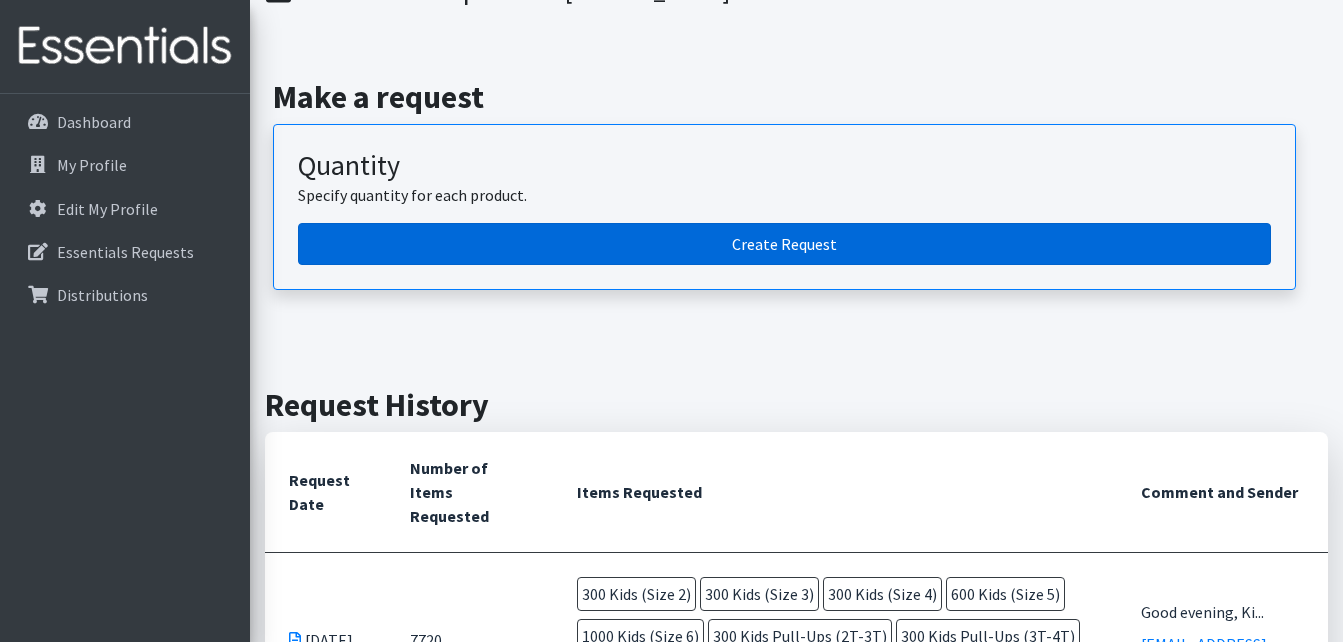 click on "Create Request" at bounding box center [784, 244] 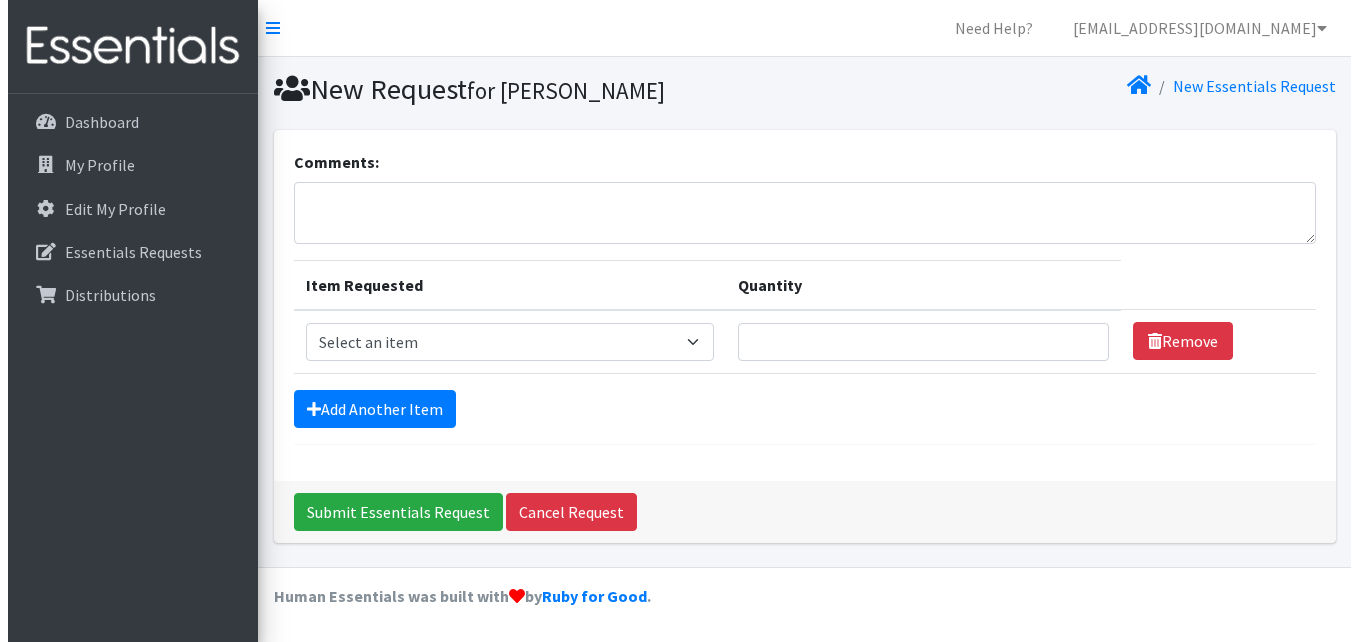 scroll, scrollTop: 0, scrollLeft: 0, axis: both 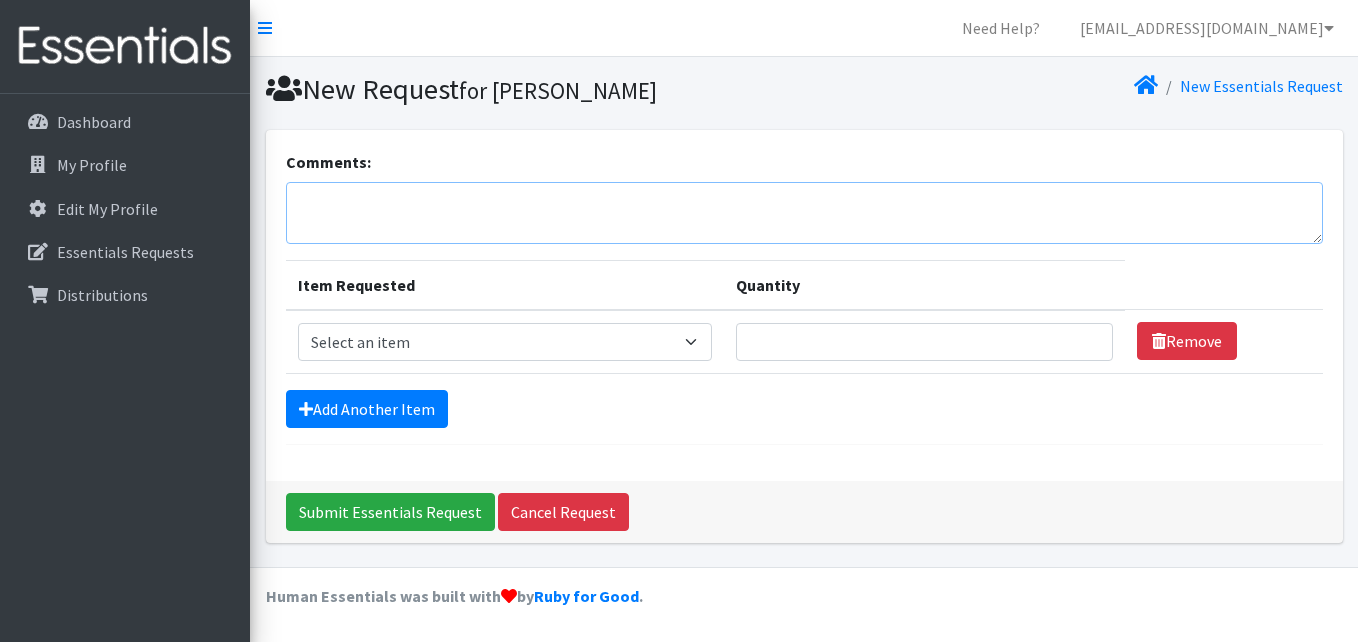 click on "Comments:" at bounding box center [804, 213] 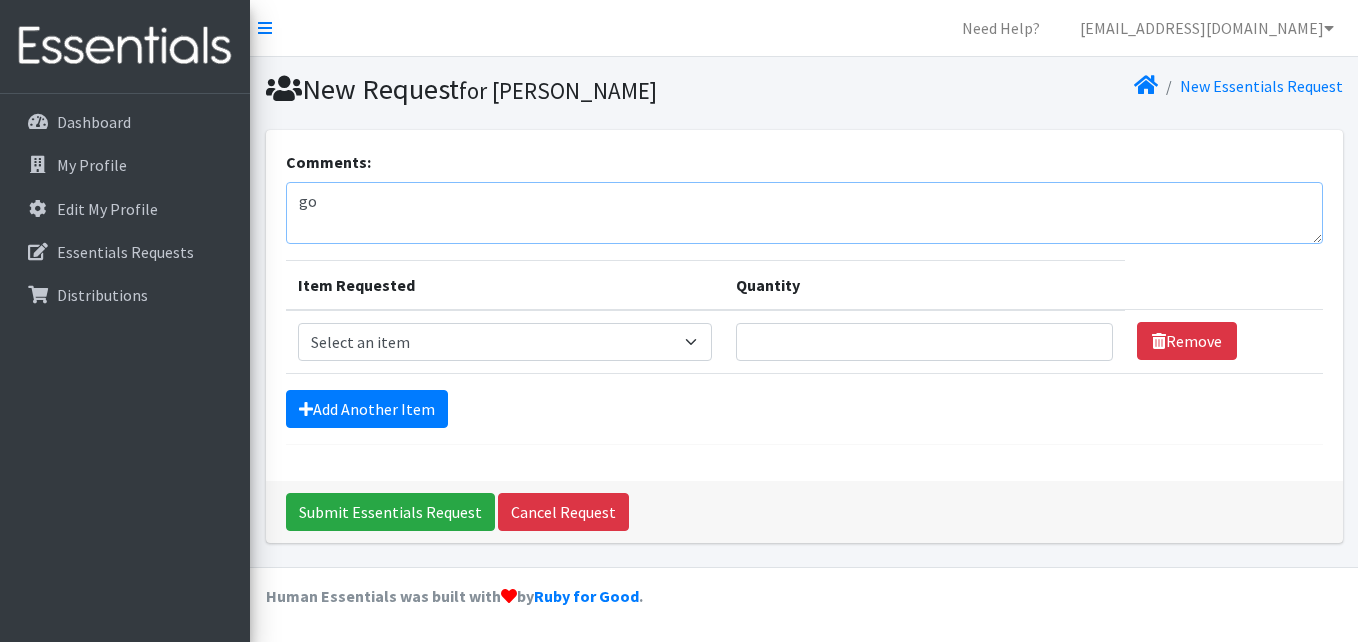 type on "g" 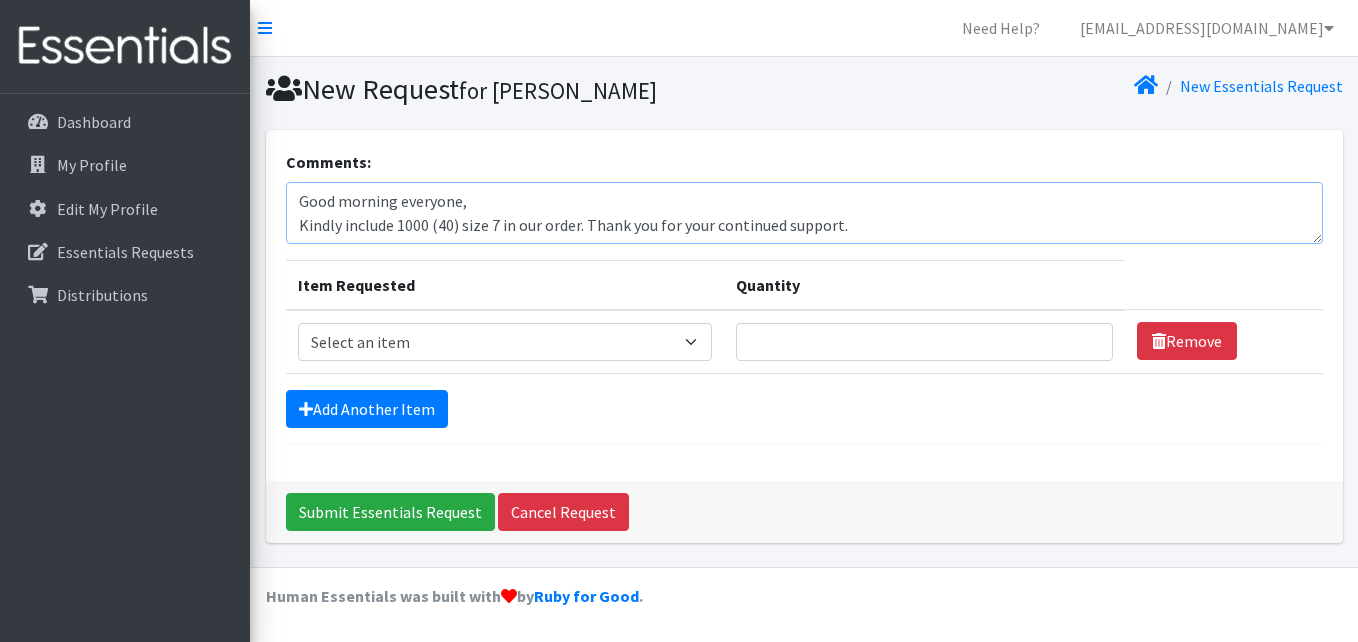 type on "Good morning everyone,
Kindly include 1000 (40) size 7 in our order. Thank you for your continued support." 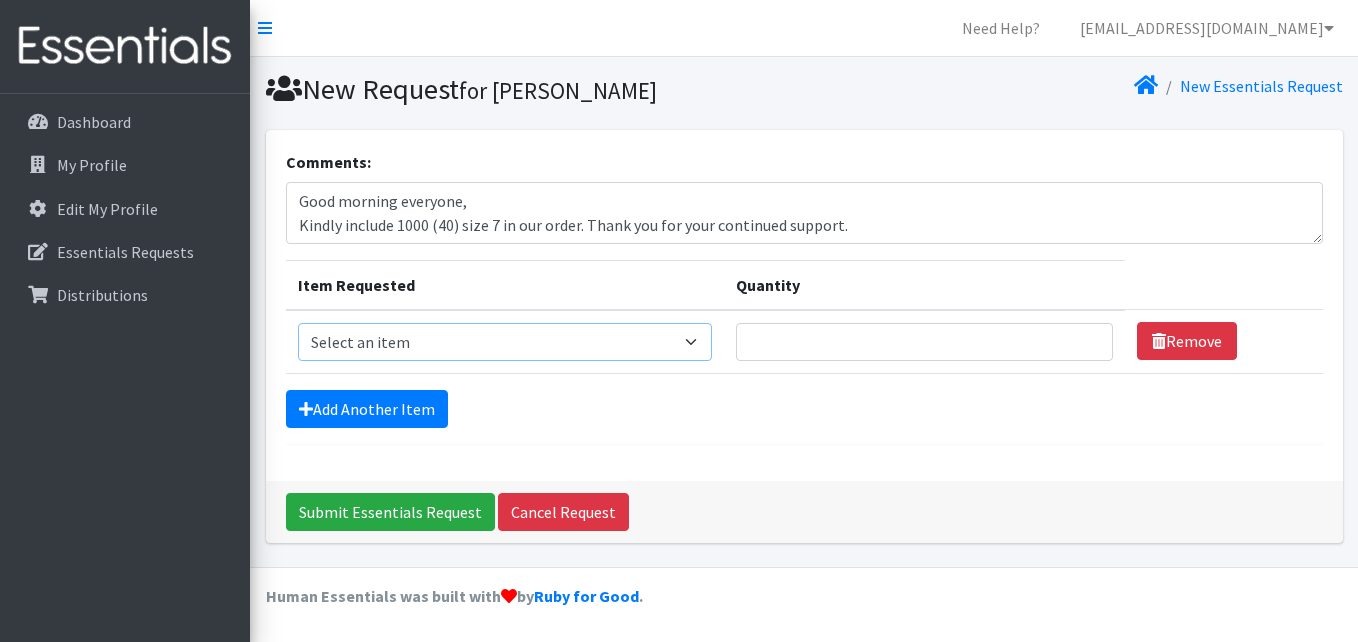 click on "Select an item
Cloth Inserts (For Cloth Diapers)
Kids (Newborn)
Kids (Preemie)
Kids (Size 1)
Kids (Size 2)
Kids (Size 3)
Kids (Size 4)
Kids (Size 5)
Kids (Size 6)
Kids Pull-Ups (2T-3T)
Kids Pull-Ups (3T-4T)
Kids Pull-Ups (4T-5T)
Wipes (Baby)" at bounding box center (505, 342) 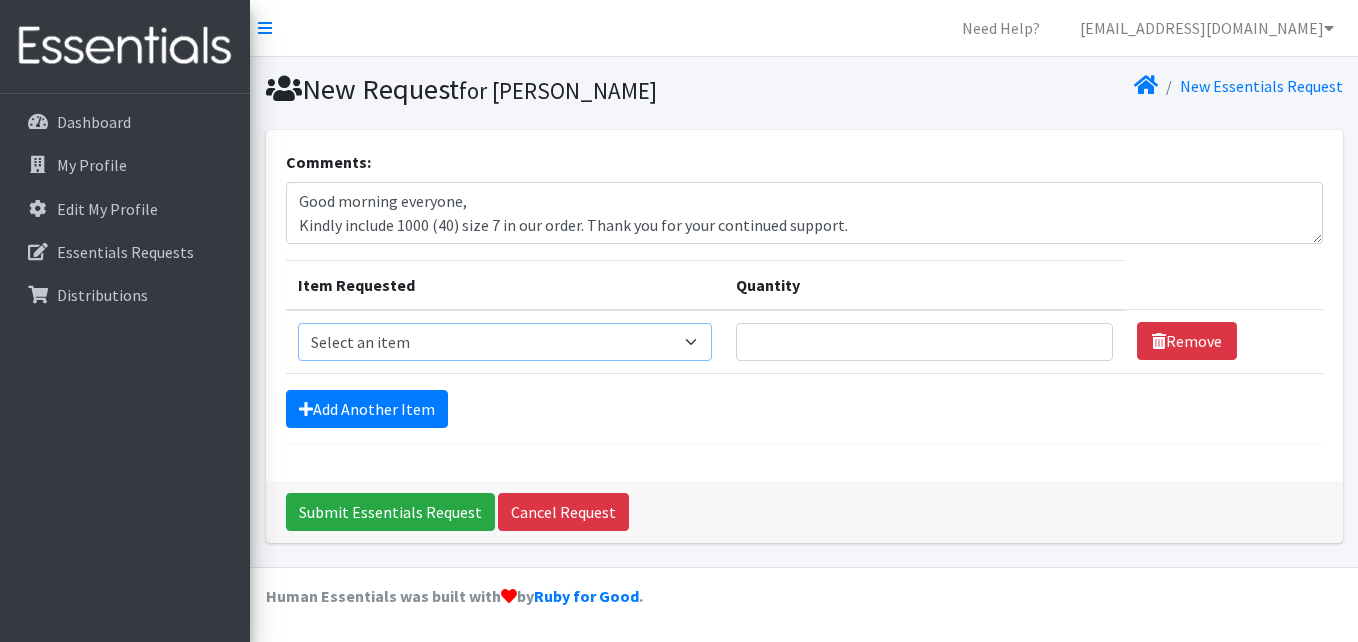 select on "5480" 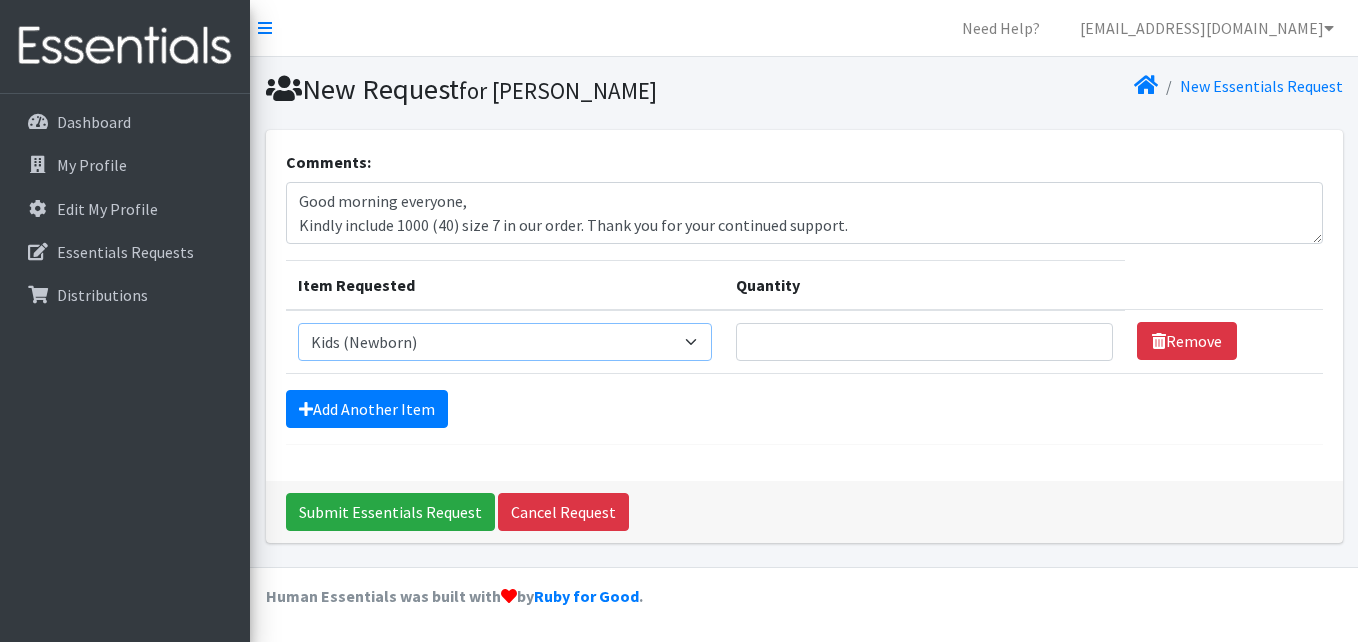 click on "Select an item
Cloth Inserts (For Cloth Diapers)
Kids (Newborn)
Kids (Preemie)
Kids (Size 1)
Kids (Size 2)
Kids (Size 3)
Kids (Size 4)
Kids (Size 5)
Kids (Size 6)
Kids Pull-Ups (2T-3T)
Kids Pull-Ups (3T-4T)
Kids Pull-Ups (4T-5T)
Wipes (Baby)" at bounding box center [505, 342] 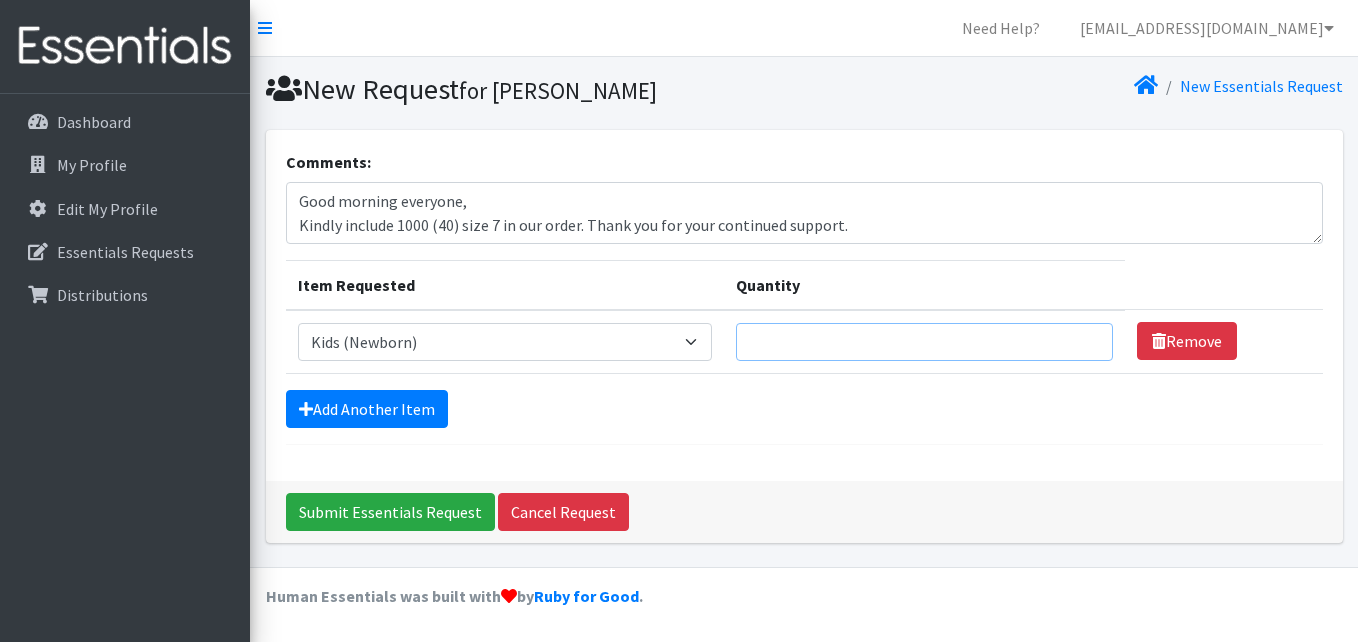 click on "Quantity" at bounding box center (924, 342) 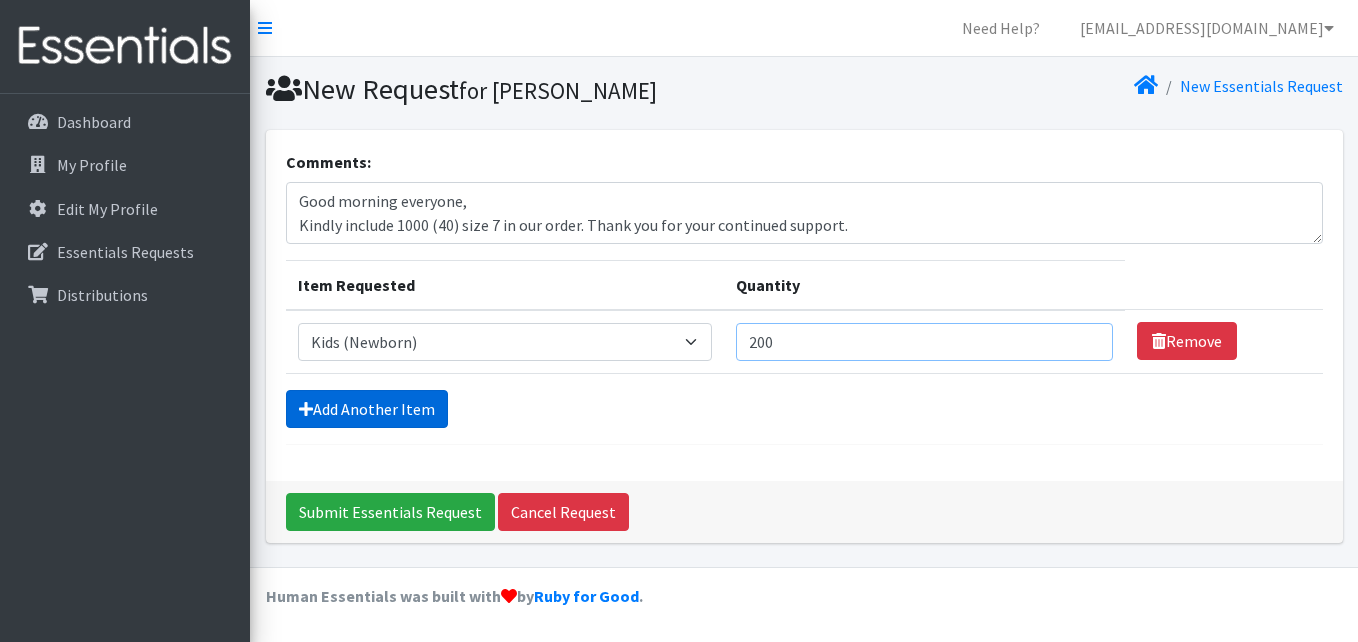 type on "200" 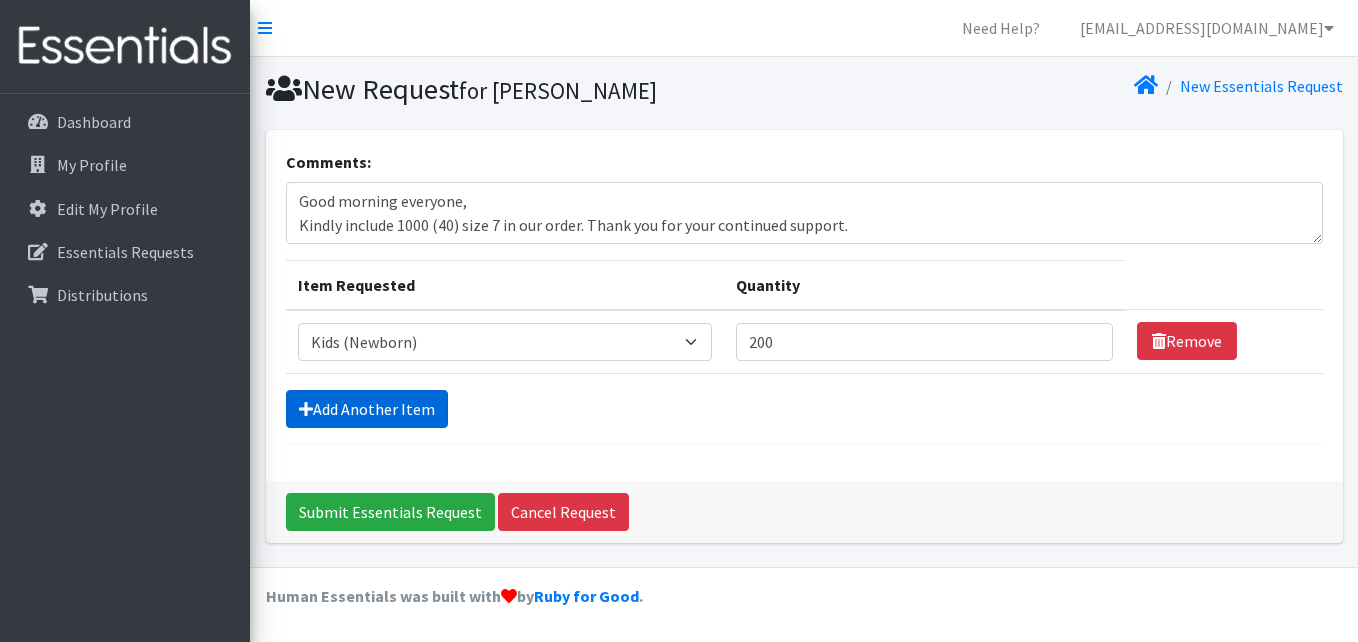 click on "Add Another Item" at bounding box center [367, 409] 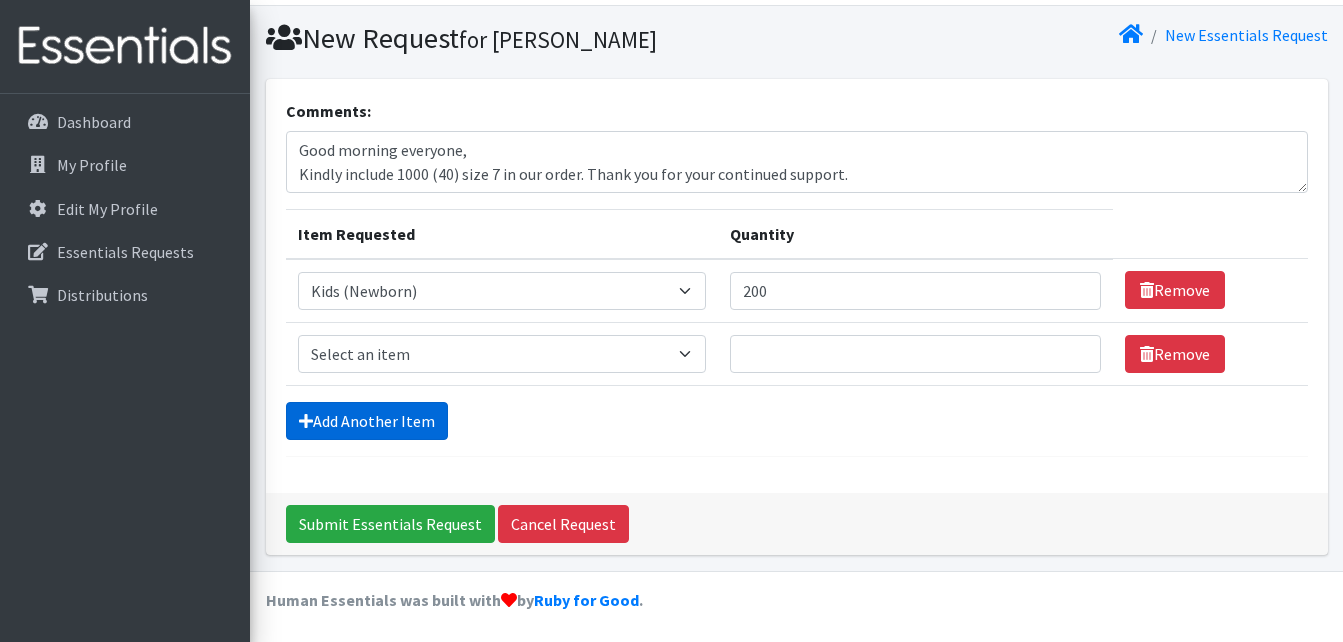 scroll, scrollTop: 55, scrollLeft: 0, axis: vertical 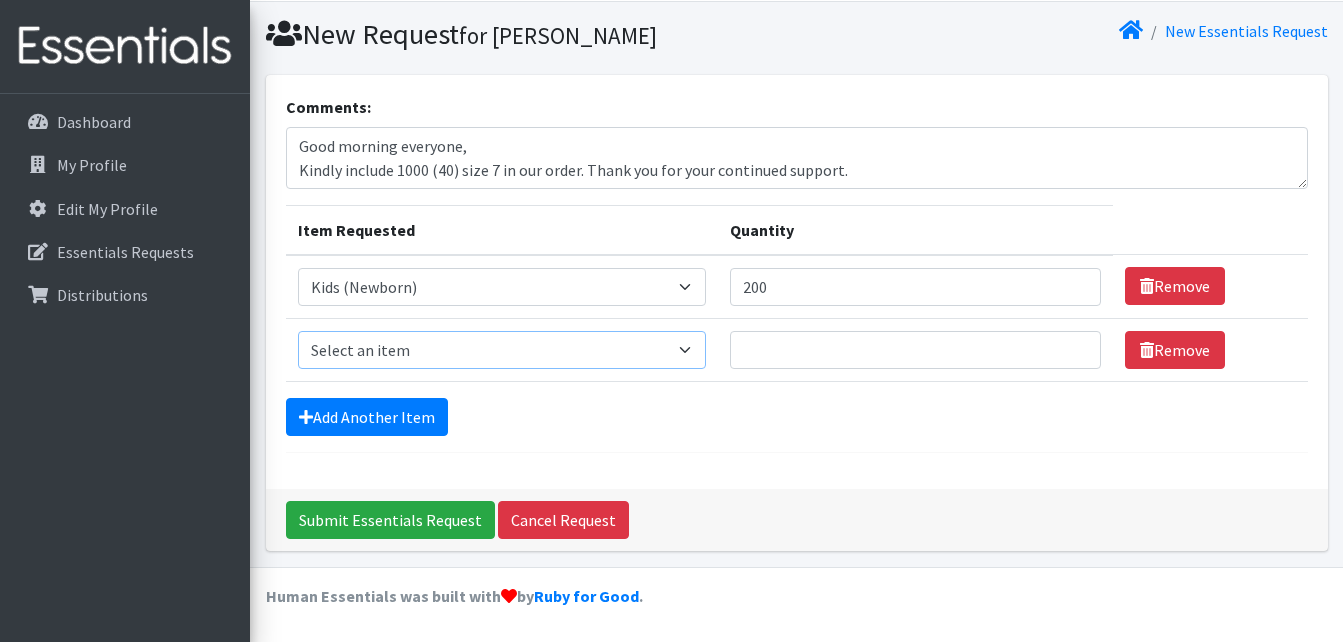 click on "Select an item
Cloth Inserts (For Cloth Diapers)
Kids (Newborn)
Kids (Preemie)
Kids (Size 1)
Kids (Size 2)
Kids (Size 3)
Kids (Size 4)
Kids (Size 5)
Kids (Size 6)
Kids Pull-Ups (2T-3T)
Kids Pull-Ups (3T-4T)
Kids Pull-Ups (4T-5T)
Wipes (Baby)" at bounding box center [502, 350] 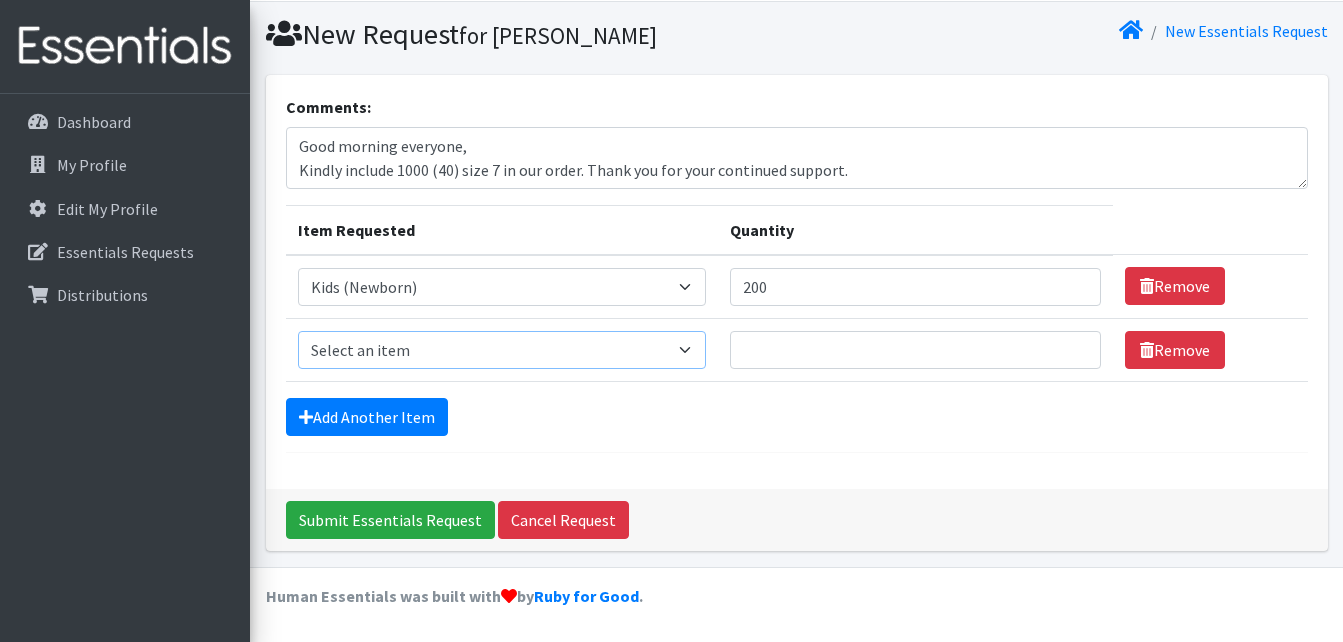 select on "5481" 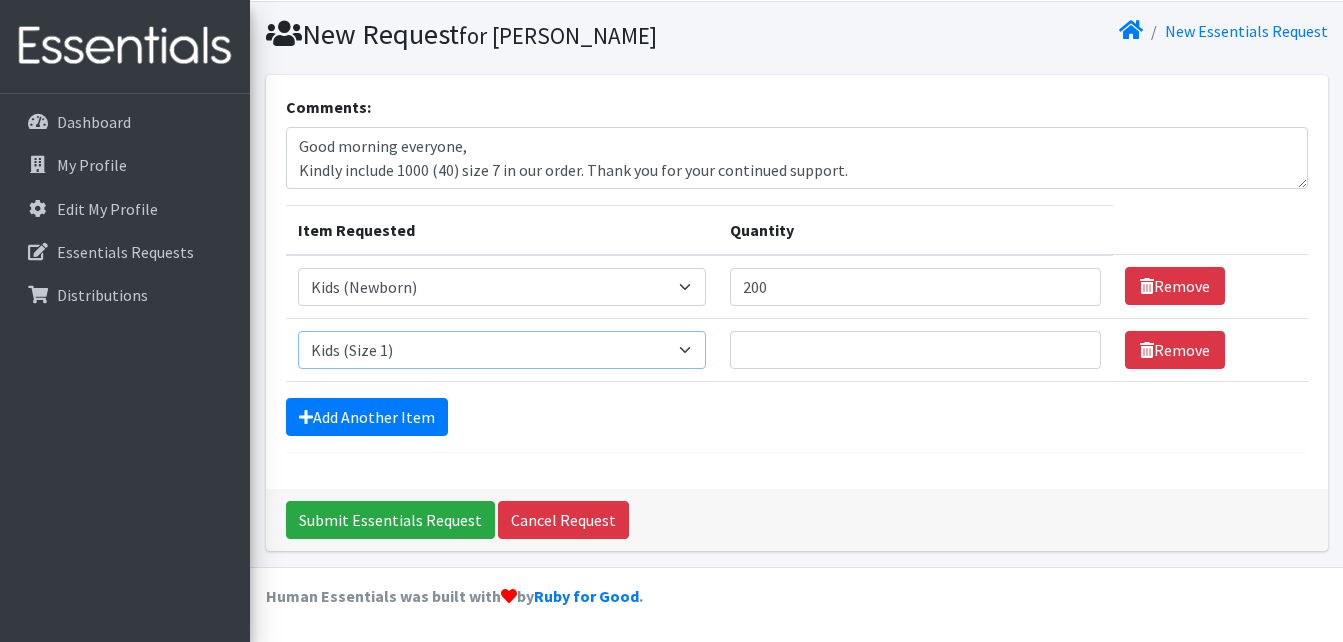 click on "Select an item
Cloth Inserts (For Cloth Diapers)
Kids (Newborn)
Kids (Preemie)
Kids (Size 1)
Kids (Size 2)
Kids (Size 3)
Kids (Size 4)
Kids (Size 5)
Kids (Size 6)
Kids Pull-Ups (2T-3T)
Kids Pull-Ups (3T-4T)
Kids Pull-Ups (4T-5T)
Wipes (Baby)" at bounding box center (502, 350) 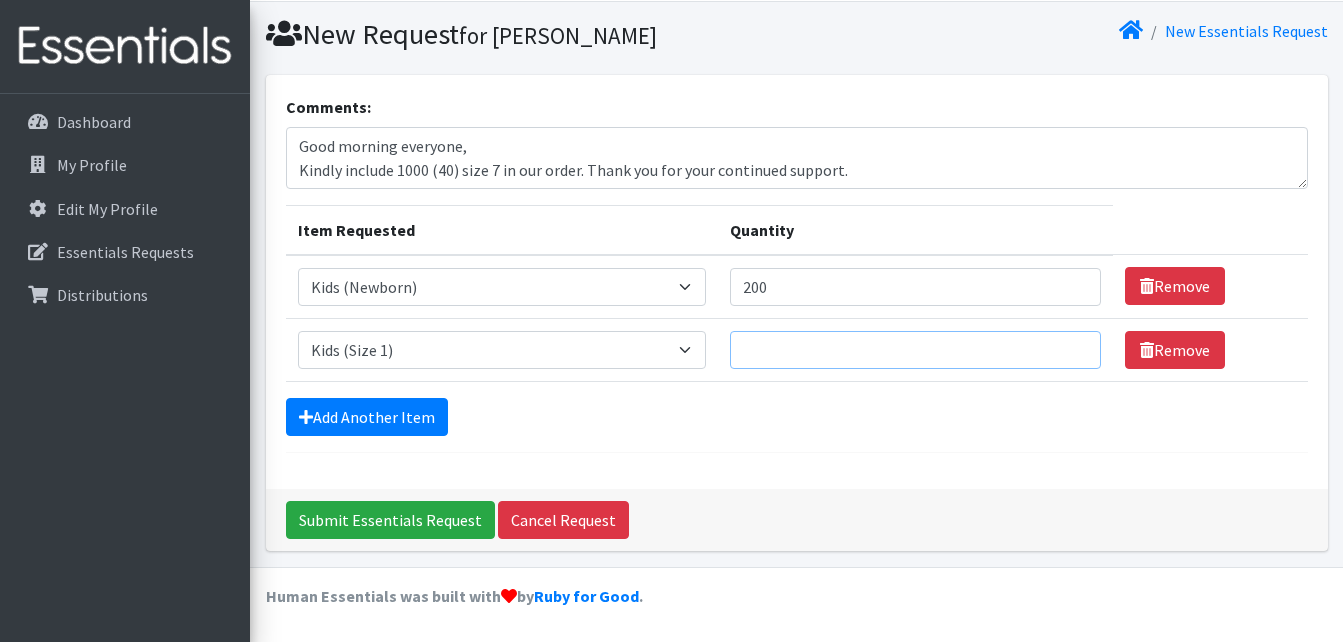click on "Quantity" at bounding box center [915, 350] 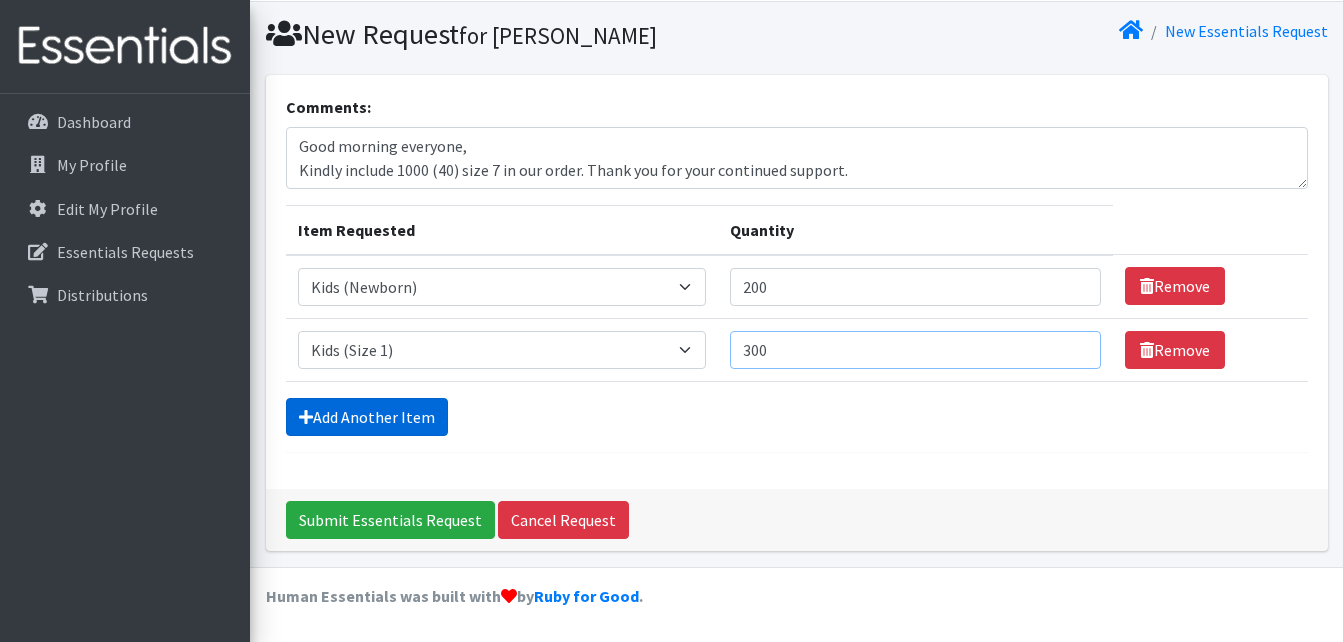 type on "300" 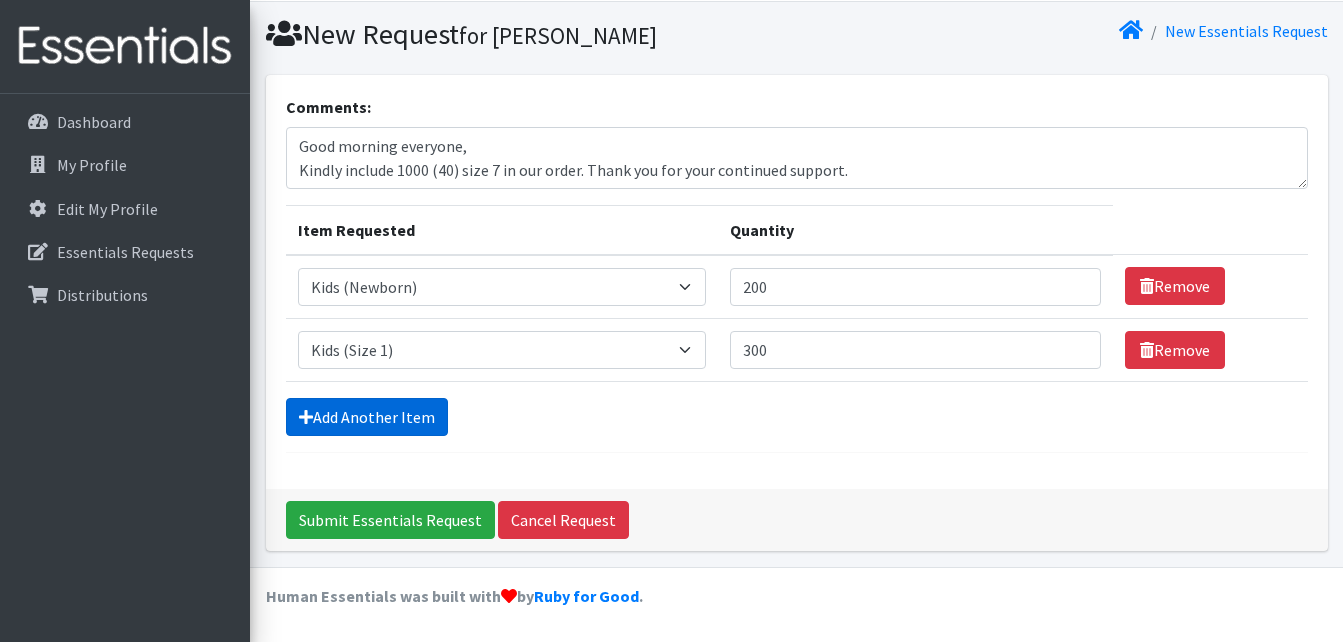 click on "Add Another Item" at bounding box center (367, 417) 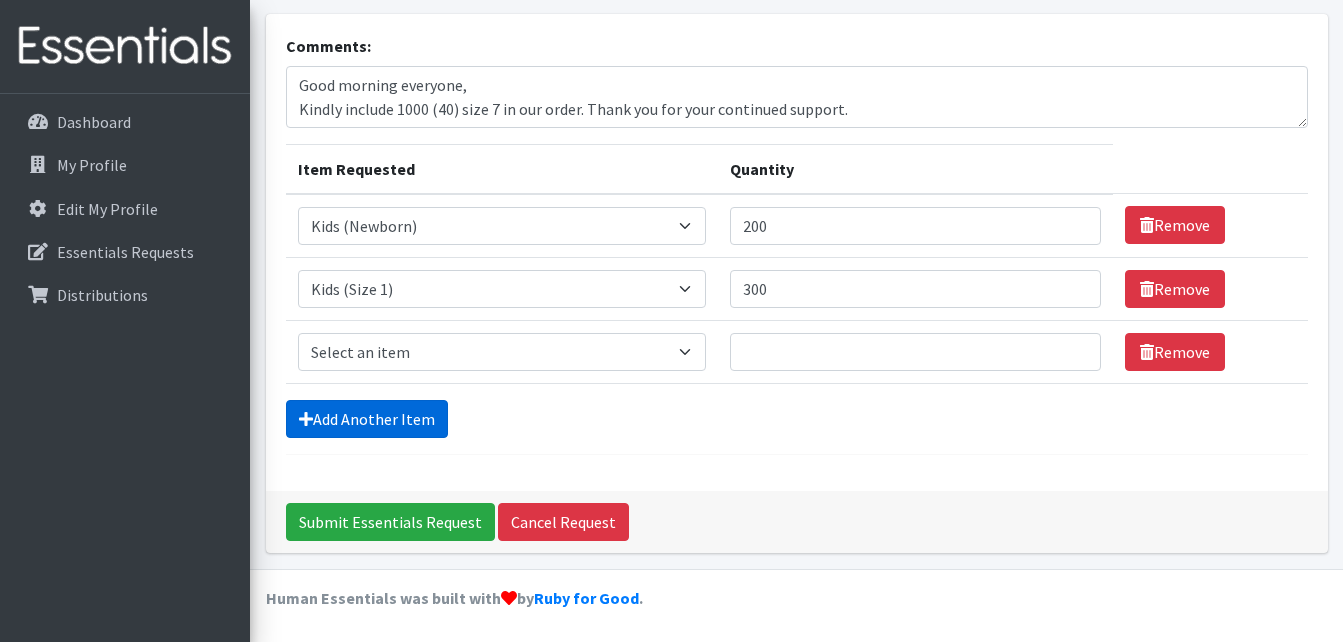 scroll, scrollTop: 118, scrollLeft: 0, axis: vertical 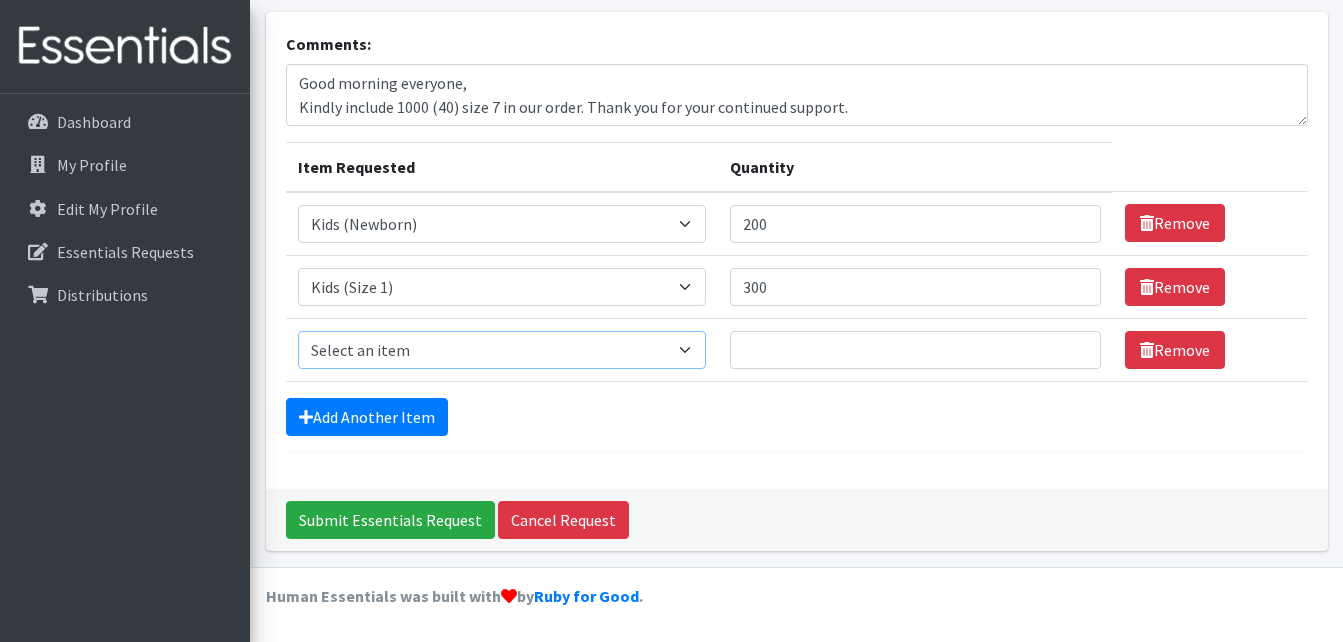 click on "Select an item
Cloth Inserts (For Cloth Diapers)
Kids (Newborn)
Kids (Preemie)
Kids (Size 1)
Kids (Size 2)
Kids (Size 3)
Kids (Size 4)
Kids (Size 5)
Kids (Size 6)
Kids Pull-Ups (2T-3T)
Kids Pull-Ups (3T-4T)
Kids Pull-Ups (4T-5T)
Wipes (Baby)" at bounding box center [502, 350] 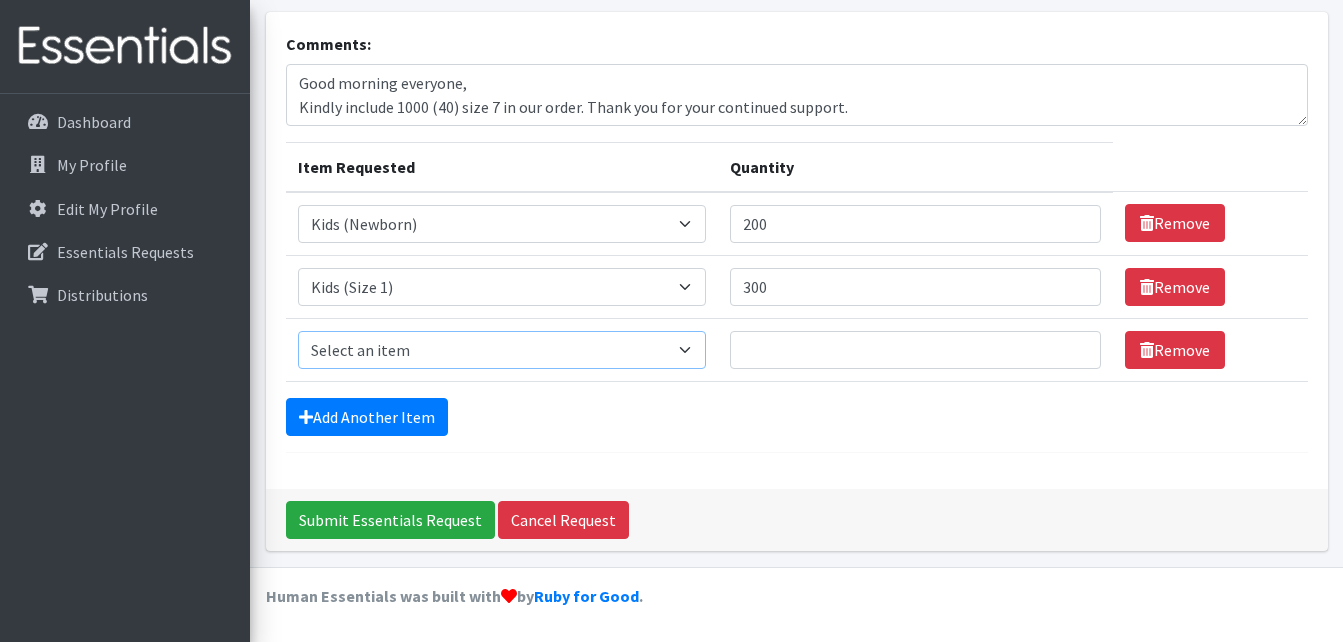 select on "5483" 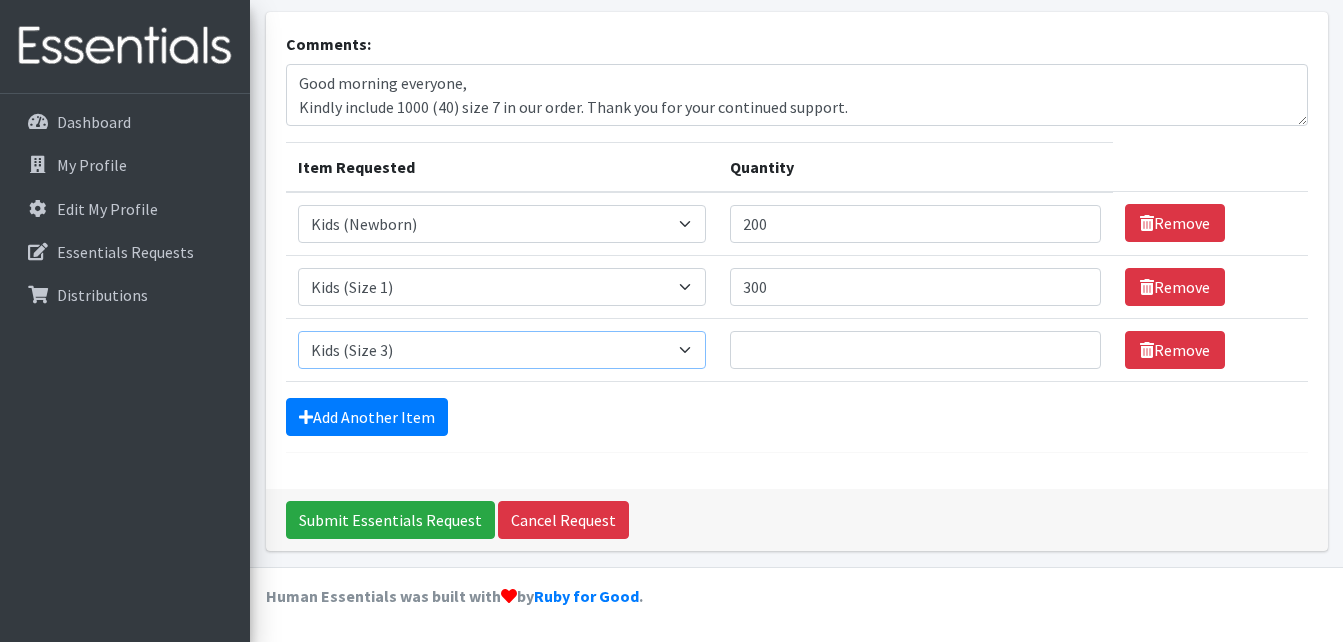 click on "Select an item
Cloth Inserts (For Cloth Diapers)
Kids (Newborn)
Kids (Preemie)
Kids (Size 1)
Kids (Size 2)
Kids (Size 3)
Kids (Size 4)
Kids (Size 5)
Kids (Size 6)
Kids Pull-Ups (2T-3T)
Kids Pull-Ups (3T-4T)
Kids Pull-Ups (4T-5T)
Wipes (Baby)" at bounding box center [502, 350] 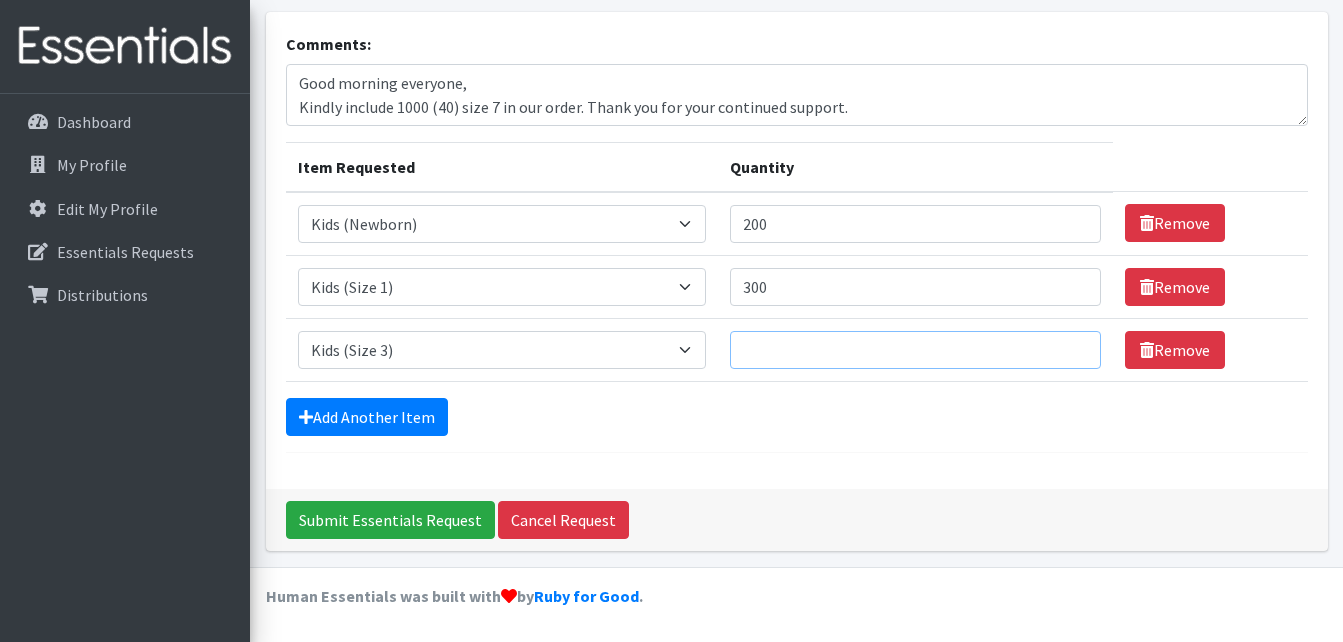 click on "Quantity" at bounding box center (915, 350) 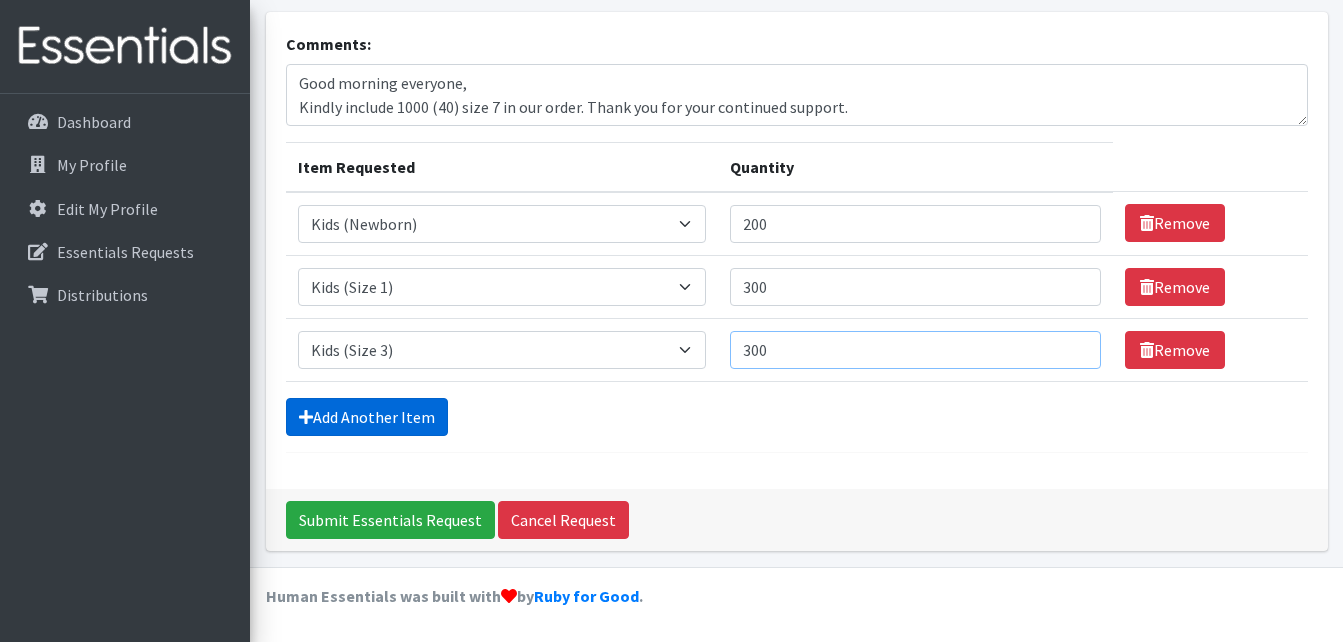 type on "300" 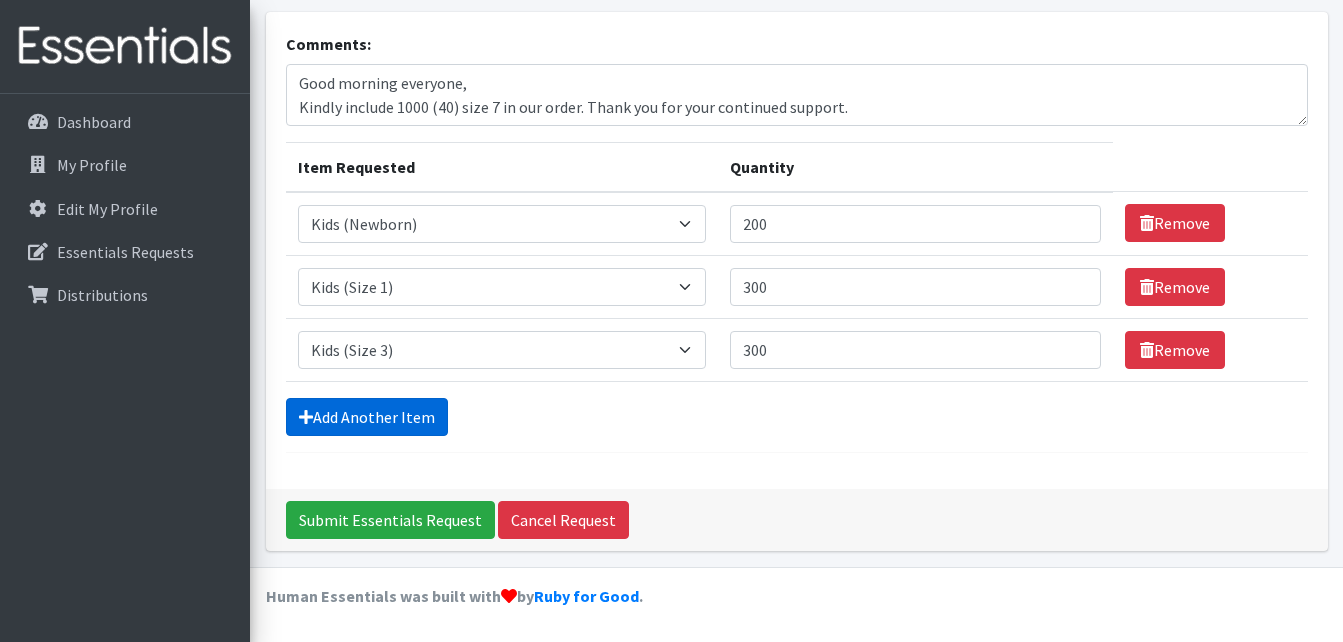 click on "Add Another Item" at bounding box center [367, 417] 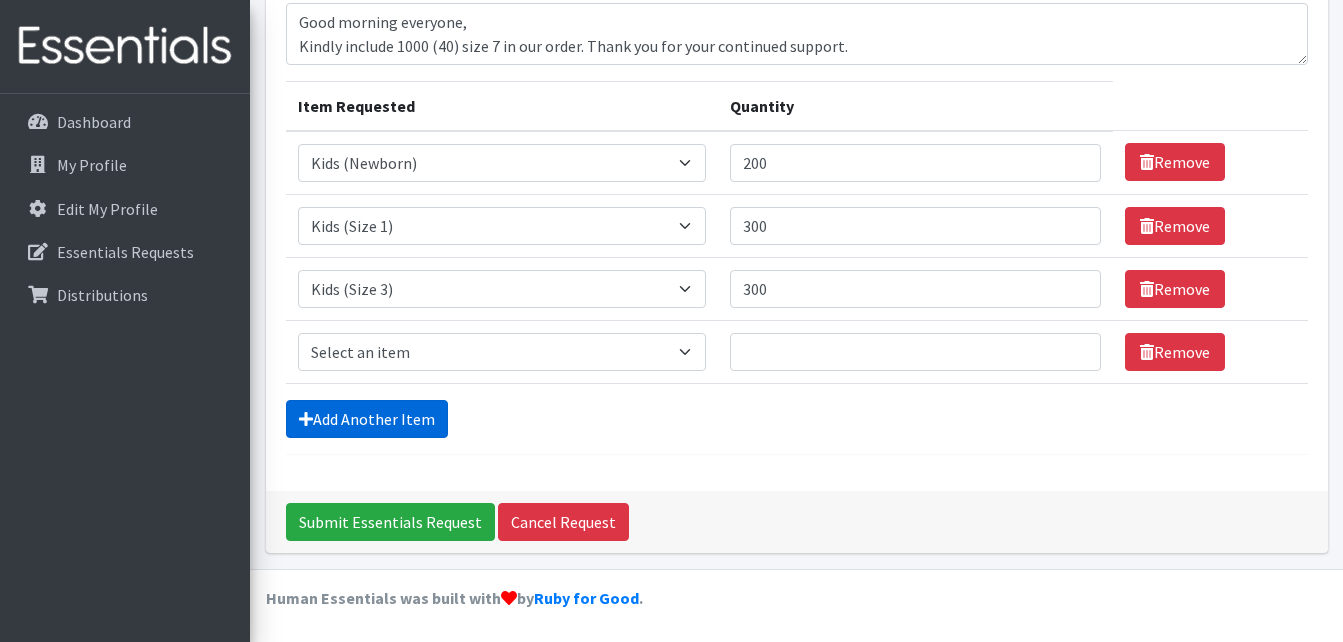 scroll, scrollTop: 181, scrollLeft: 0, axis: vertical 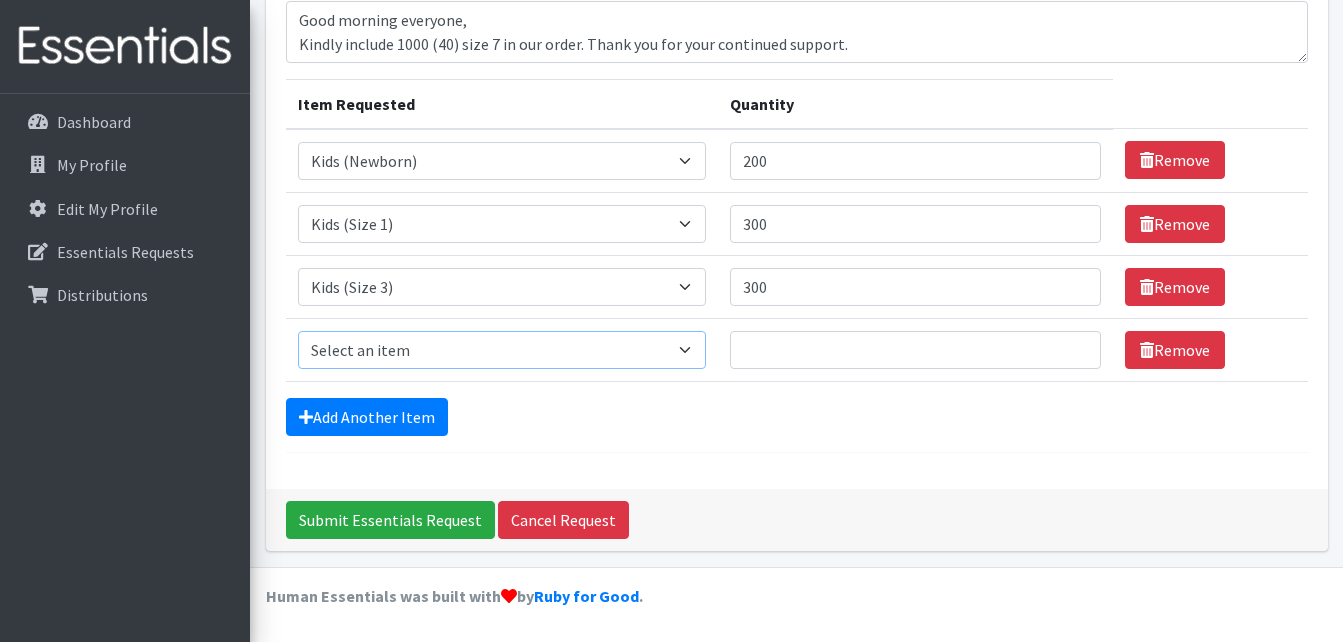 click on "Select an item
Cloth Inserts (For Cloth Diapers)
Kids (Newborn)
Kids (Preemie)
Kids (Size 1)
Kids (Size 2)
Kids (Size 3)
Kids (Size 4)
Kids (Size 5)
Kids (Size 6)
Kids Pull-Ups (2T-3T)
Kids Pull-Ups (3T-4T)
Kids Pull-Ups (4T-5T)
Wipes (Baby)" at bounding box center (502, 350) 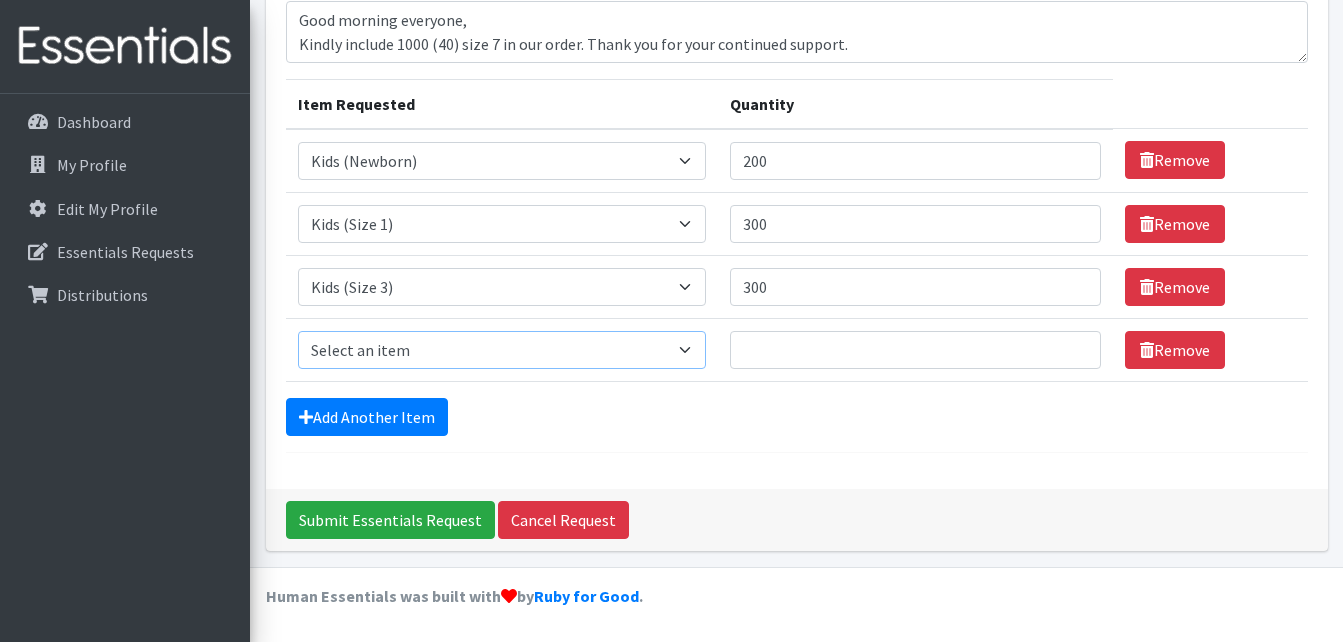 select on "5484" 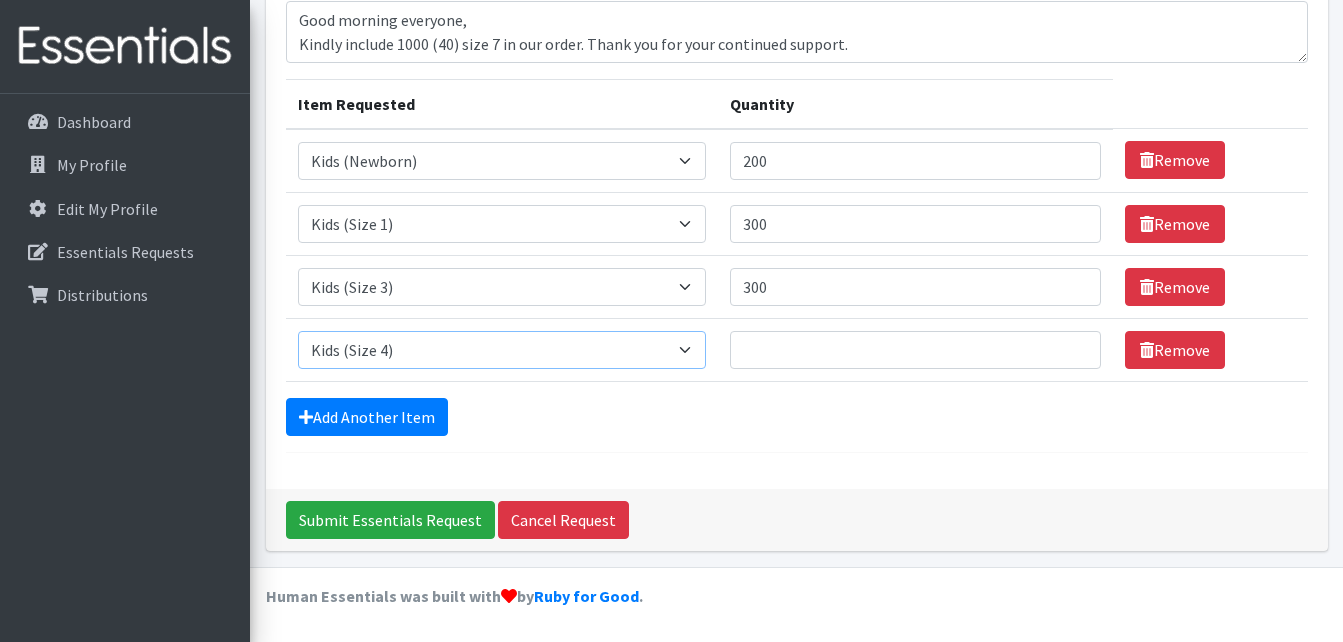click on "Select an item
Cloth Inserts (For Cloth Diapers)
Kids (Newborn)
Kids (Preemie)
Kids (Size 1)
Kids (Size 2)
Kids (Size 3)
Kids (Size 4)
Kids (Size 5)
Kids (Size 6)
Kids Pull-Ups (2T-3T)
Kids Pull-Ups (3T-4T)
Kids Pull-Ups (4T-5T)
Wipes (Baby)" at bounding box center [502, 350] 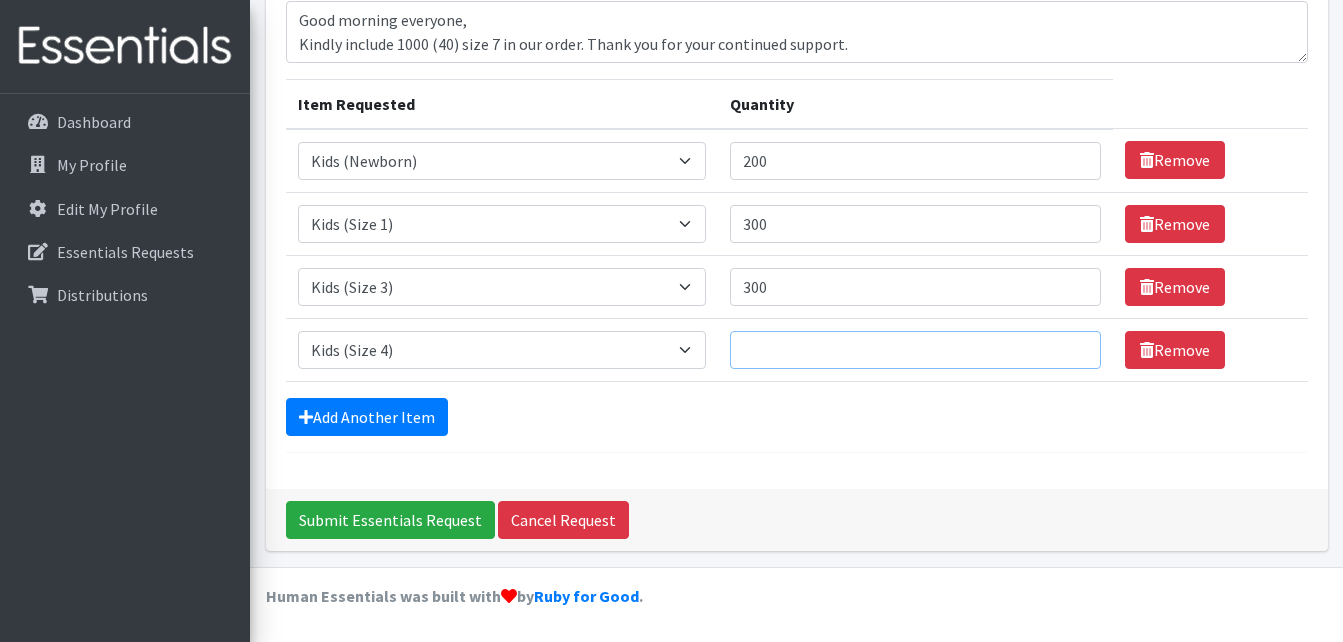 click on "Quantity" at bounding box center [915, 350] 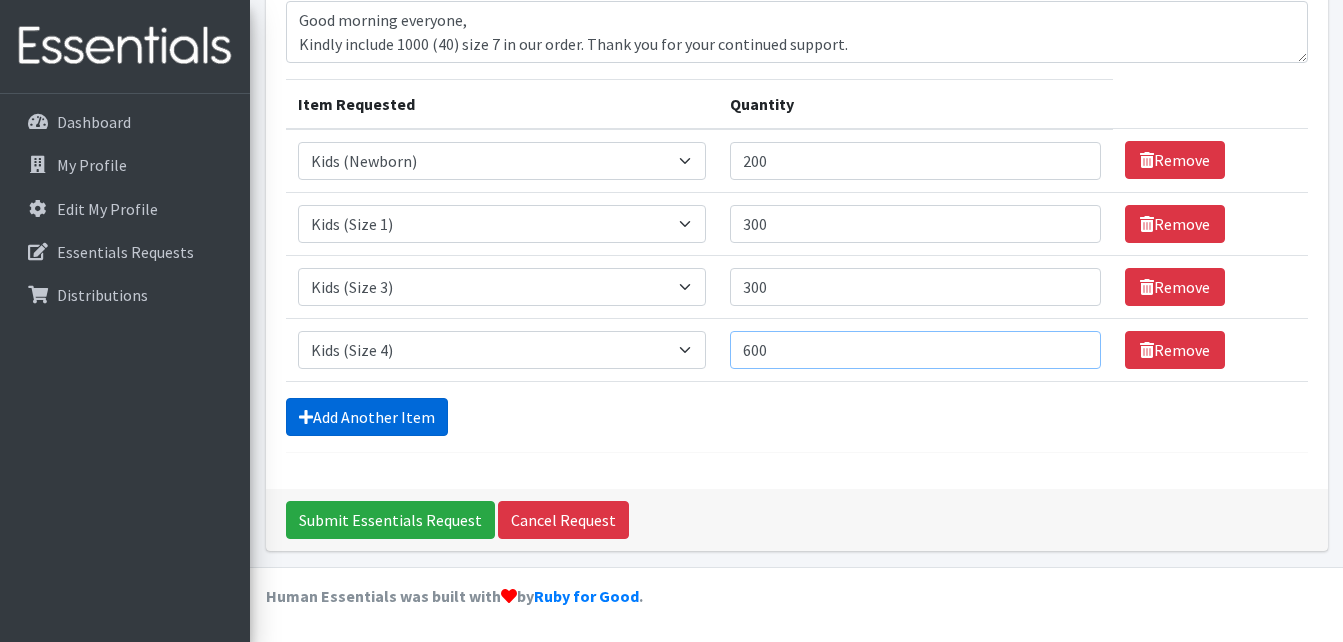 type on "600" 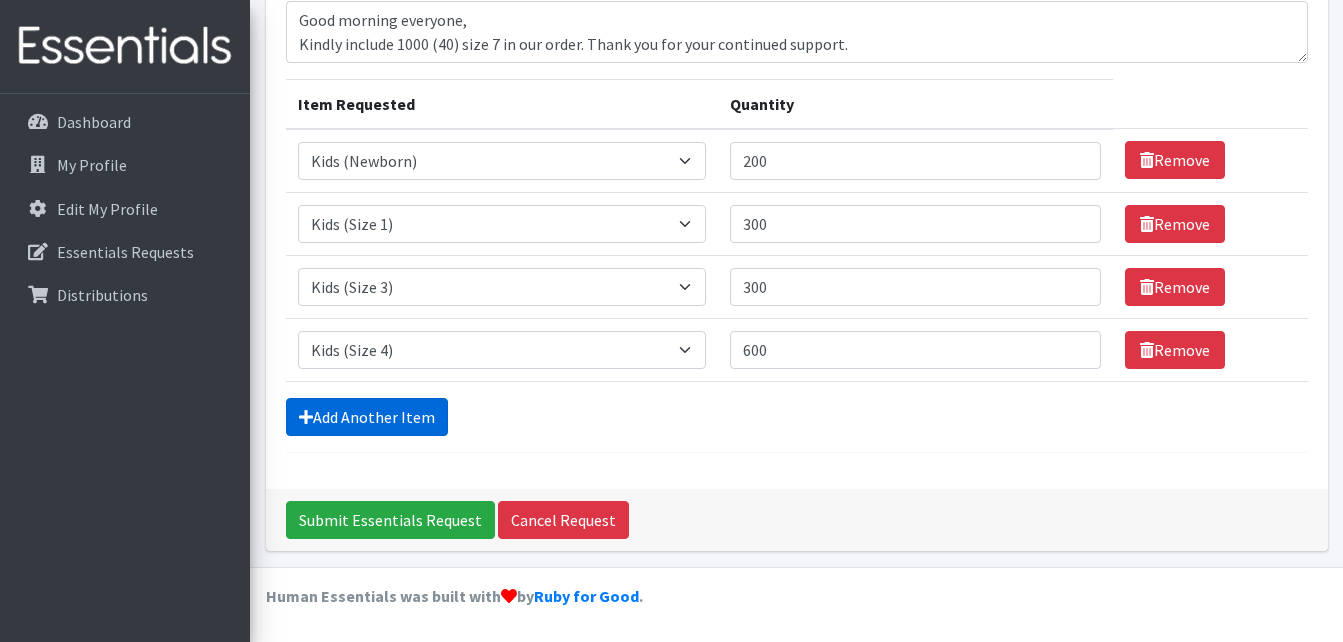 click on "Add Another Item" at bounding box center [367, 417] 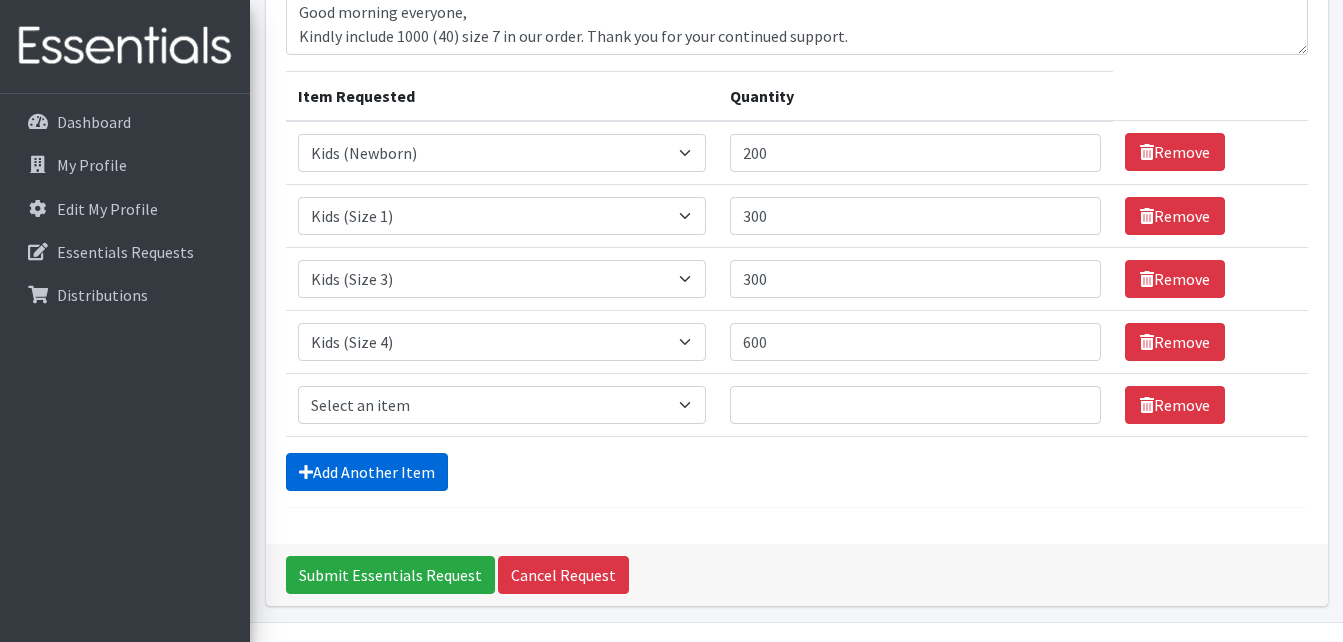 scroll, scrollTop: 244, scrollLeft: 0, axis: vertical 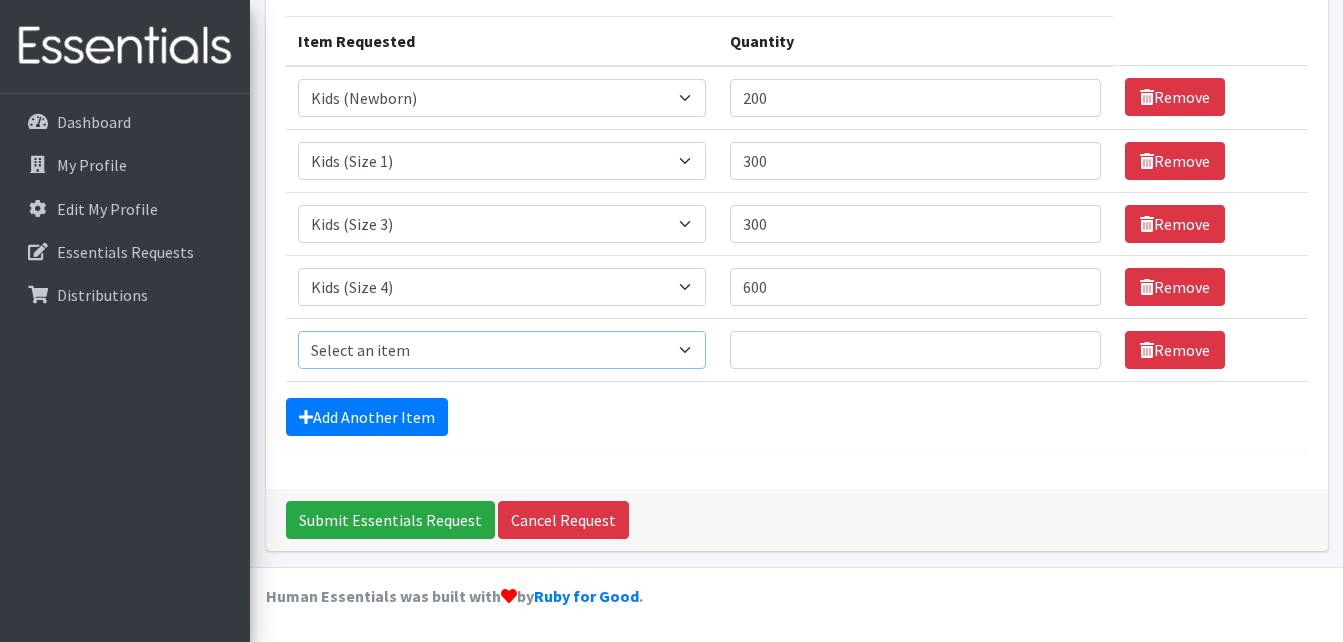 click on "Select an item
Cloth Inserts (For Cloth Diapers)
Kids (Newborn)
Kids (Preemie)
Kids (Size 1)
Kids (Size 2)
Kids (Size 3)
Kids (Size 4)
Kids (Size 5)
Kids (Size 6)
Kids Pull-Ups (2T-3T)
Kids Pull-Ups (3T-4T)
Kids Pull-Ups (4T-5T)
Wipes (Baby)" at bounding box center (502, 350) 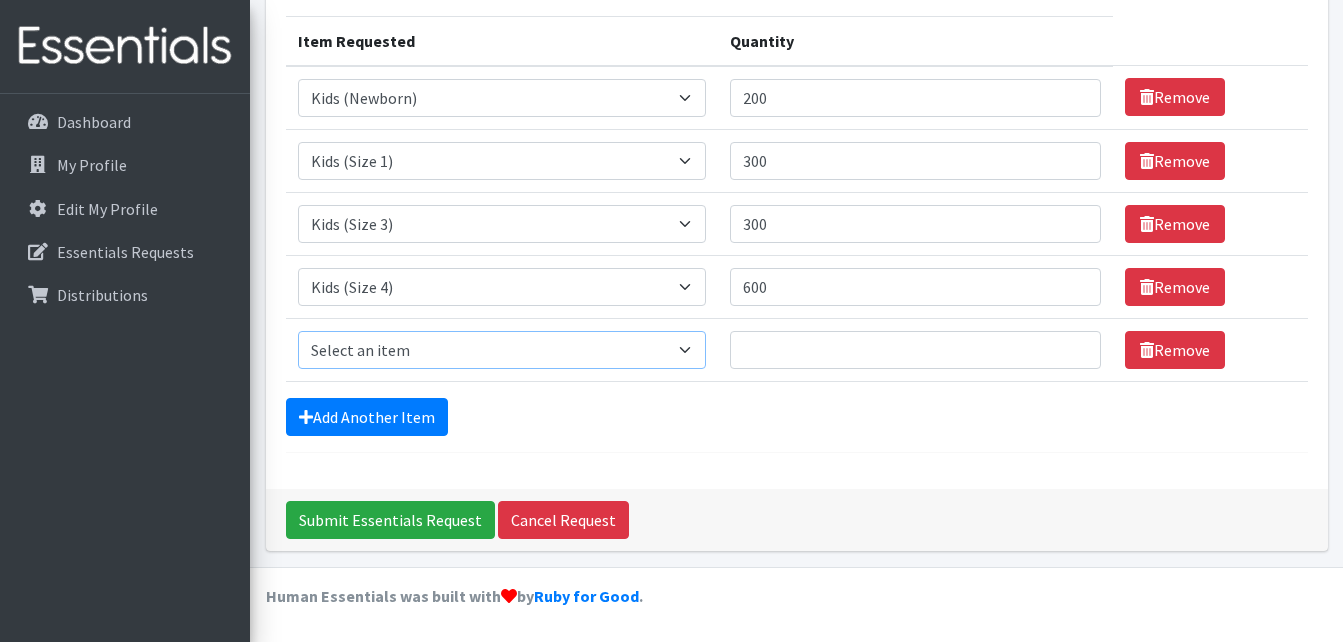 select on "5485" 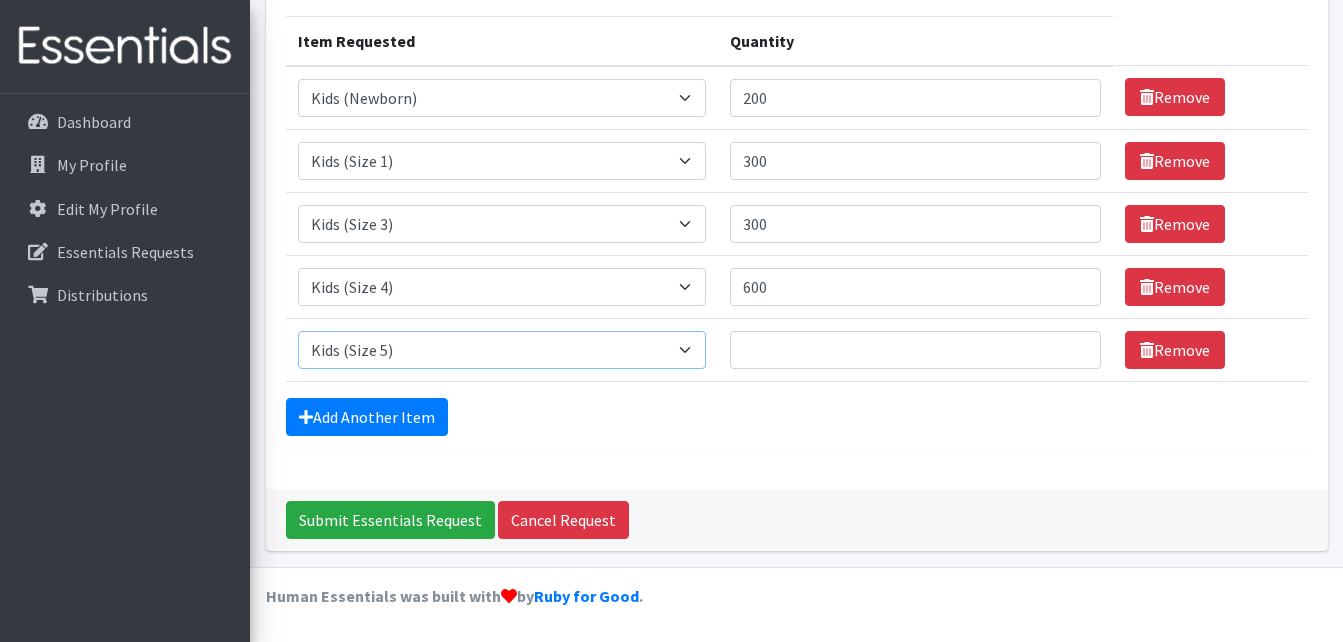 click on "Select an item
Cloth Inserts (For Cloth Diapers)
Kids (Newborn)
Kids (Preemie)
Kids (Size 1)
Kids (Size 2)
Kids (Size 3)
Kids (Size 4)
Kids (Size 5)
Kids (Size 6)
Kids Pull-Ups (2T-3T)
Kids Pull-Ups (3T-4T)
Kids Pull-Ups (4T-5T)
Wipes (Baby)" at bounding box center (502, 350) 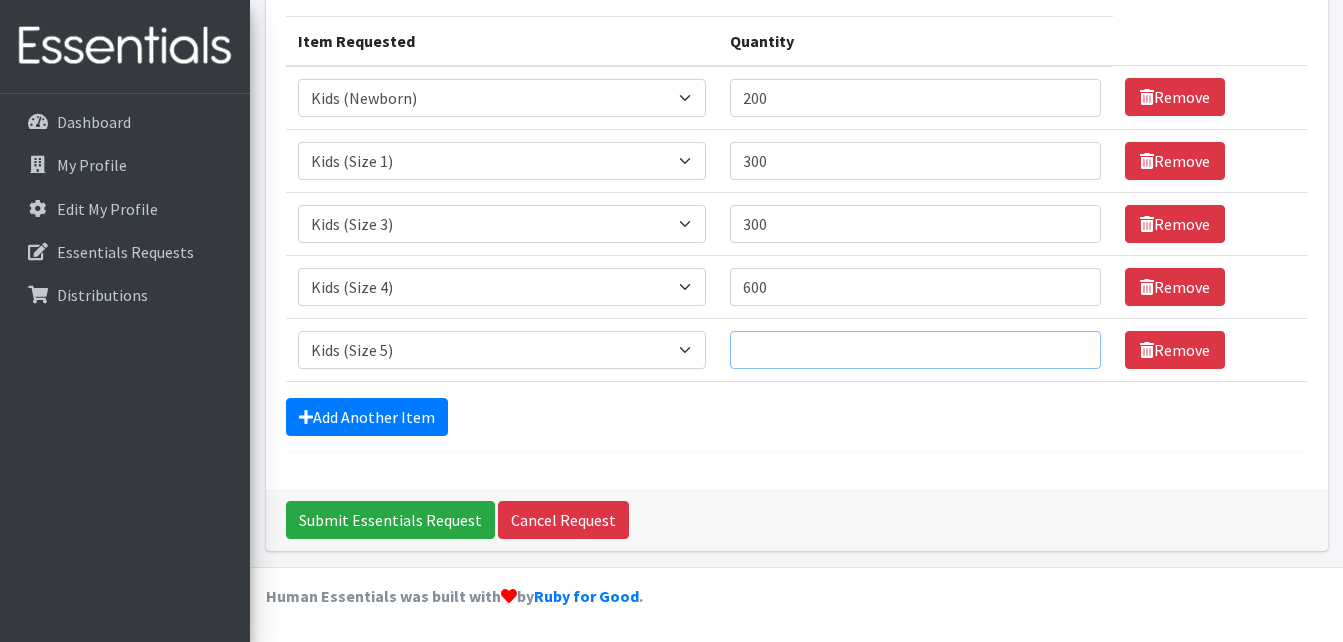 click on "Quantity" at bounding box center (915, 350) 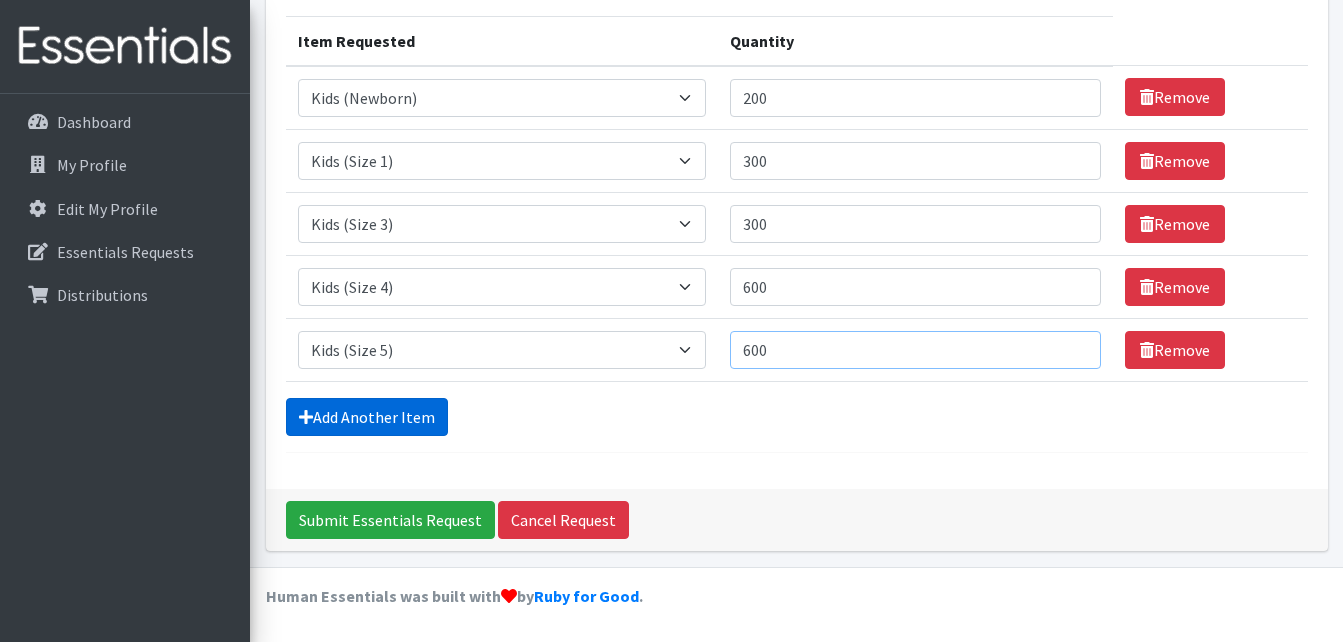 type on "600" 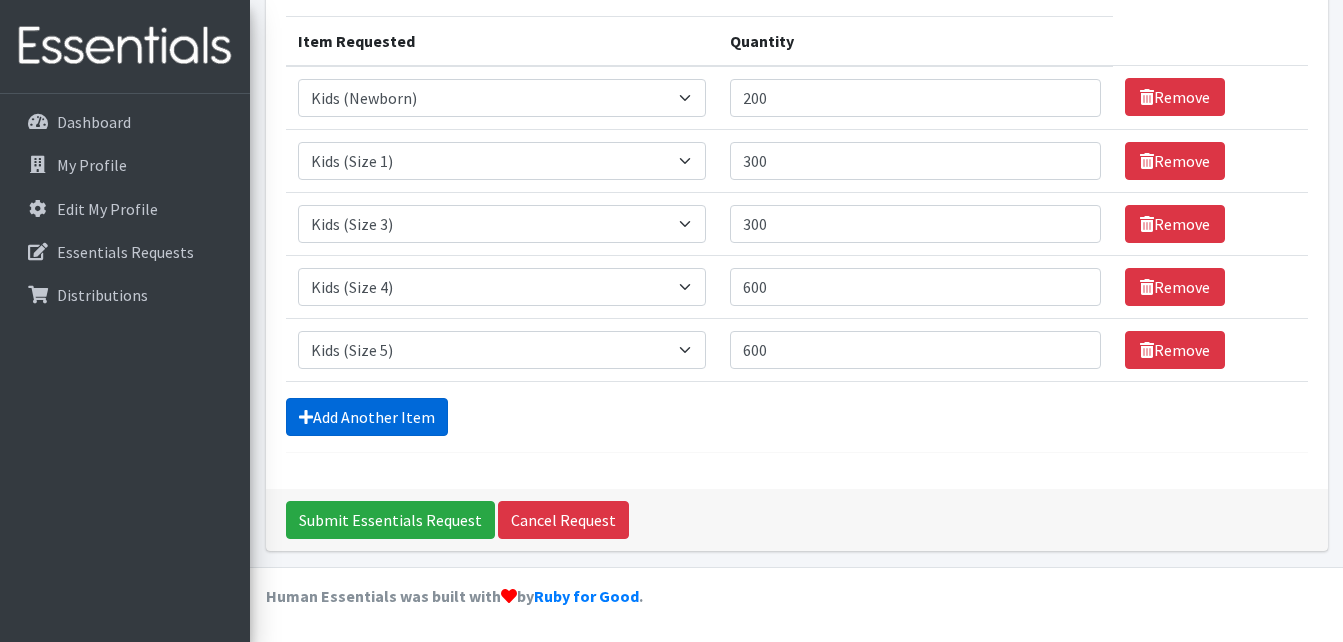 click on "Add Another Item" at bounding box center (367, 417) 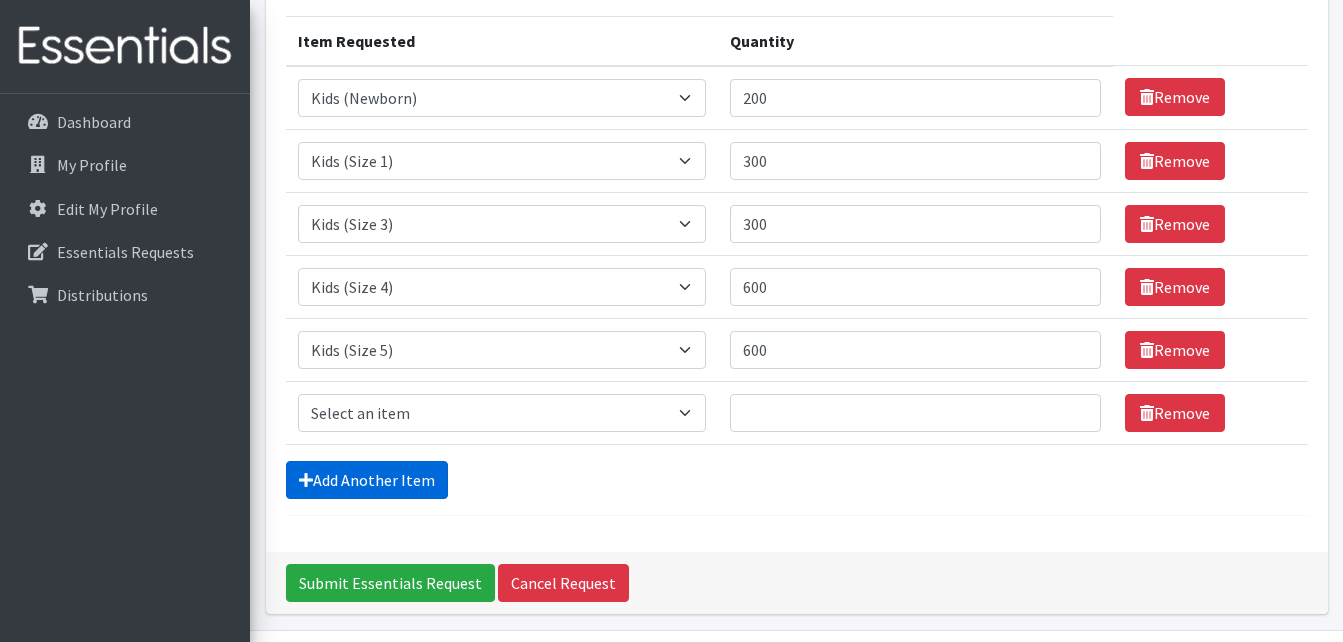 scroll, scrollTop: 307, scrollLeft: 0, axis: vertical 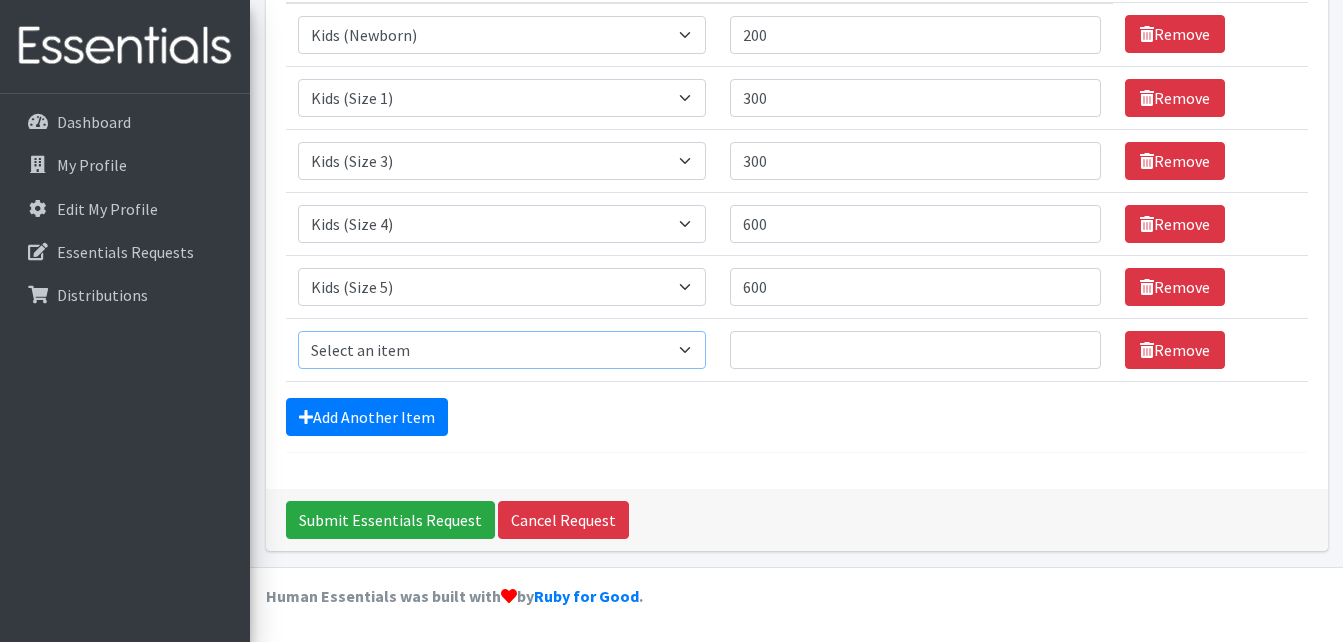 click on "Select an item
Cloth Inserts (For Cloth Diapers)
Kids (Newborn)
Kids (Preemie)
Kids (Size 1)
Kids (Size 2)
Kids (Size 3)
Kids (Size 4)
Kids (Size 5)
Kids (Size 6)
Kids Pull-Ups (2T-3T)
Kids Pull-Ups (3T-4T)
Kids Pull-Ups (4T-5T)
Wipes (Baby)" at bounding box center (502, 350) 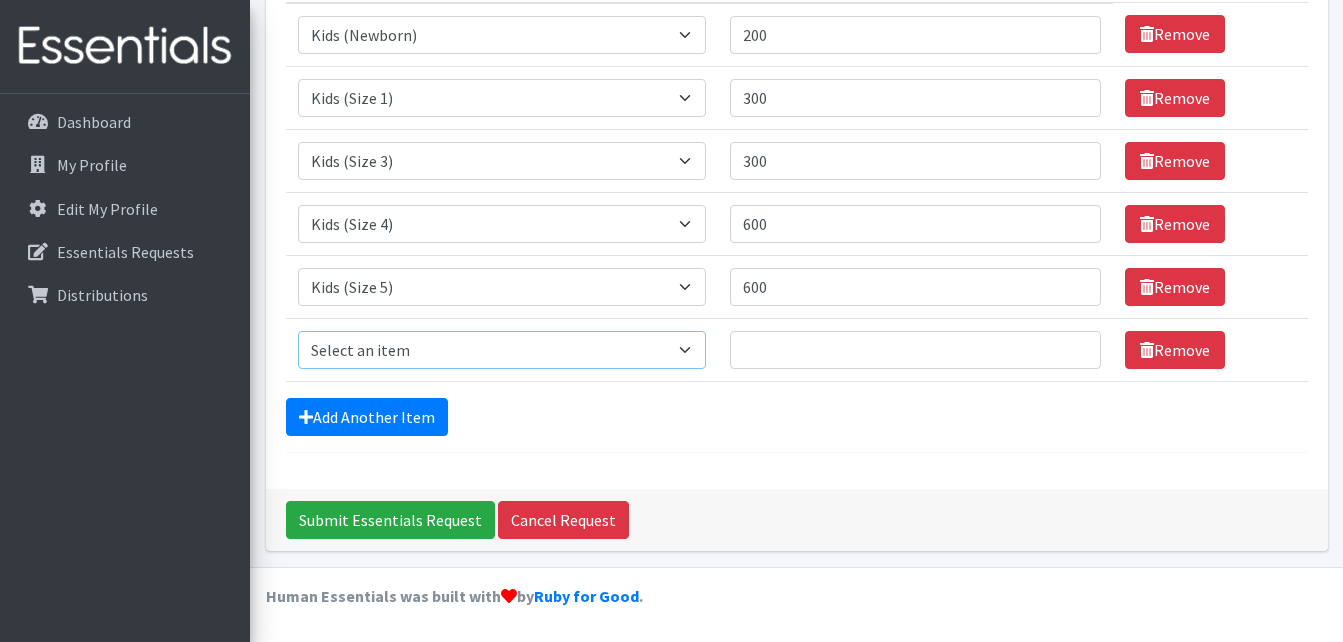 select on "5486" 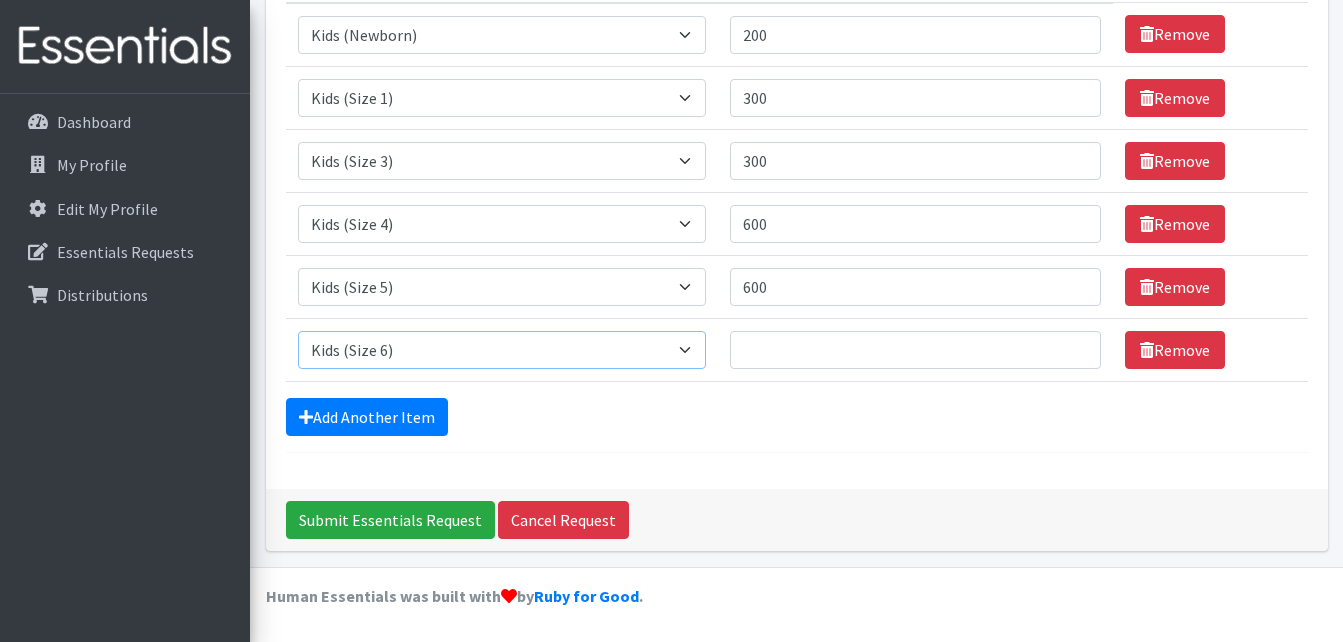 click on "Select an item
Cloth Inserts (For Cloth Diapers)
Kids (Newborn)
Kids (Preemie)
Kids (Size 1)
Kids (Size 2)
Kids (Size 3)
Kids (Size 4)
Kids (Size 5)
Kids (Size 6)
Kids Pull-Ups (2T-3T)
Kids Pull-Ups (3T-4T)
Kids Pull-Ups (4T-5T)
Wipes (Baby)" at bounding box center [502, 350] 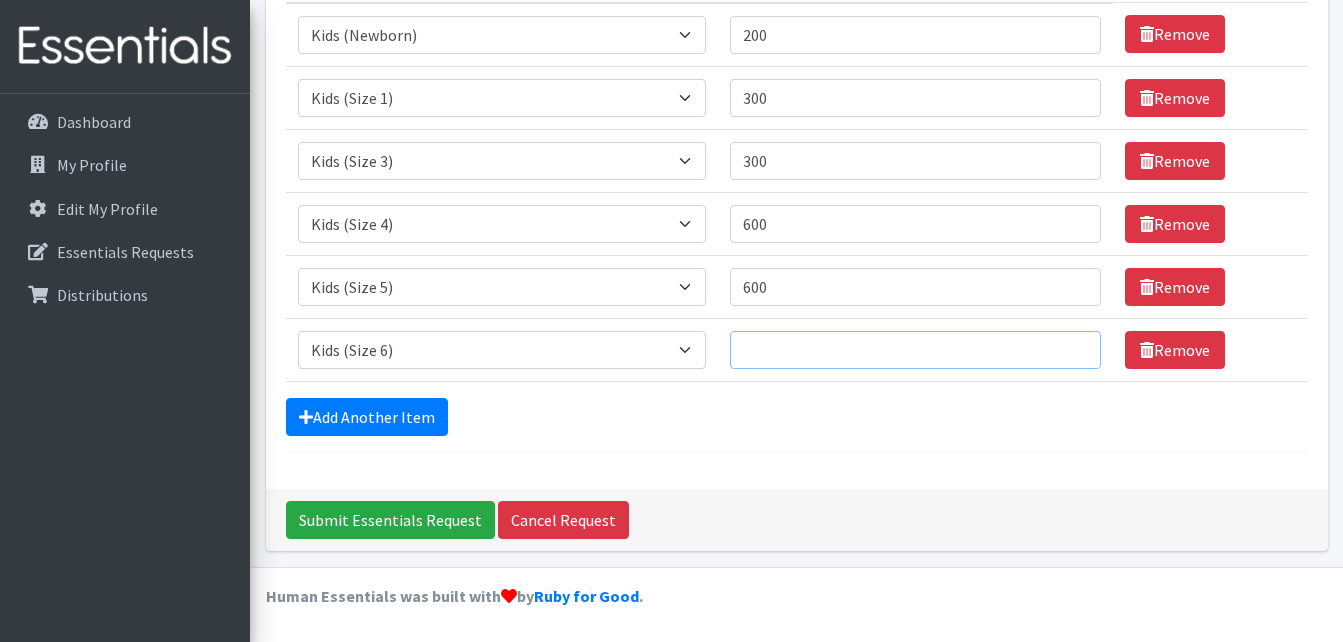 click on "Quantity" at bounding box center [915, 350] 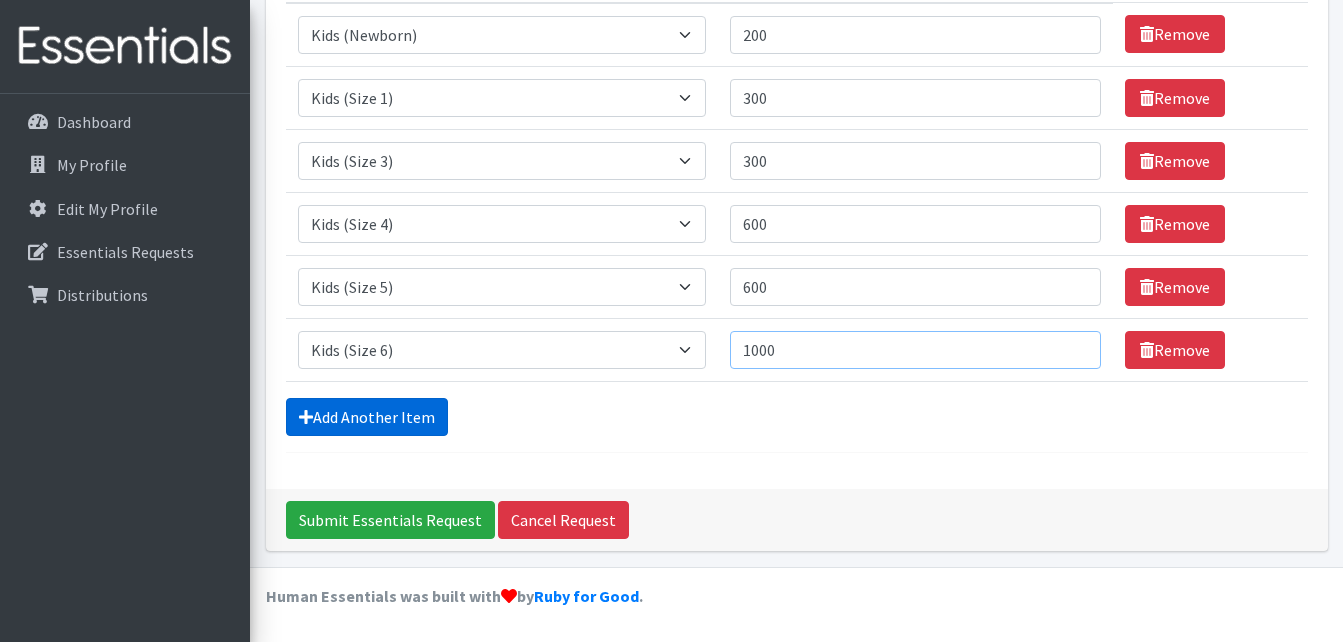 type on "1000" 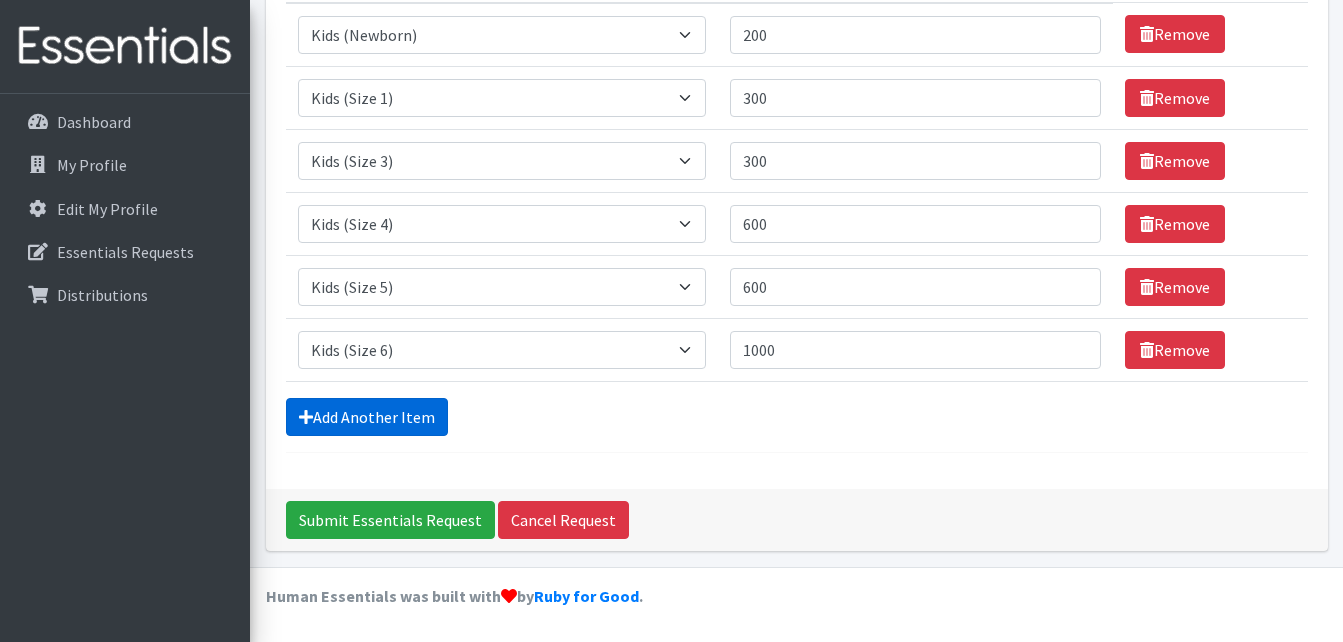 click on "Add Another Item" at bounding box center (367, 417) 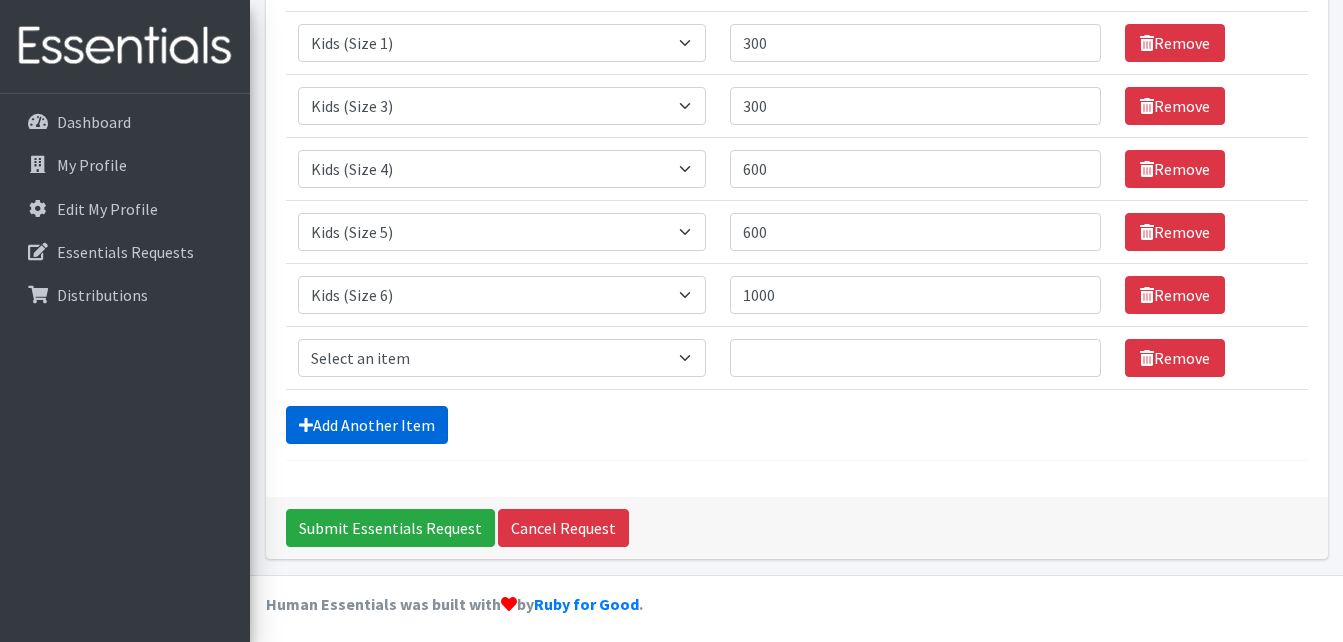 scroll, scrollTop: 370, scrollLeft: 0, axis: vertical 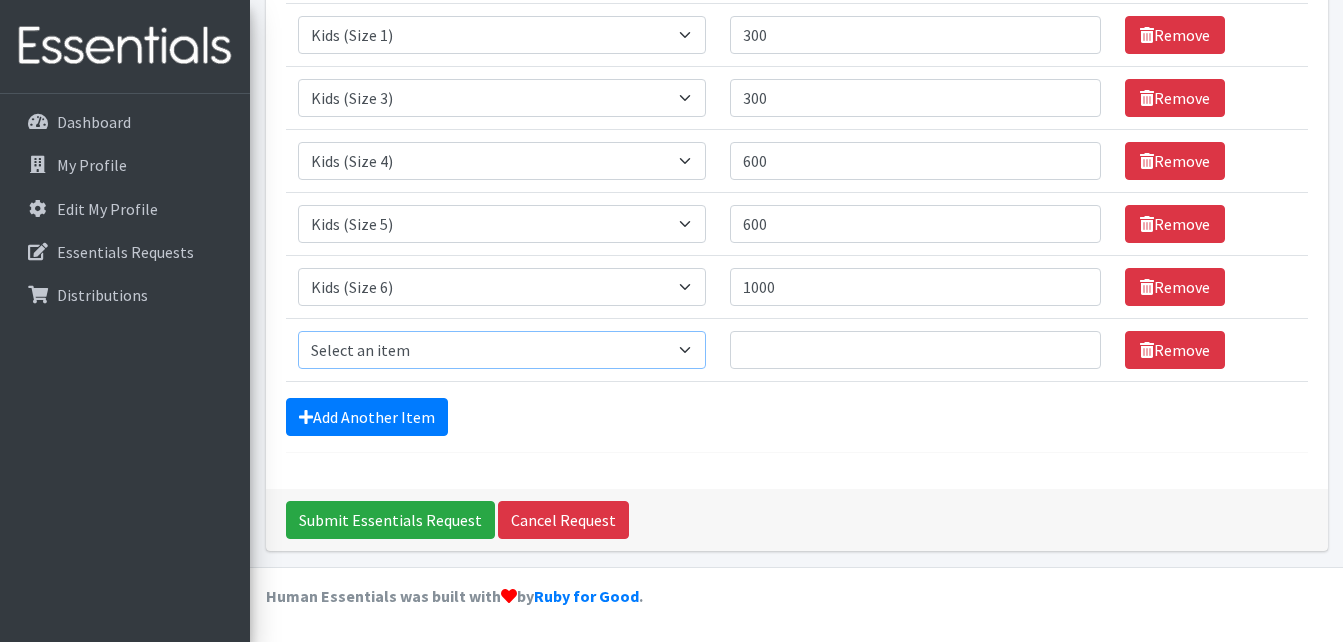 click on "Select an item
Cloth Inserts (For Cloth Diapers)
Kids (Newborn)
Kids (Preemie)
Kids (Size 1)
Kids (Size 2)
Kids (Size 3)
Kids (Size 4)
Kids (Size 5)
Kids (Size 6)
Kids Pull-Ups (2T-3T)
Kids Pull-Ups (3T-4T)
Kids Pull-Ups (4T-5T)
Wipes (Baby)" at bounding box center (502, 350) 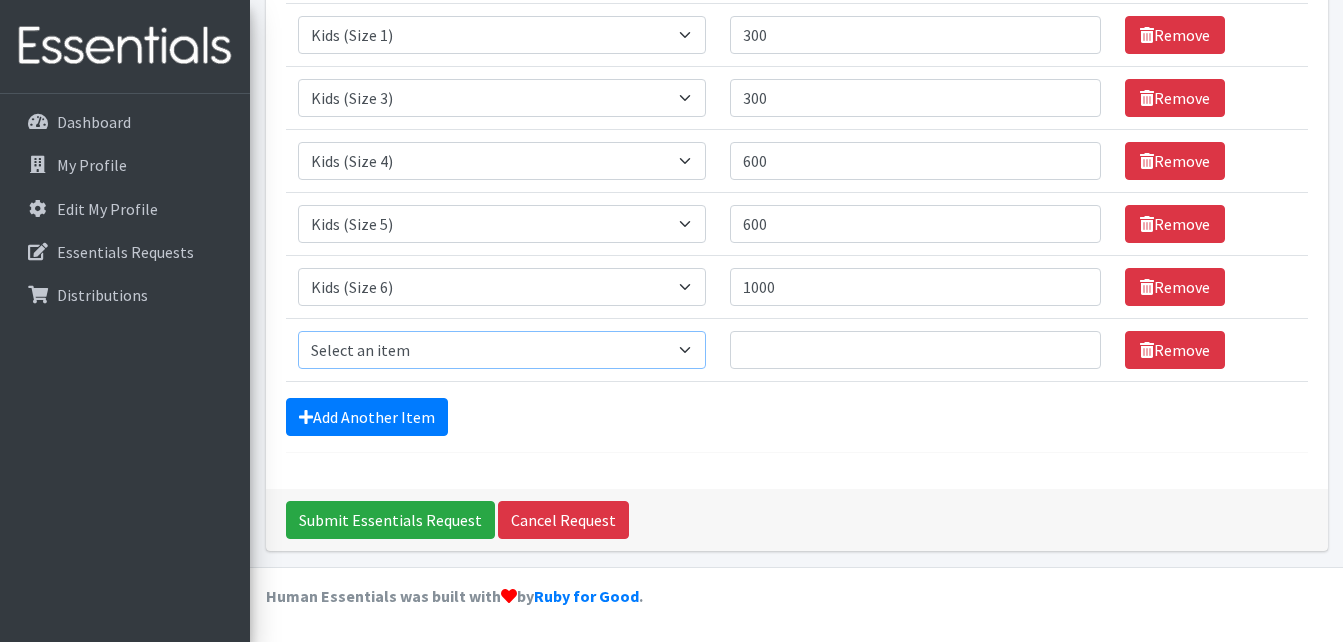 select on "5487" 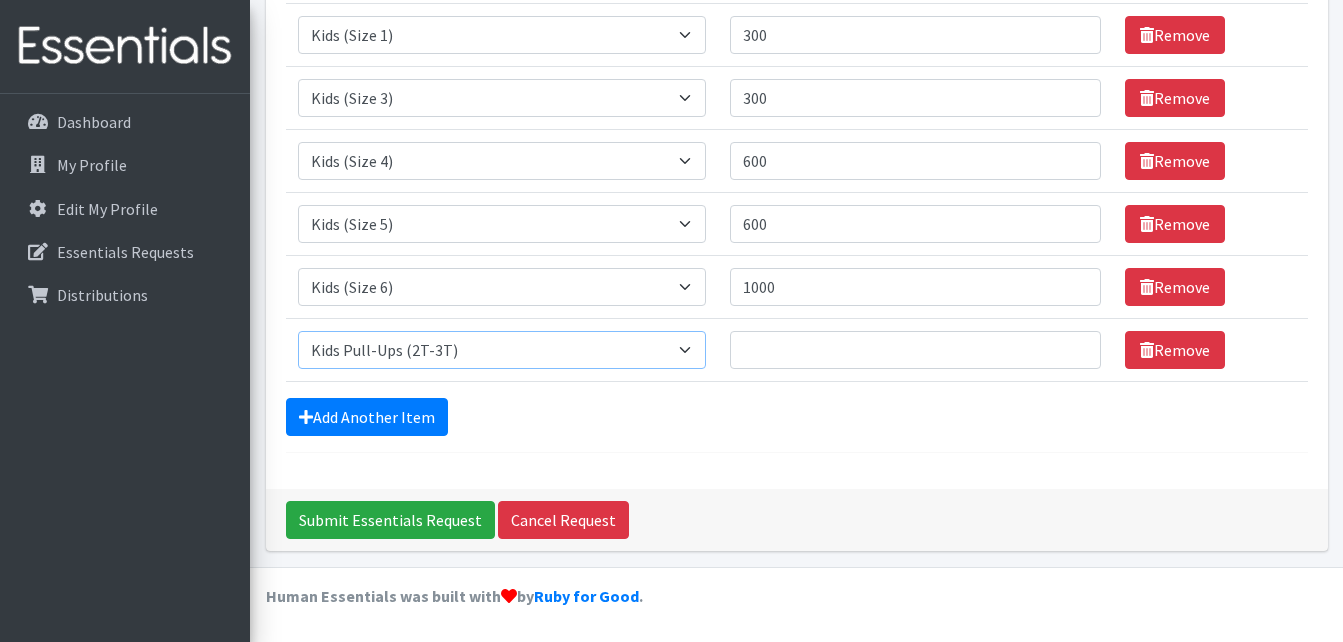 click on "Select an item
Cloth Inserts (For Cloth Diapers)
Kids (Newborn)
Kids (Preemie)
Kids (Size 1)
Kids (Size 2)
Kids (Size 3)
Kids (Size 4)
Kids (Size 5)
Kids (Size 6)
Kids Pull-Ups (2T-3T)
Kids Pull-Ups (3T-4T)
Kids Pull-Ups (4T-5T)
Wipes (Baby)" at bounding box center [502, 350] 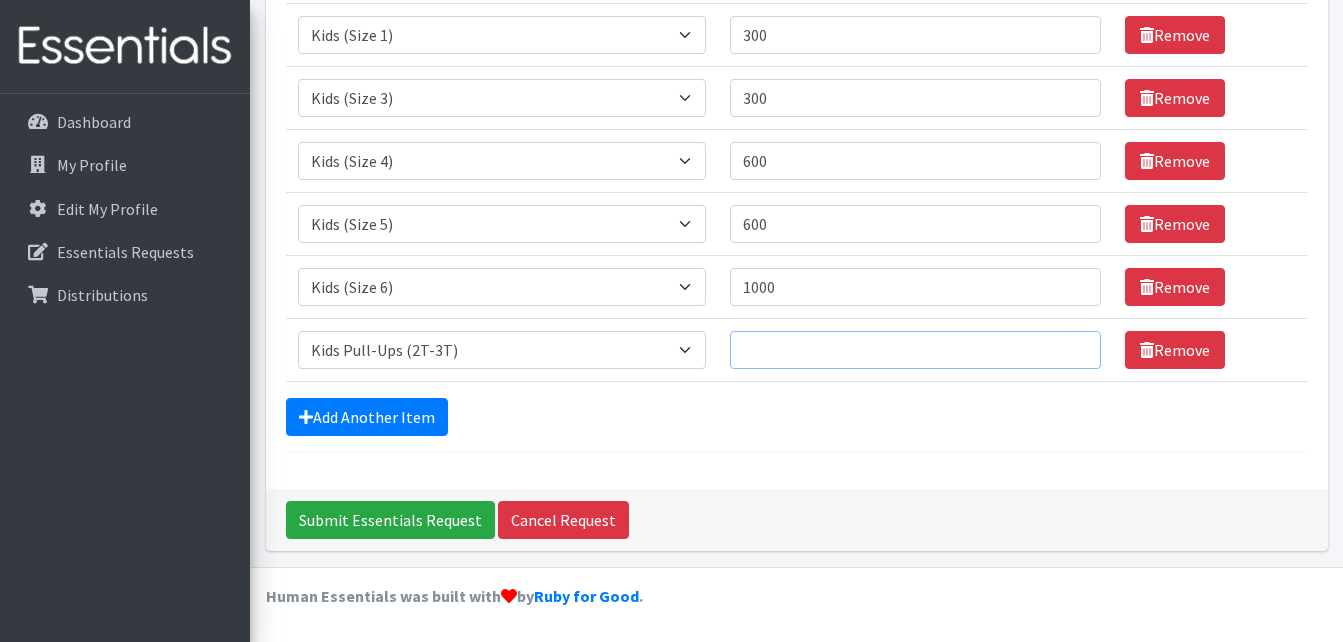 click on "Quantity" at bounding box center (915, 350) 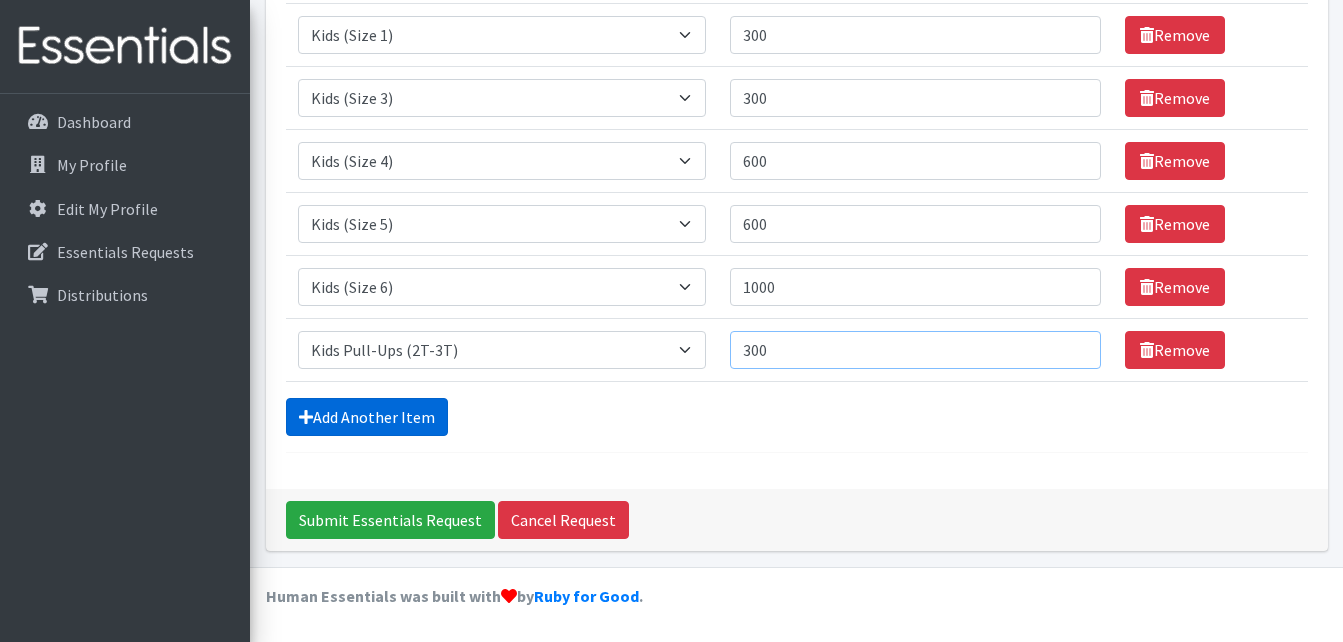 type on "300" 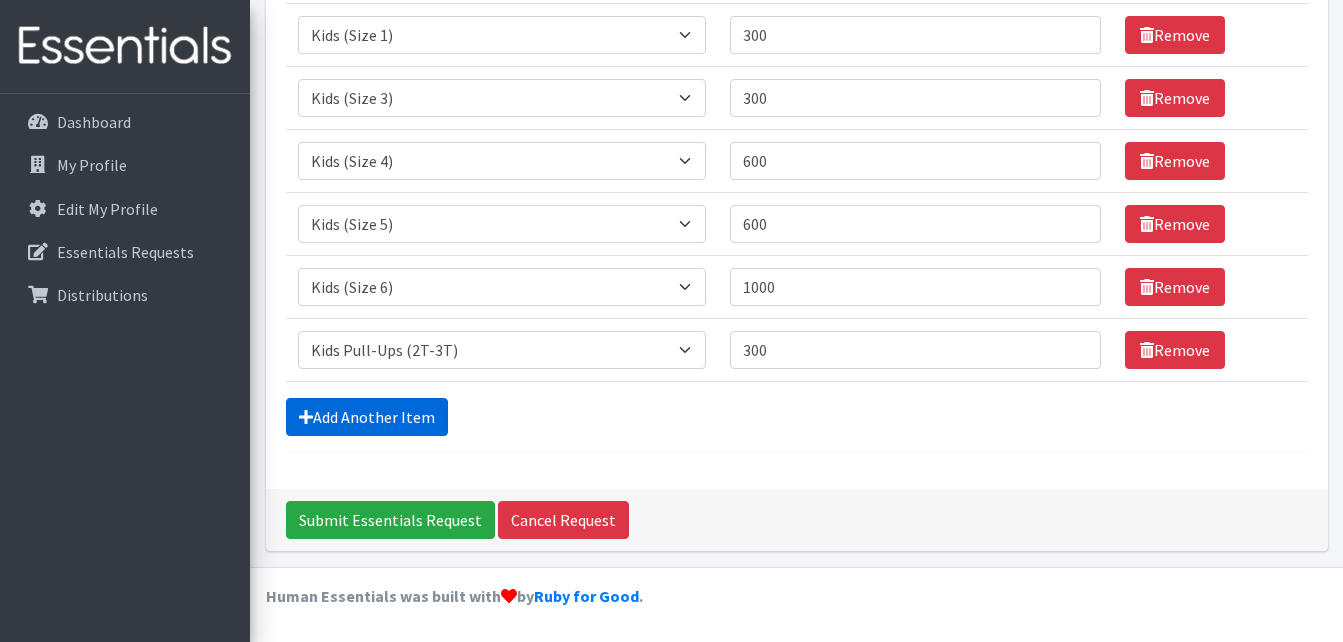 click on "Add Another Item" at bounding box center (367, 417) 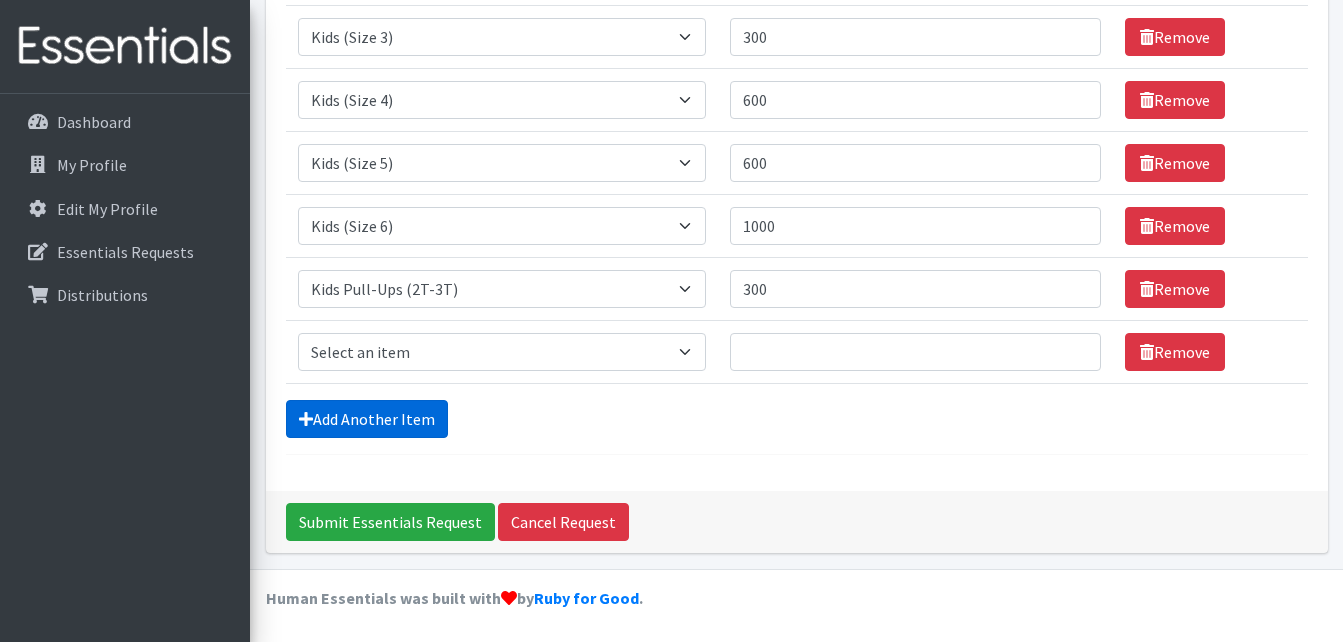 scroll, scrollTop: 433, scrollLeft: 0, axis: vertical 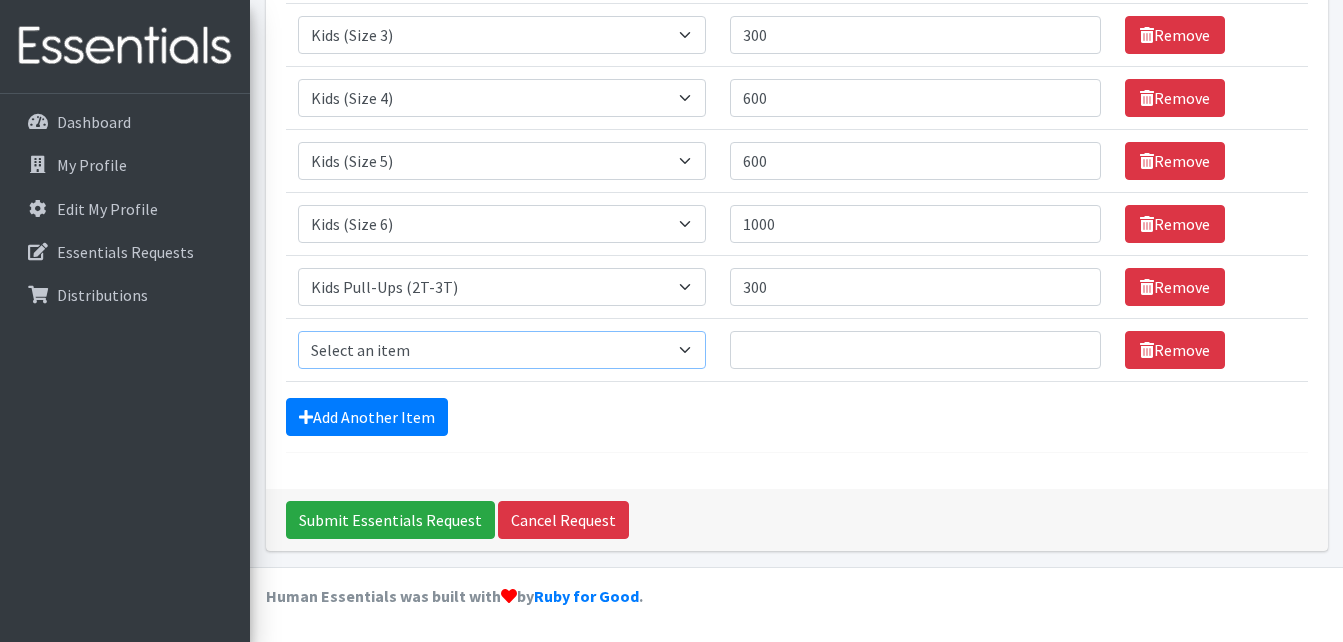click on "Select an item
Cloth Inserts (For Cloth Diapers)
Kids (Newborn)
Kids (Preemie)
Kids (Size 1)
Kids (Size 2)
Kids (Size 3)
Kids (Size 4)
Kids (Size 5)
Kids (Size 6)
Kids Pull-Ups (2T-3T)
Kids Pull-Ups (3T-4T)
Kids Pull-Ups (4T-5T)
Wipes (Baby)" at bounding box center (502, 350) 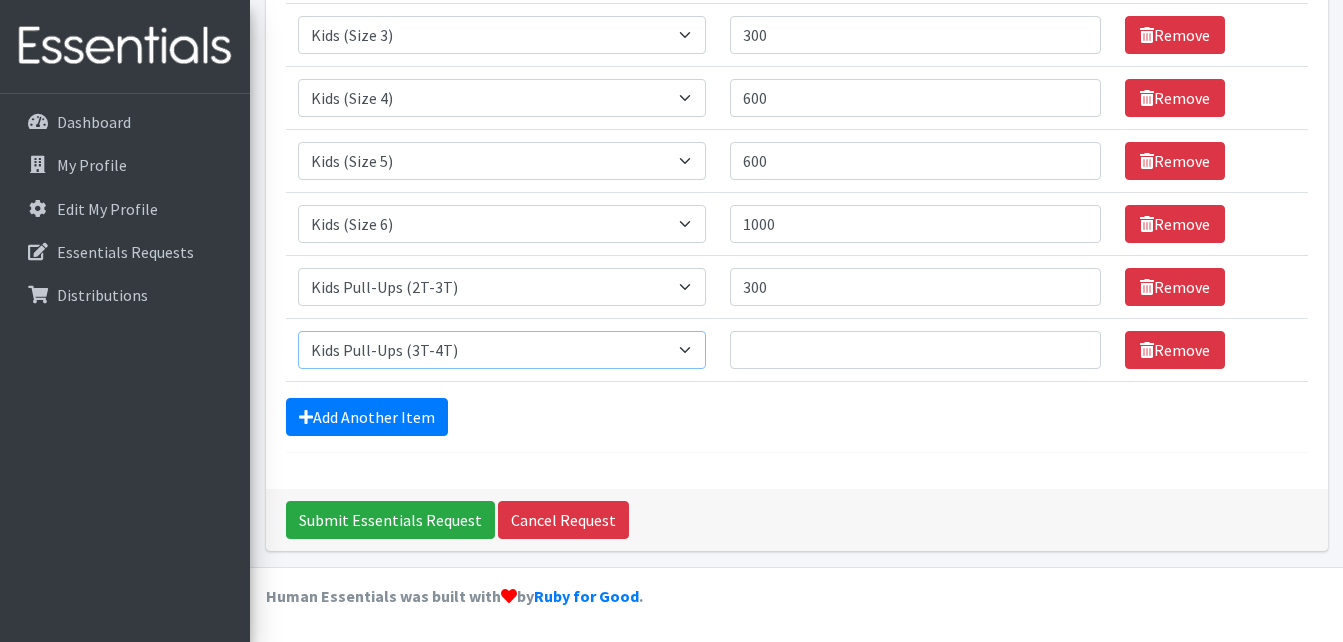 click on "Select an item
Cloth Inserts (For Cloth Diapers)
Kids (Newborn)
Kids (Preemie)
Kids (Size 1)
Kids (Size 2)
Kids (Size 3)
Kids (Size 4)
Kids (Size 5)
Kids (Size 6)
Kids Pull-Ups (2T-3T)
Kids Pull-Ups (3T-4T)
Kids Pull-Ups (4T-5T)
Wipes (Baby)" at bounding box center [502, 350] 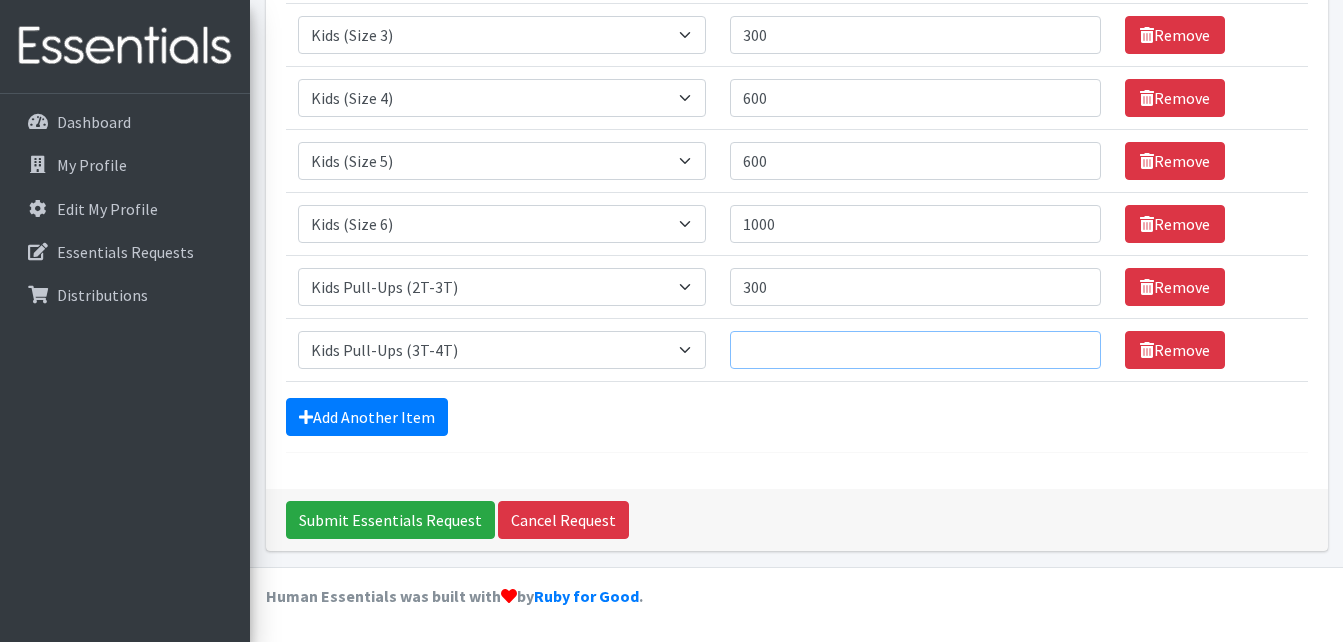 click on "Quantity" at bounding box center [915, 350] 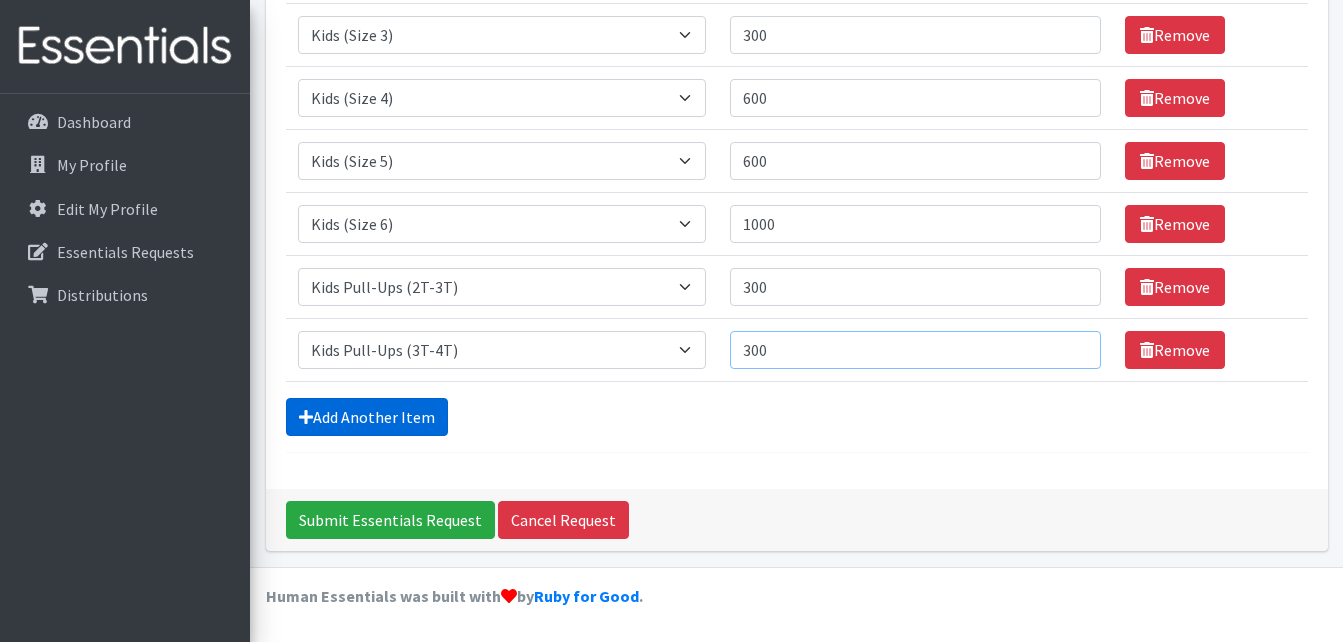 type on "300" 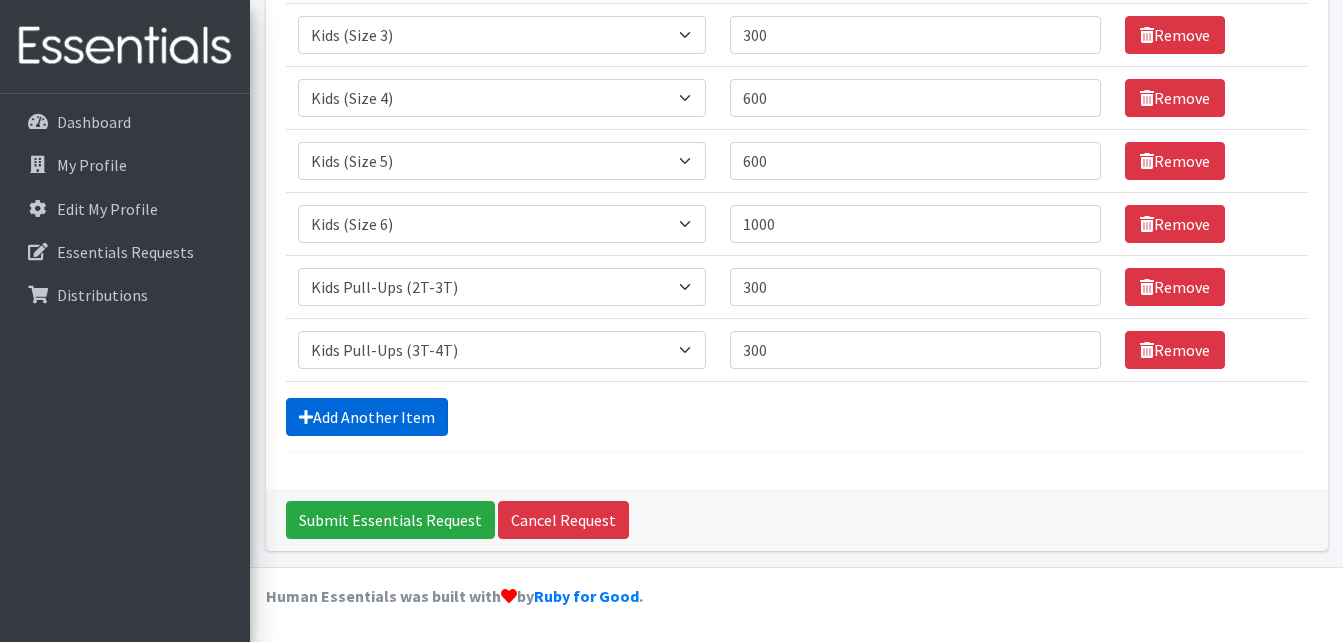 click on "Add Another Item" at bounding box center (367, 417) 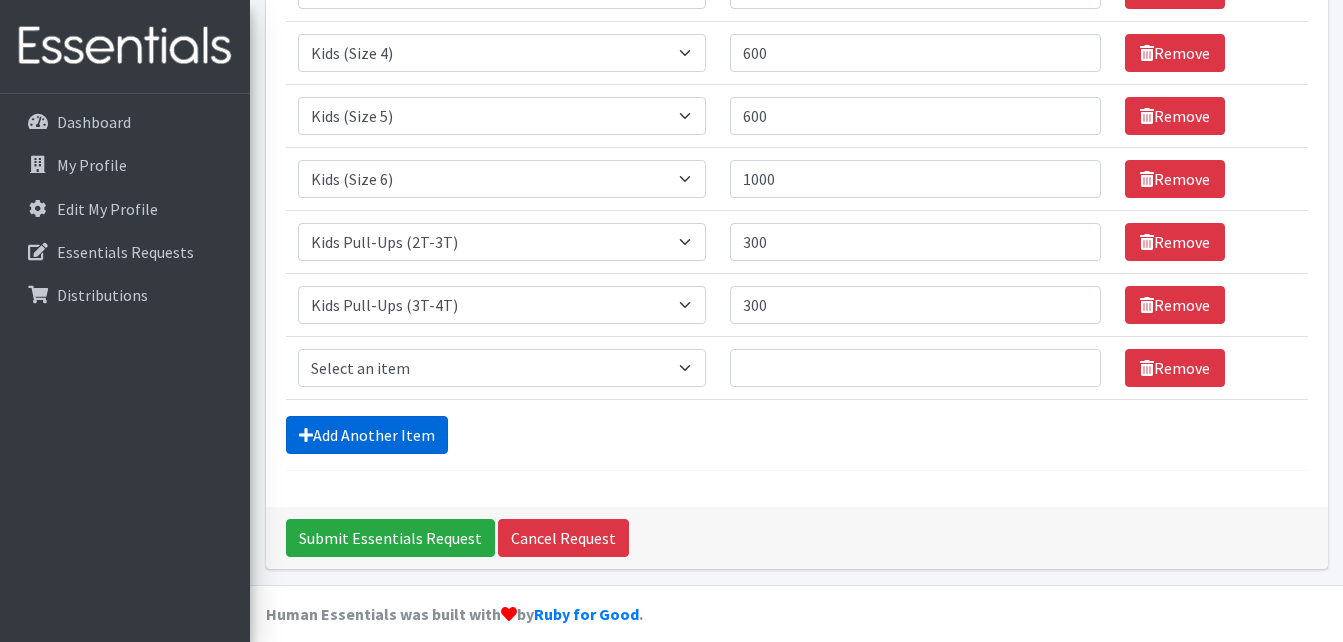 scroll, scrollTop: 496, scrollLeft: 0, axis: vertical 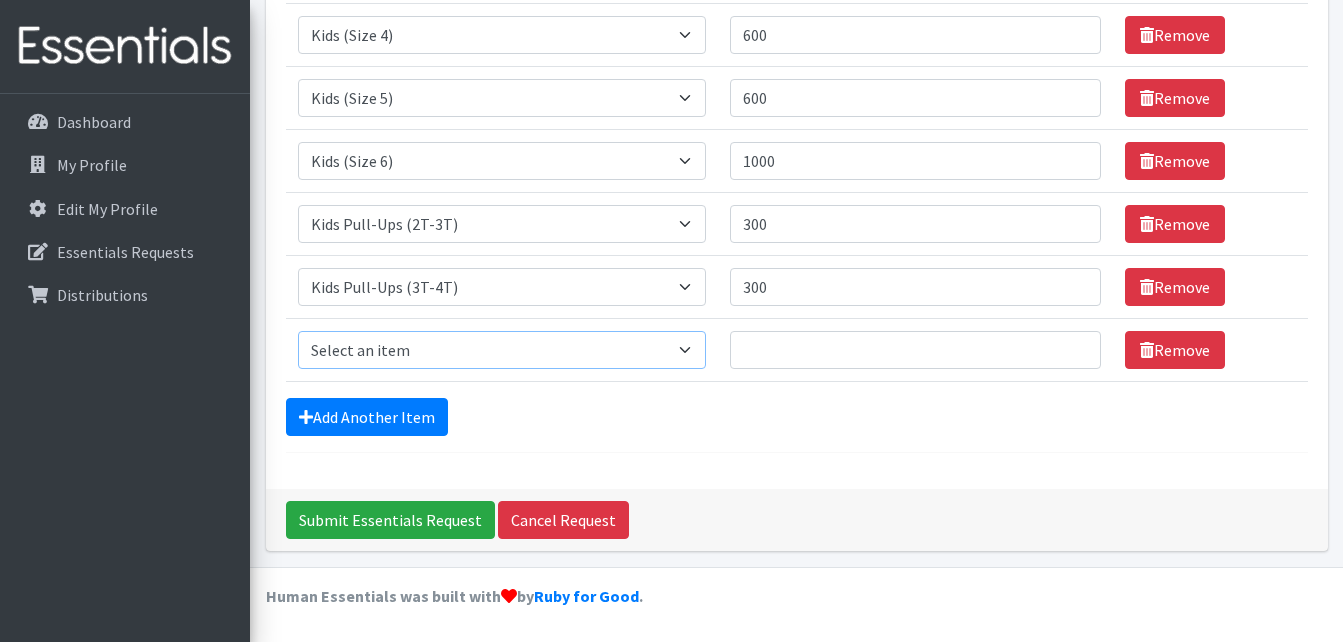click on "Select an item
Cloth Inserts (For Cloth Diapers)
Kids (Newborn)
Kids (Preemie)
Kids (Size 1)
Kids (Size 2)
Kids (Size 3)
Kids (Size 4)
Kids (Size 5)
Kids (Size 6)
Kids Pull-Ups (2T-3T)
Kids Pull-Ups (3T-4T)
Kids Pull-Ups (4T-5T)
Wipes (Baby)" at bounding box center [502, 350] 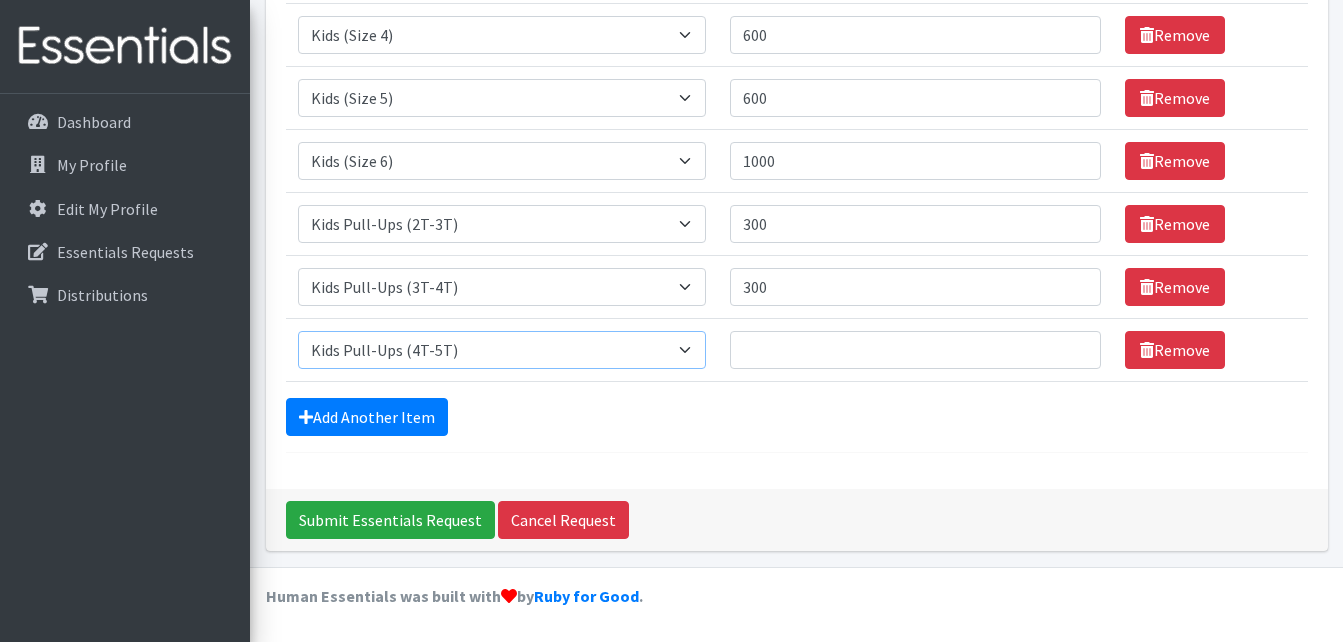 click on "Select an item
Cloth Inserts (For Cloth Diapers)
Kids (Newborn)
Kids (Preemie)
Kids (Size 1)
Kids (Size 2)
Kids (Size 3)
Kids (Size 4)
Kids (Size 5)
Kids (Size 6)
Kids Pull-Ups (2T-3T)
Kids Pull-Ups (3T-4T)
Kids Pull-Ups (4T-5T)
Wipes (Baby)" at bounding box center [502, 350] 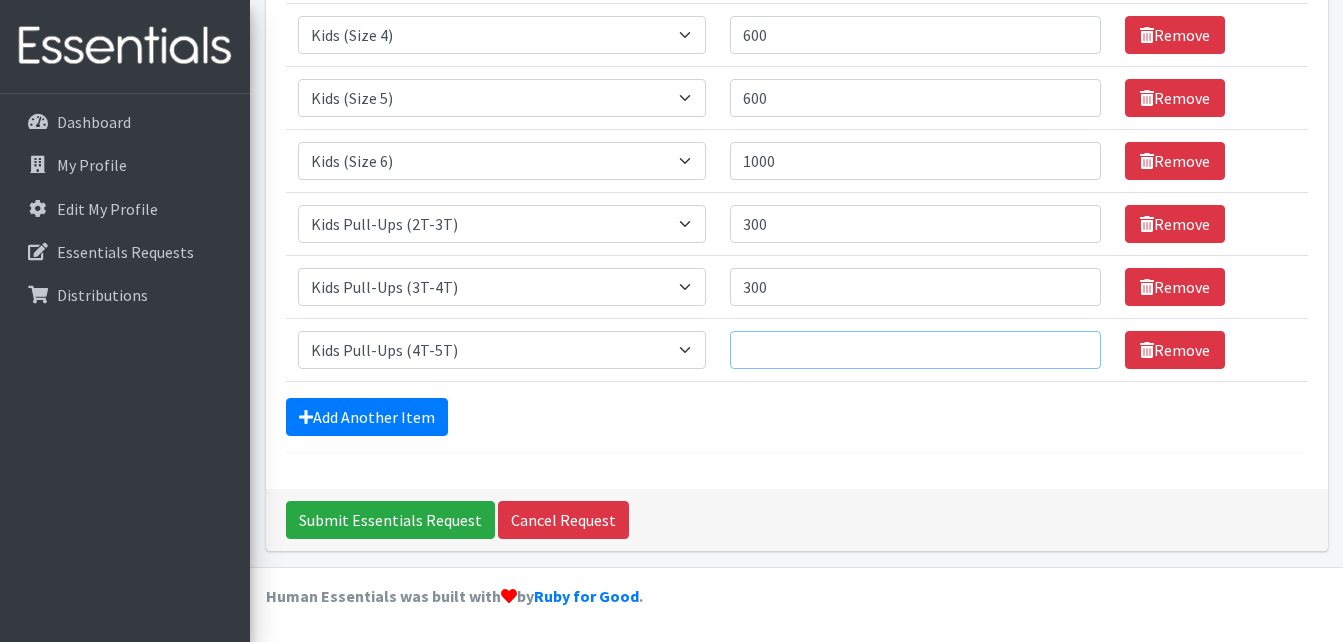 click on "Quantity" at bounding box center [915, 350] 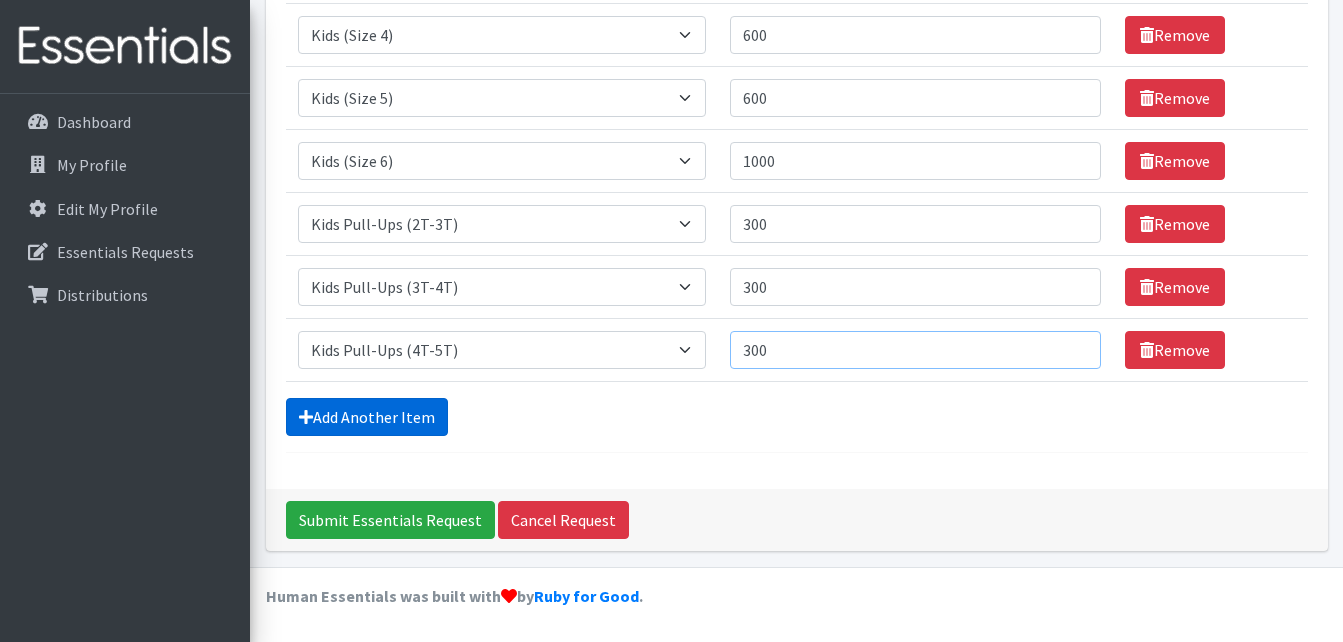 type on "300" 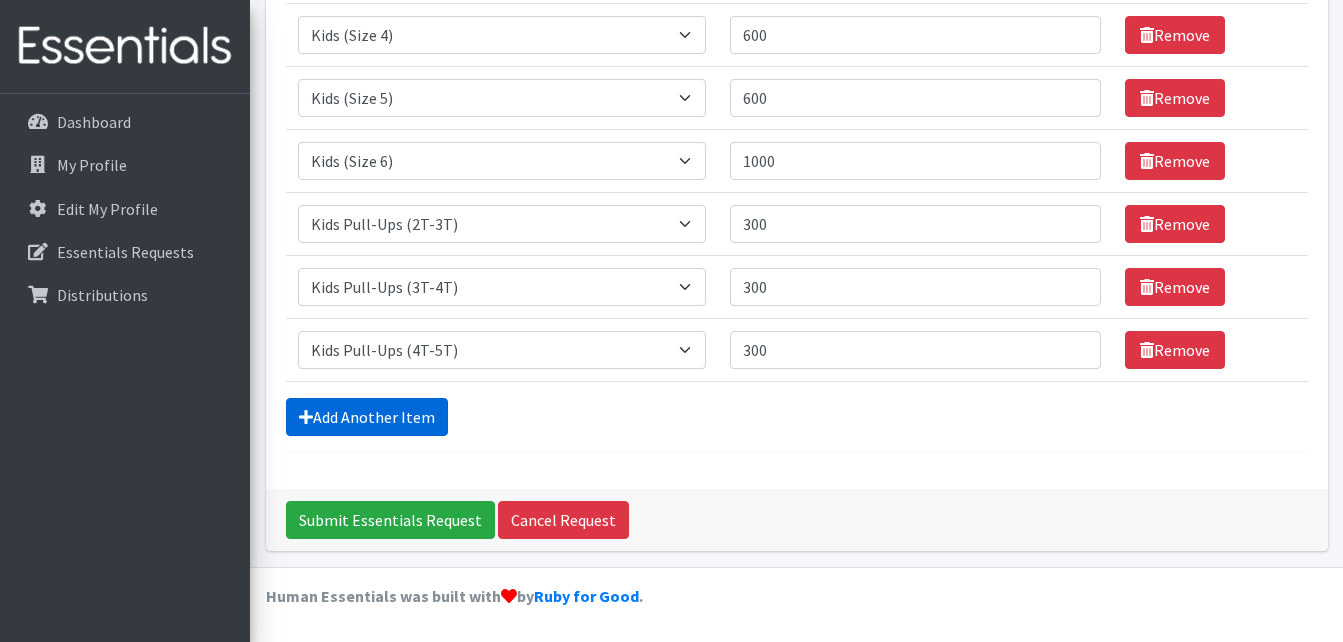 click on "Add Another Item" at bounding box center [367, 417] 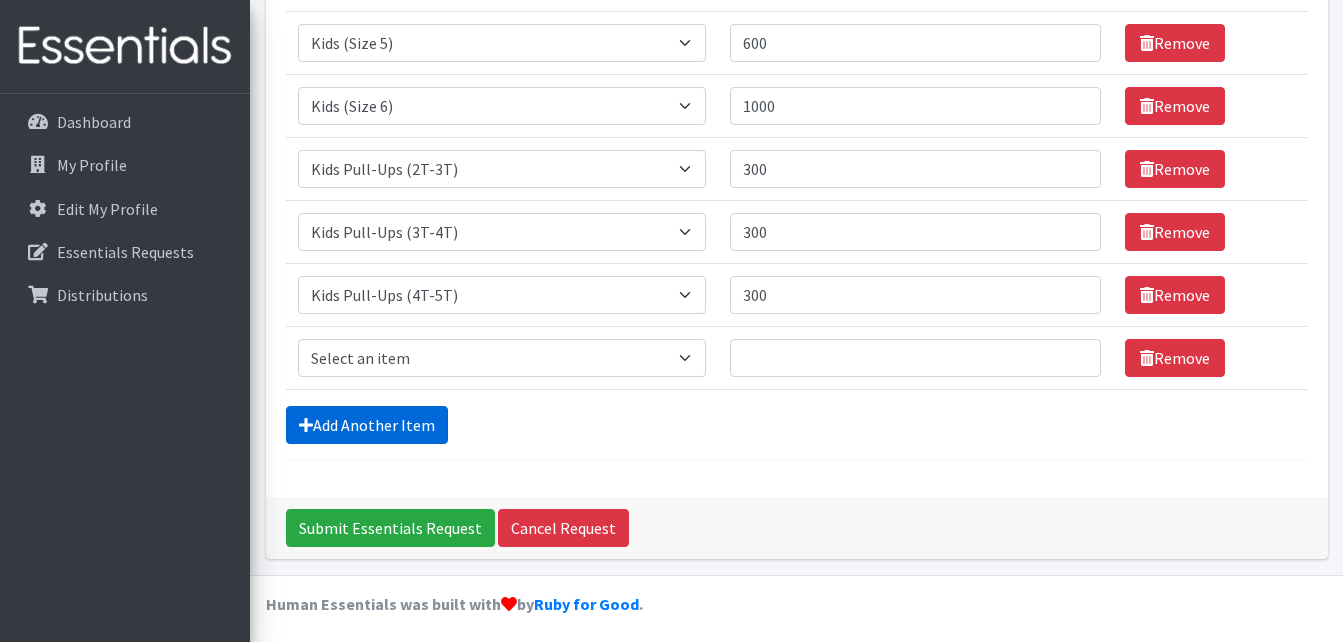 scroll, scrollTop: 559, scrollLeft: 0, axis: vertical 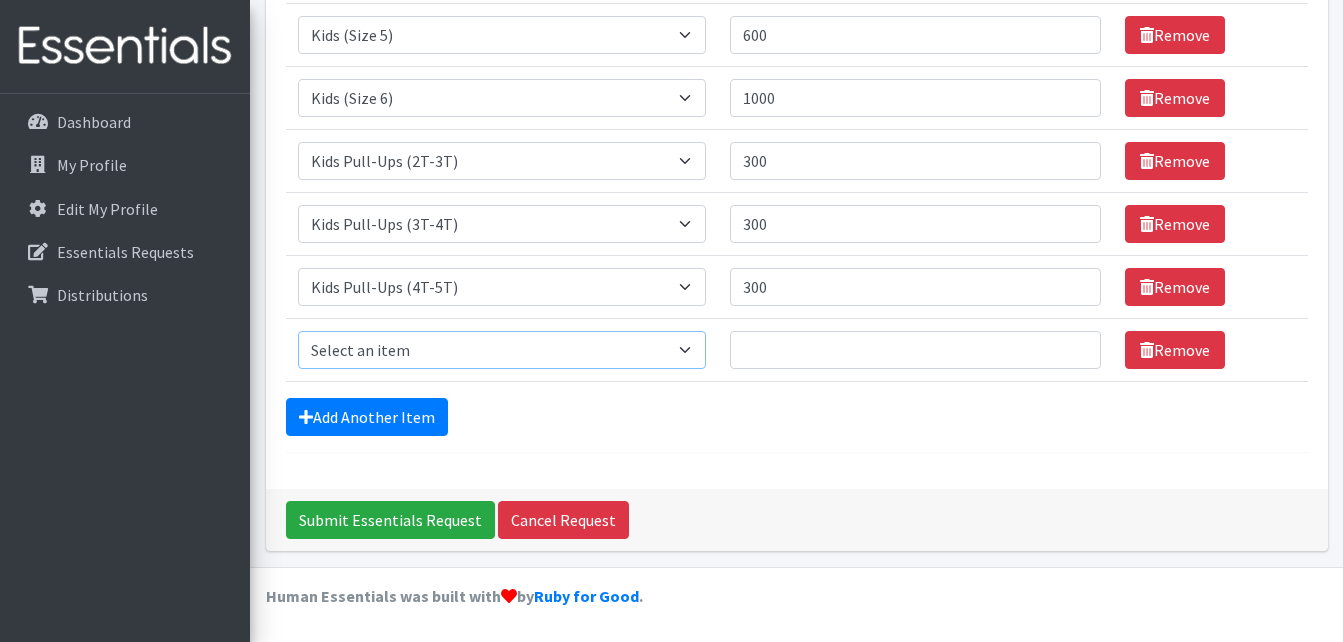 click on "Select an item
Cloth Inserts (For Cloth Diapers)
Kids (Newborn)
Kids (Preemie)
Kids (Size 1)
Kids (Size 2)
Kids (Size 3)
Kids (Size 4)
Kids (Size 5)
Kids (Size 6)
Kids Pull-Ups (2T-3T)
Kids Pull-Ups (3T-4T)
Kids Pull-Ups (4T-5T)
Wipes (Baby)" at bounding box center (502, 350) 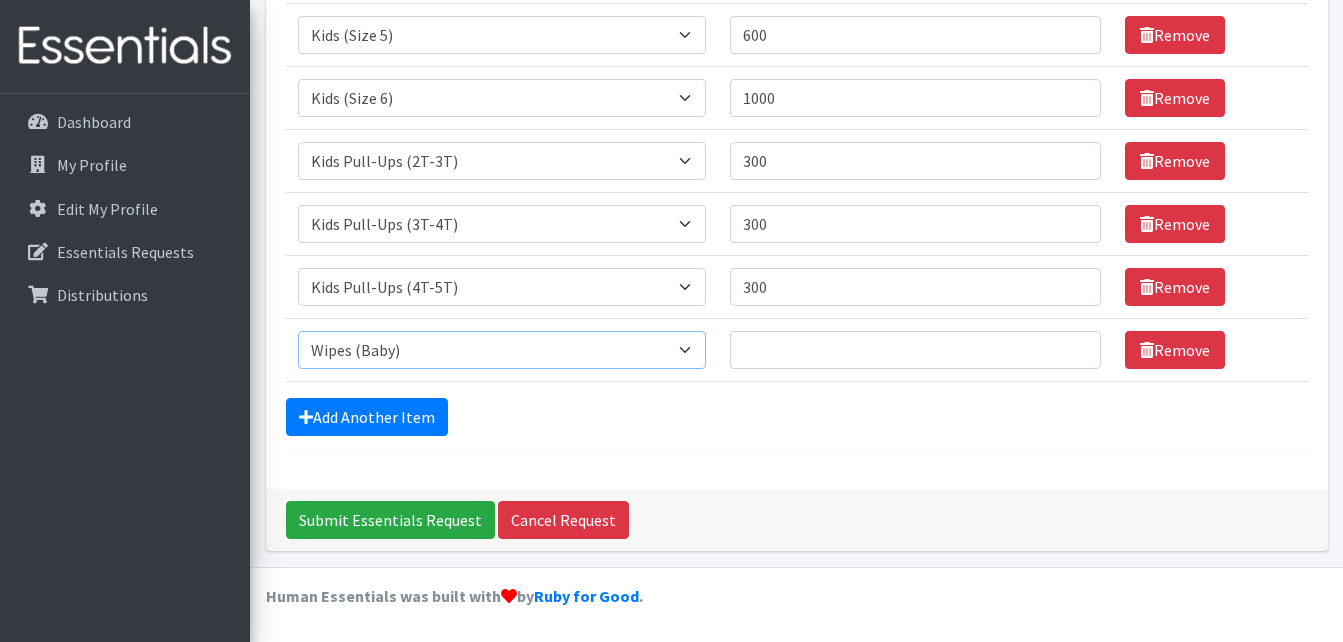 click on "Select an item
Cloth Inserts (For Cloth Diapers)
Kids (Newborn)
Kids (Preemie)
Kids (Size 1)
Kids (Size 2)
Kids (Size 3)
Kids (Size 4)
Kids (Size 5)
Kids (Size 6)
Kids Pull-Ups (2T-3T)
Kids Pull-Ups (3T-4T)
Kids Pull-Ups (4T-5T)
Wipes (Baby)" at bounding box center [502, 350] 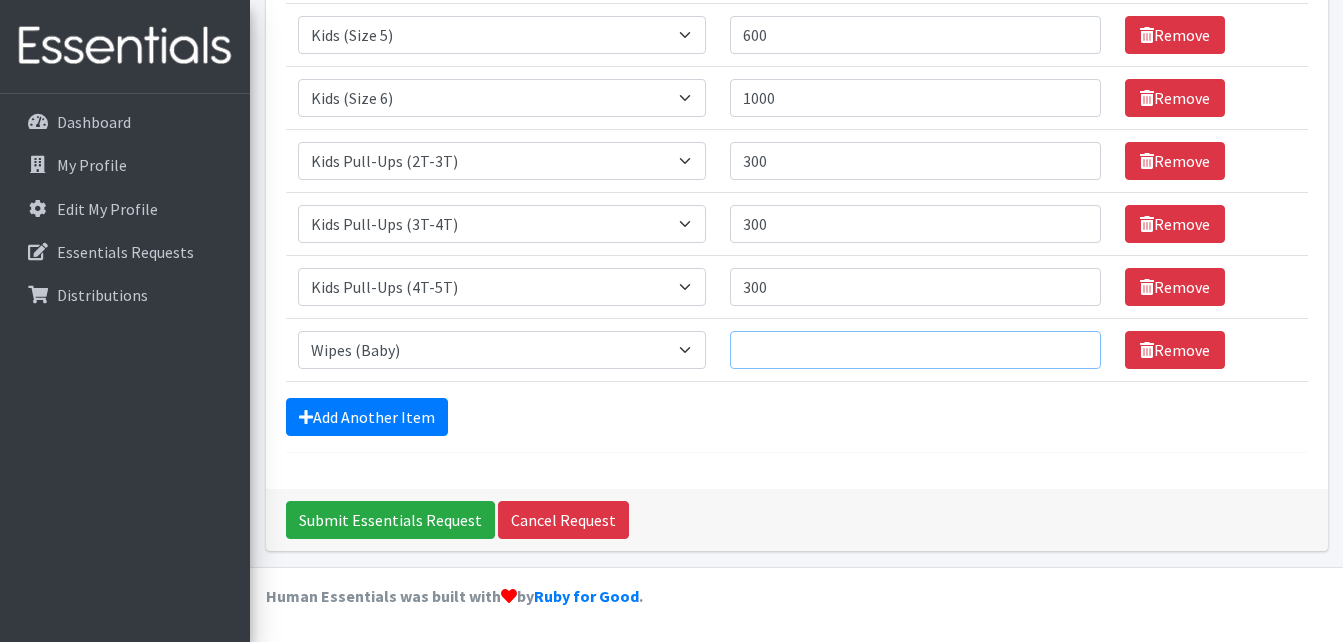 click on "Quantity" at bounding box center (915, 350) 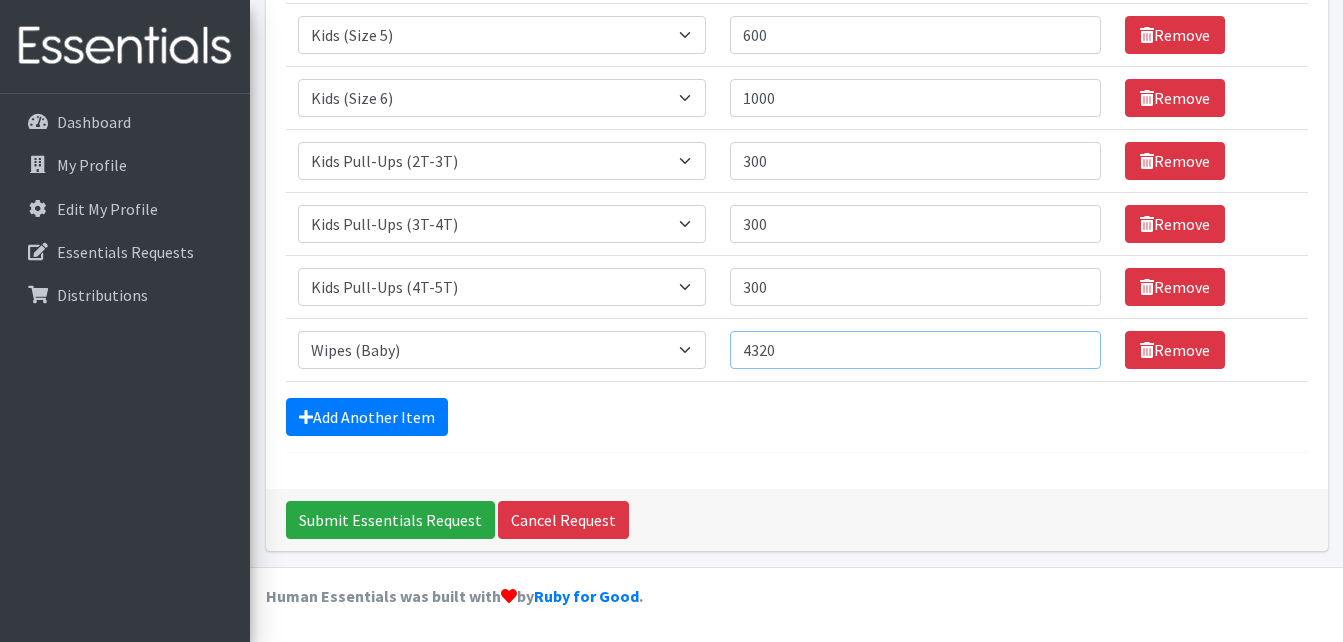 type on "4320" 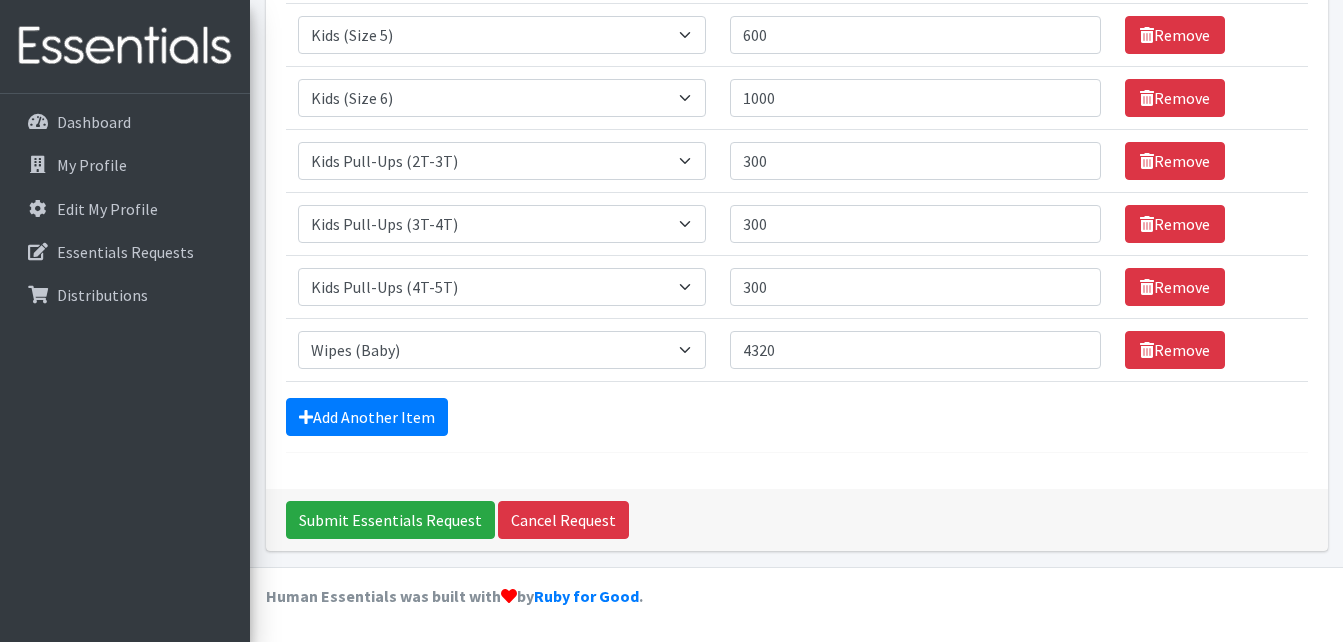click on "Comments: Good morning everyone,
Kindly include 1000 (40) size 7 in our order. Thank you for your continued support.
Item Requested
Quantity
Item Requested
Select an item
Cloth Inserts (For Cloth Diapers)
Kids (Newborn)
Kids (Preemie)
Kids (Size 1)
Kids (Size 2)
Kids (Size 3)
Kids (Size 4)
Kids (Size 5)
Kids (Size 6)
Kids Pull-Ups (2T-3T)
Kids Pull-Ups (3T-4T)
Kids Pull-Ups (4T-5T)
Wipes (Baby)
Quantity
200
Remove
Item Requested
Select an item
Cloth Inserts (For Cloth Diapers)
Kids (Newborn)
Kids (Preemie)
Kids (Size 1)
Kids (Size 2)
Kids (Size 3)
Kids (Size 4)
Kids (Size 5)
Kids (Size 6)
Kids Pull-Ups (2T-3T)
Kids Pull-Ups (3T-4T)" at bounding box center [797, 22] 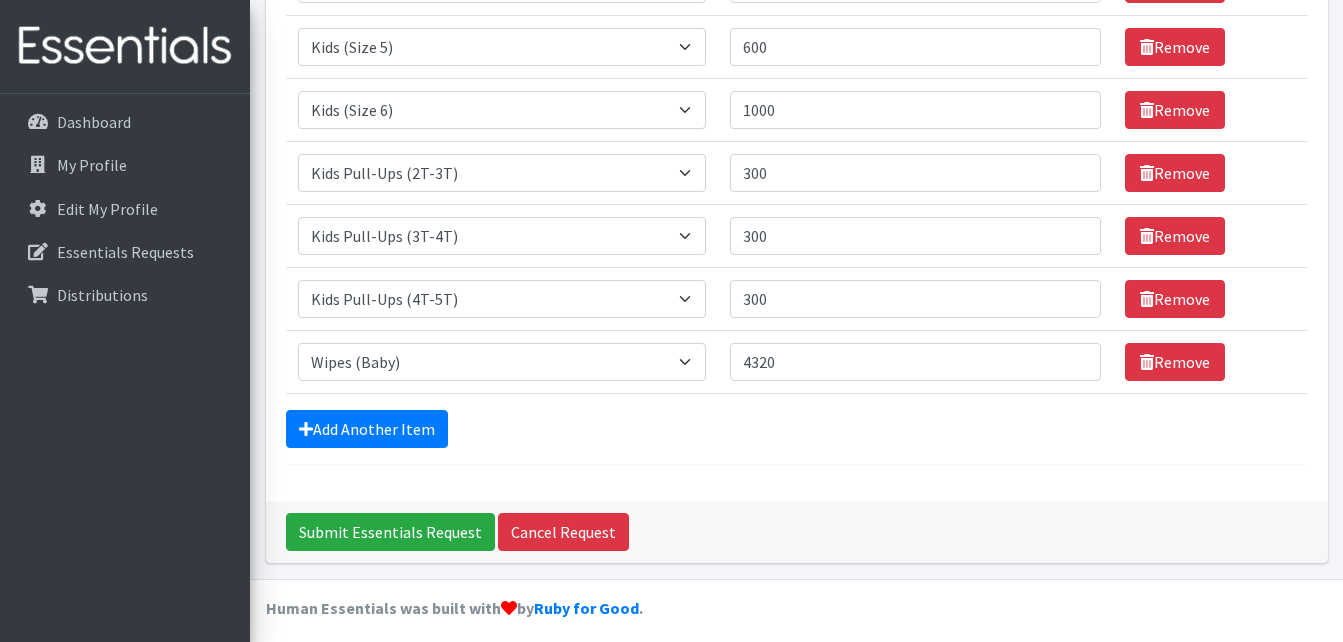 scroll, scrollTop: 559, scrollLeft: 0, axis: vertical 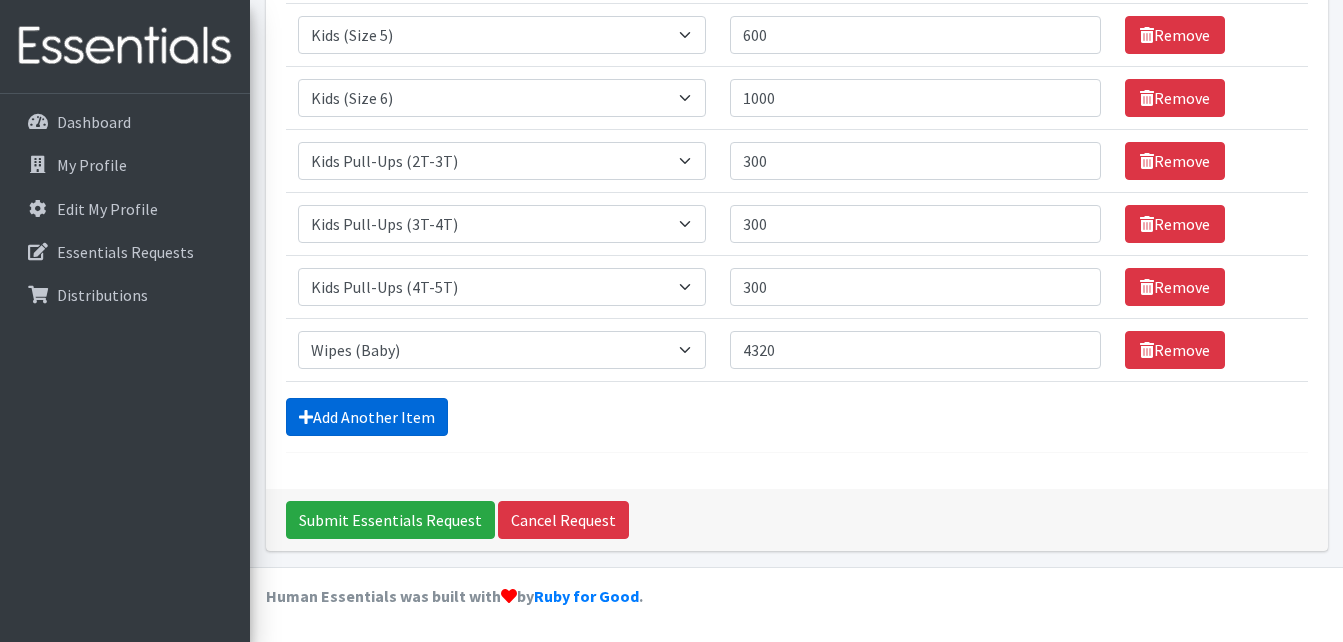click on "Add Another Item" at bounding box center [367, 417] 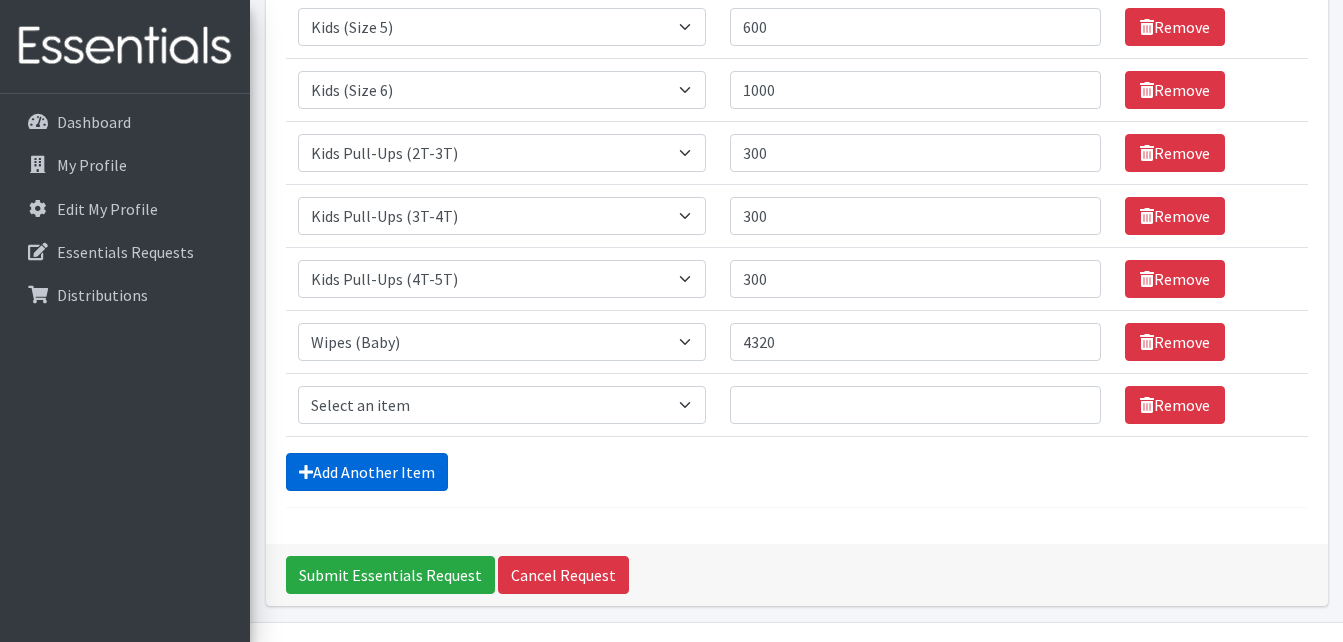 scroll, scrollTop: 622, scrollLeft: 0, axis: vertical 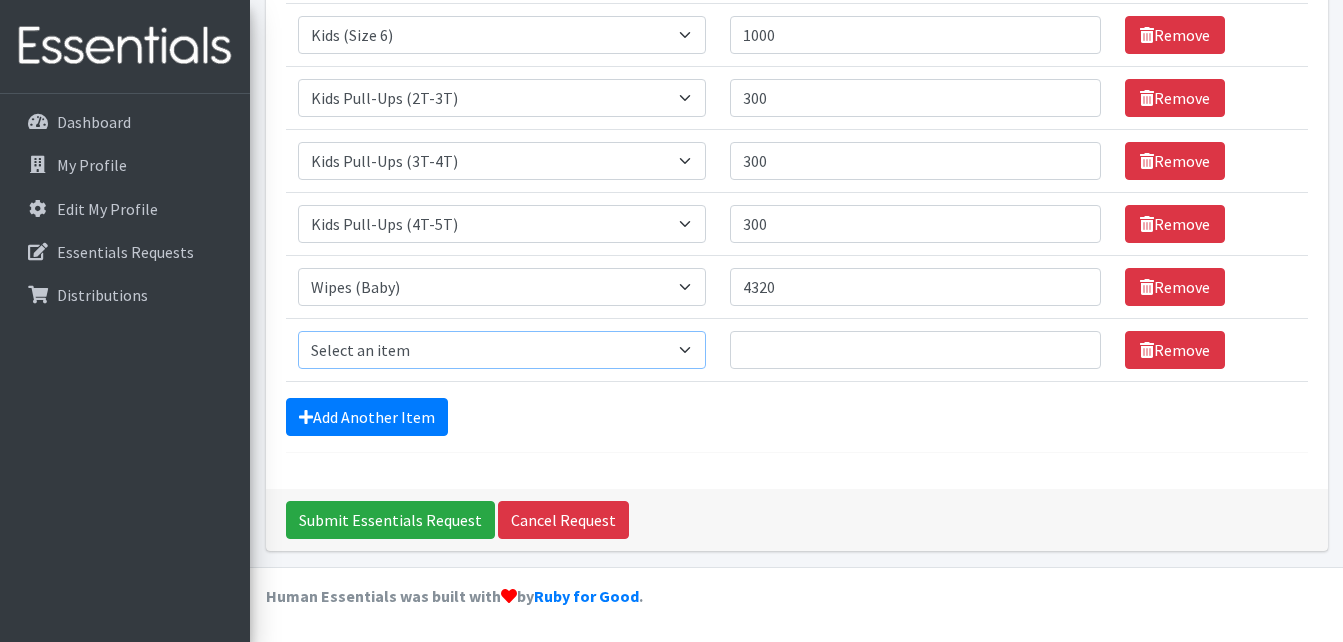 click on "Select an item
Cloth Inserts (For Cloth Diapers)
Kids (Newborn)
Kids (Preemie)
Kids (Size 1)
Kids (Size 2)
Kids (Size 3)
Kids (Size 4)
Kids (Size 5)
Kids (Size 6)
Kids Pull-Ups (2T-3T)
Kids Pull-Ups (3T-4T)
Kids Pull-Ups (4T-5T)
Wipes (Baby)" at bounding box center [502, 350] 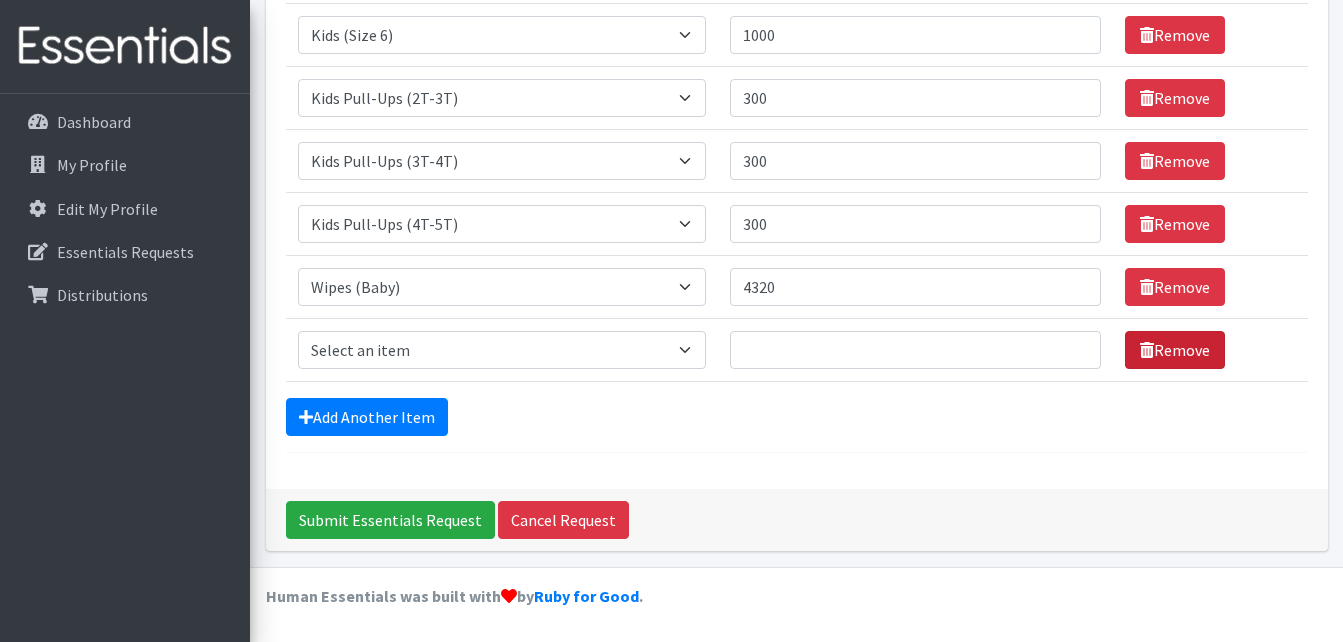 click on "Remove" at bounding box center (1175, 350) 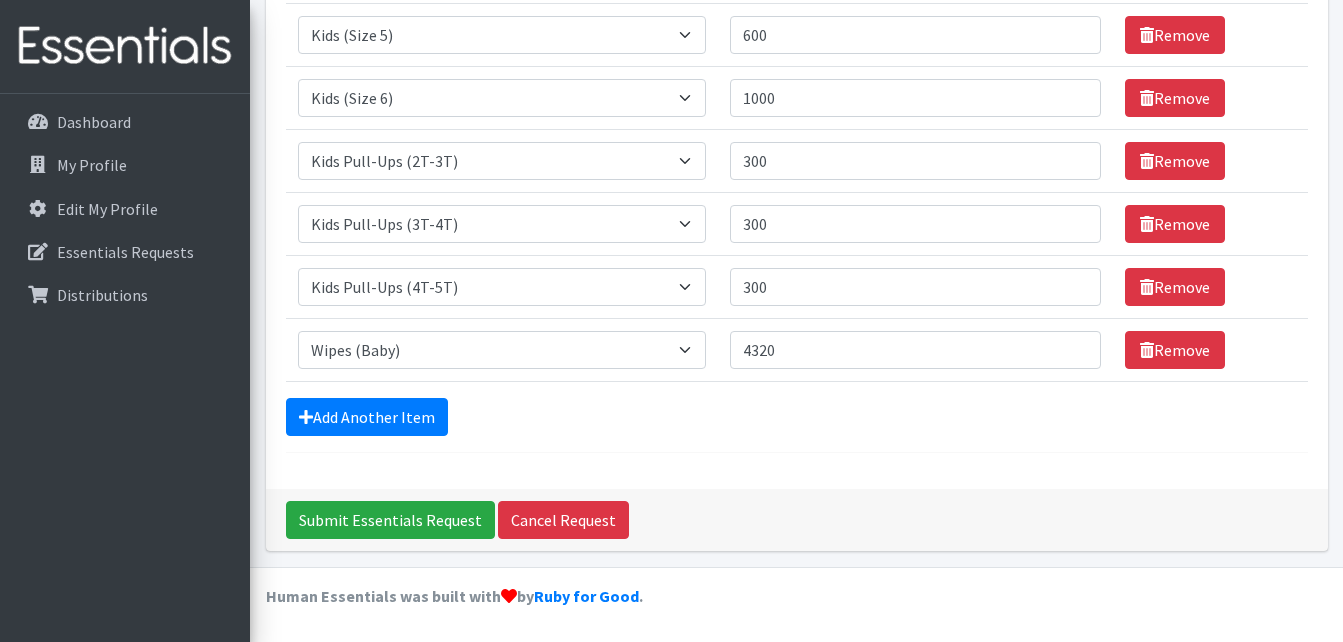 scroll, scrollTop: 559, scrollLeft: 0, axis: vertical 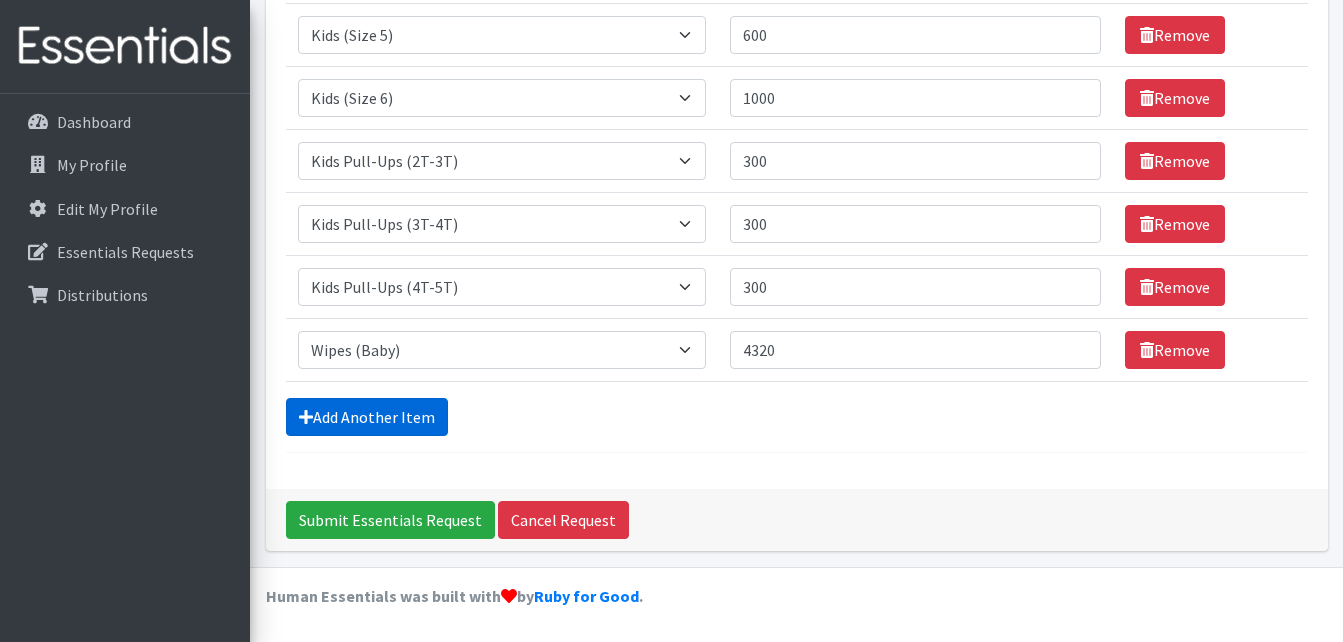 click on "Add Another Item" at bounding box center [367, 417] 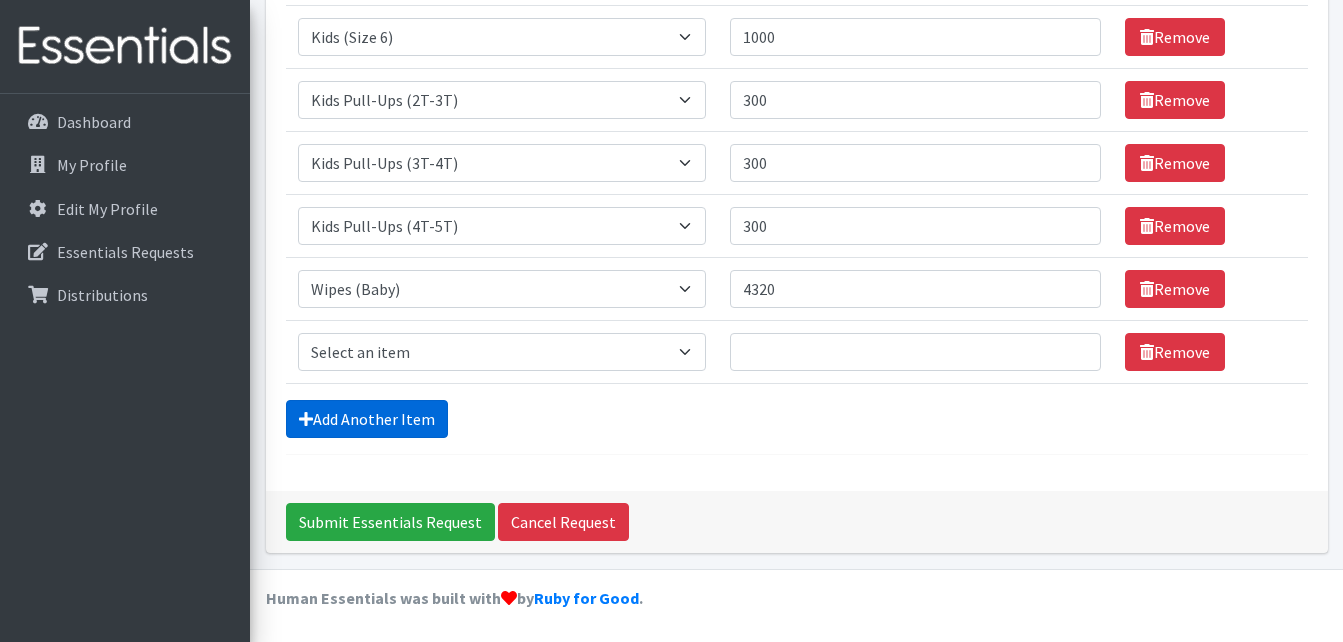 scroll, scrollTop: 622, scrollLeft: 0, axis: vertical 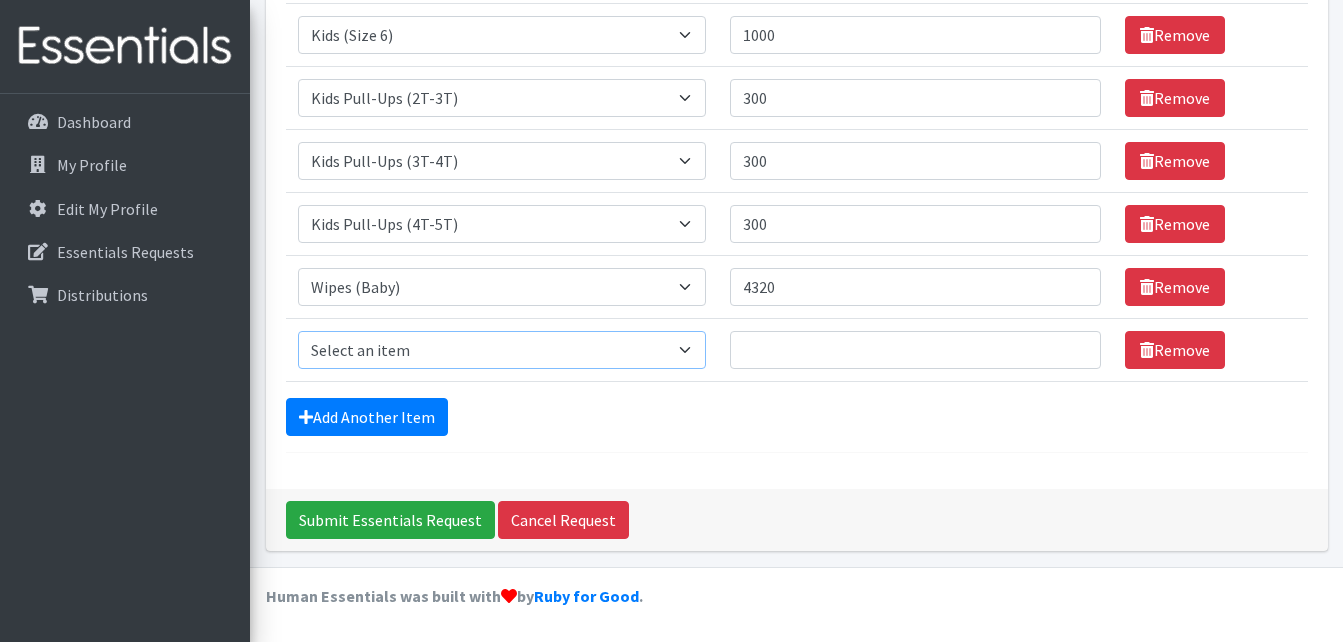 click on "Select an item
Cloth Inserts (For Cloth Diapers)
Kids (Newborn)
Kids (Preemie)
Kids (Size 1)
Kids (Size 2)
Kids (Size 3)
Kids (Size 4)
Kids (Size 5)
Kids (Size 6)
Kids Pull-Ups (2T-3T)
Kids Pull-Ups (3T-4T)
Kids Pull-Ups (4T-5T)
Wipes (Baby)" at bounding box center [502, 350] 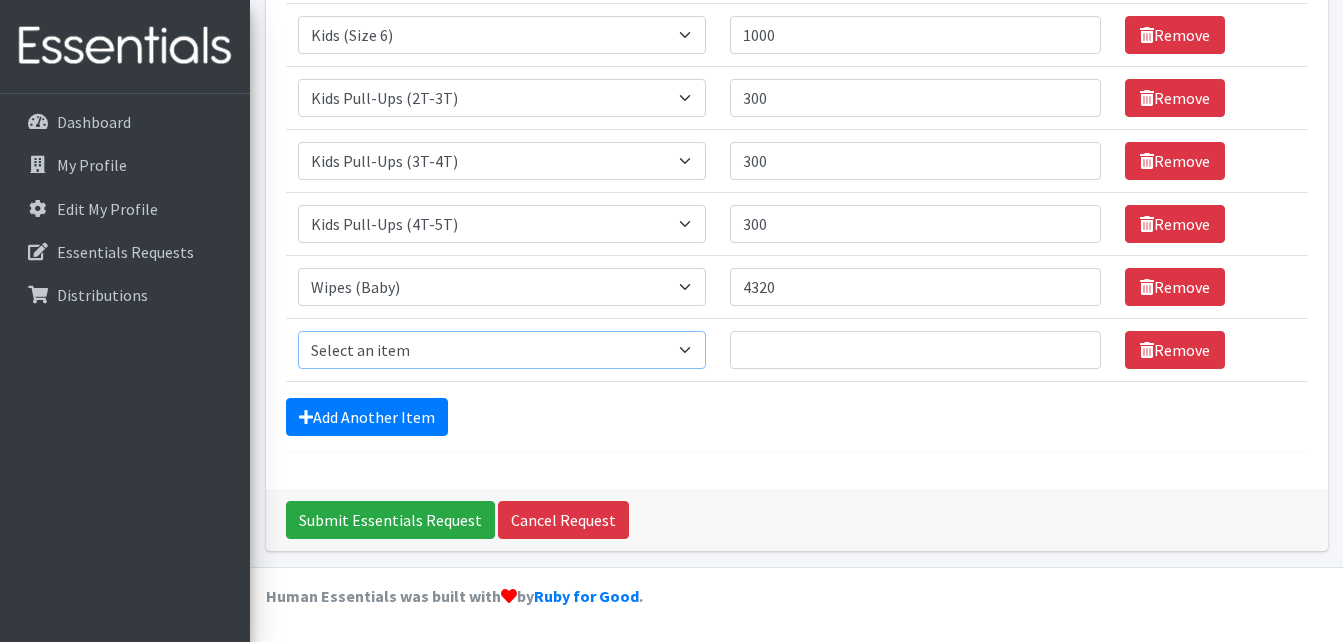 select on "5482" 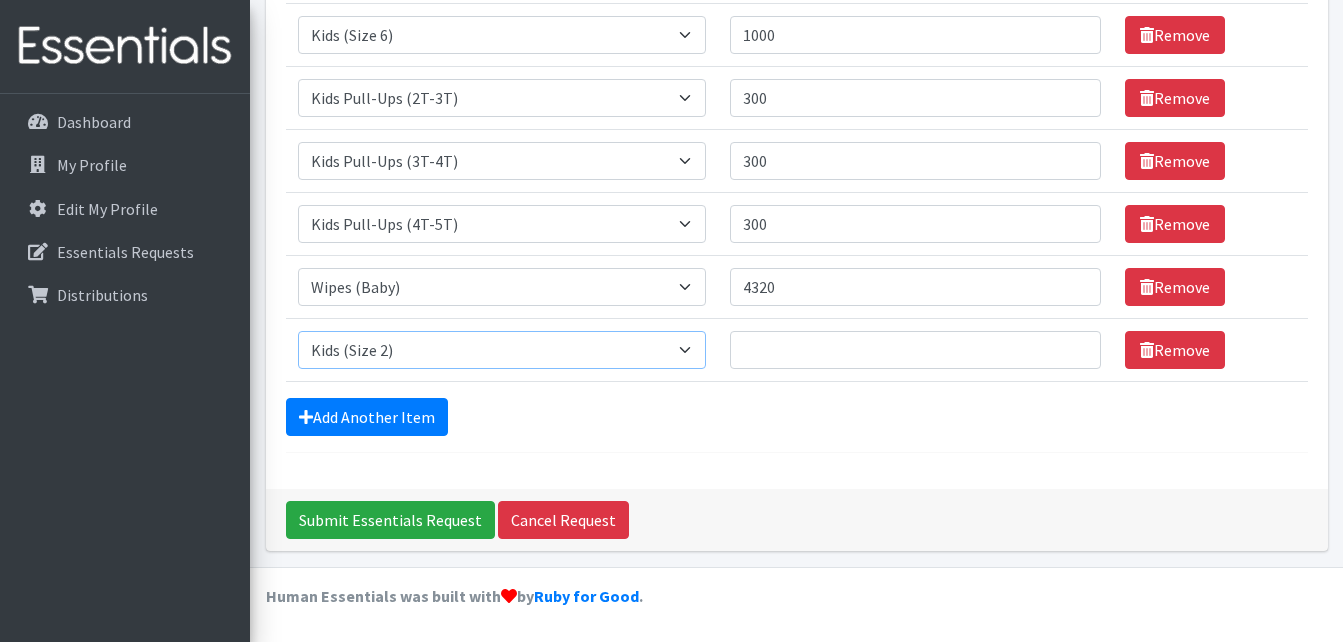 click on "Select an item
Cloth Inserts (For Cloth Diapers)
Kids (Newborn)
Kids (Preemie)
Kids (Size 1)
Kids (Size 2)
Kids (Size 3)
Kids (Size 4)
Kids (Size 5)
Kids (Size 6)
Kids Pull-Ups (2T-3T)
Kids Pull-Ups (3T-4T)
Kids Pull-Ups (4T-5T)
Wipes (Baby)" at bounding box center [502, 350] 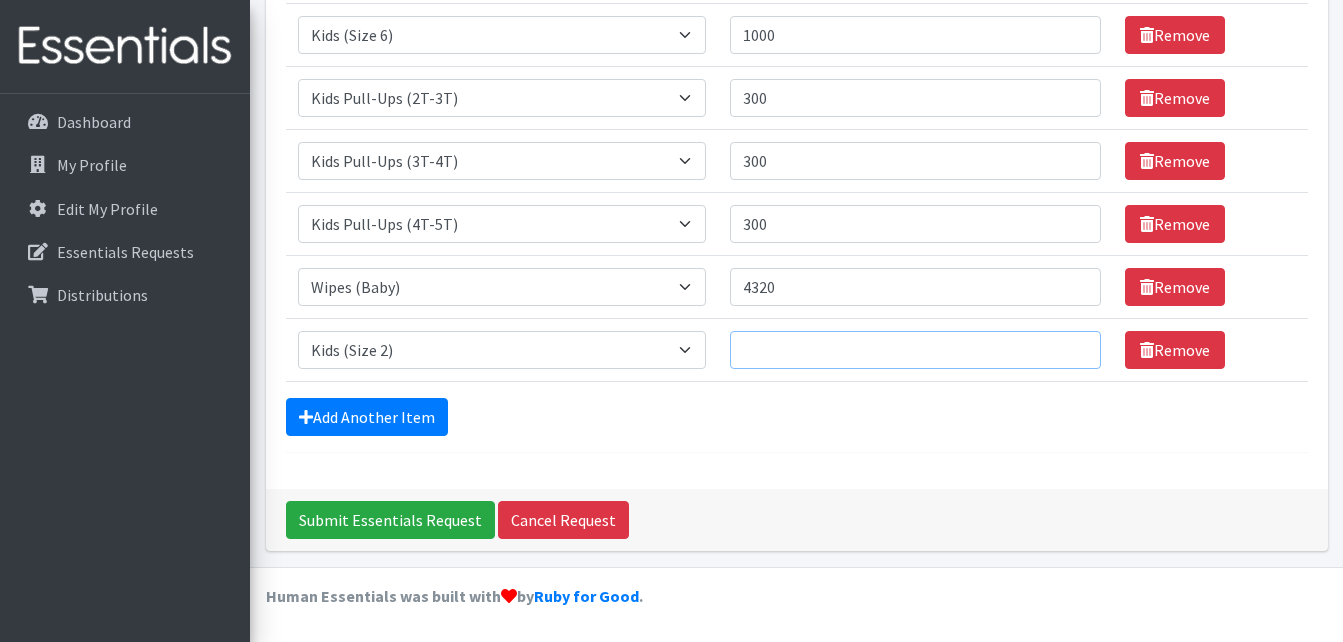 click on "Quantity" at bounding box center [915, 350] 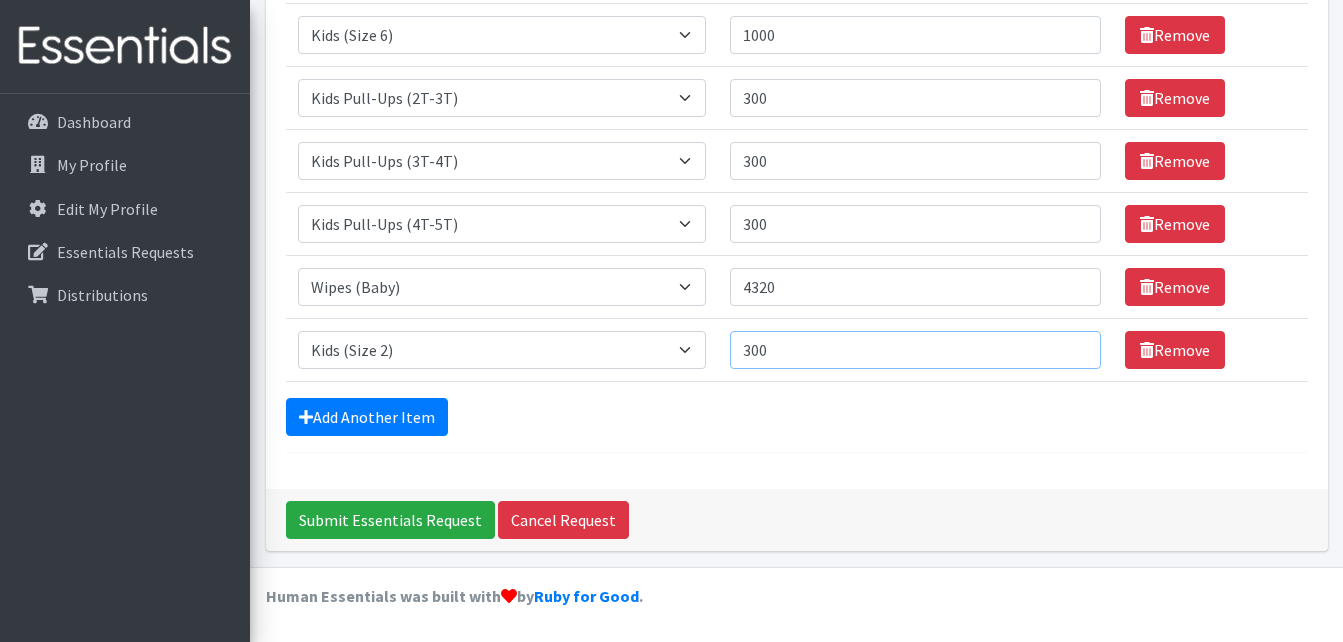 type on "300" 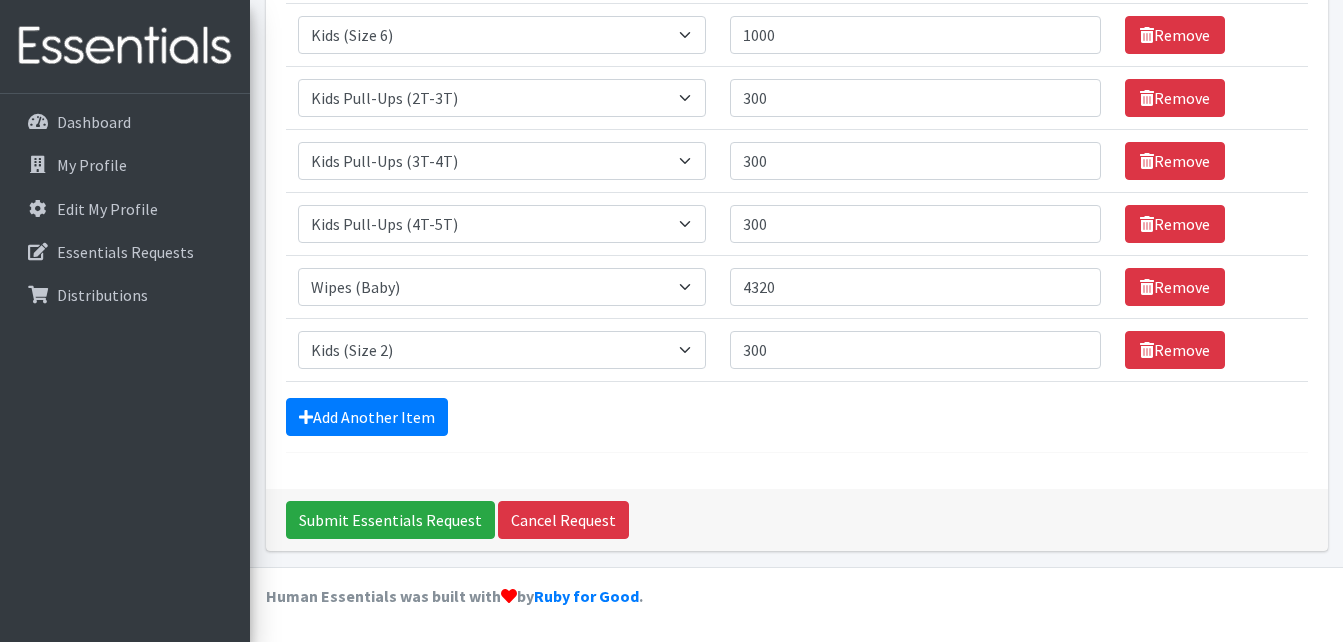 click on "Comments: Good morning everyone,
Kindly include 1000 (40) size 7 in our order. Thank you for your continued support.
Item Requested
Quantity
Item Requested
Select an item
Cloth Inserts (For Cloth Diapers)
Kids (Newborn)
Kids (Preemie)
Kids (Size 1)
Kids (Size 2)
Kids (Size 3)
Kids (Size 4)
Kids (Size 5)
Kids (Size 6)
Kids Pull-Ups (2T-3T)
Kids Pull-Ups (3T-4T)
Kids Pull-Ups (4T-5T)
Wipes (Baby)
Quantity
200
Remove
Item Requested
Select an item
Cloth Inserts (For Cloth Diapers)
Kids (Newborn)
Kids (Preemie)
Kids (Size 1)
Kids (Size 2)
Kids (Size 3)
Kids (Size 4)
Kids (Size 5)
Kids (Size 6)
Kids Pull-Ups (2T-3T)
Kids Pull-Ups (3T-4T)" at bounding box center (797, -10) 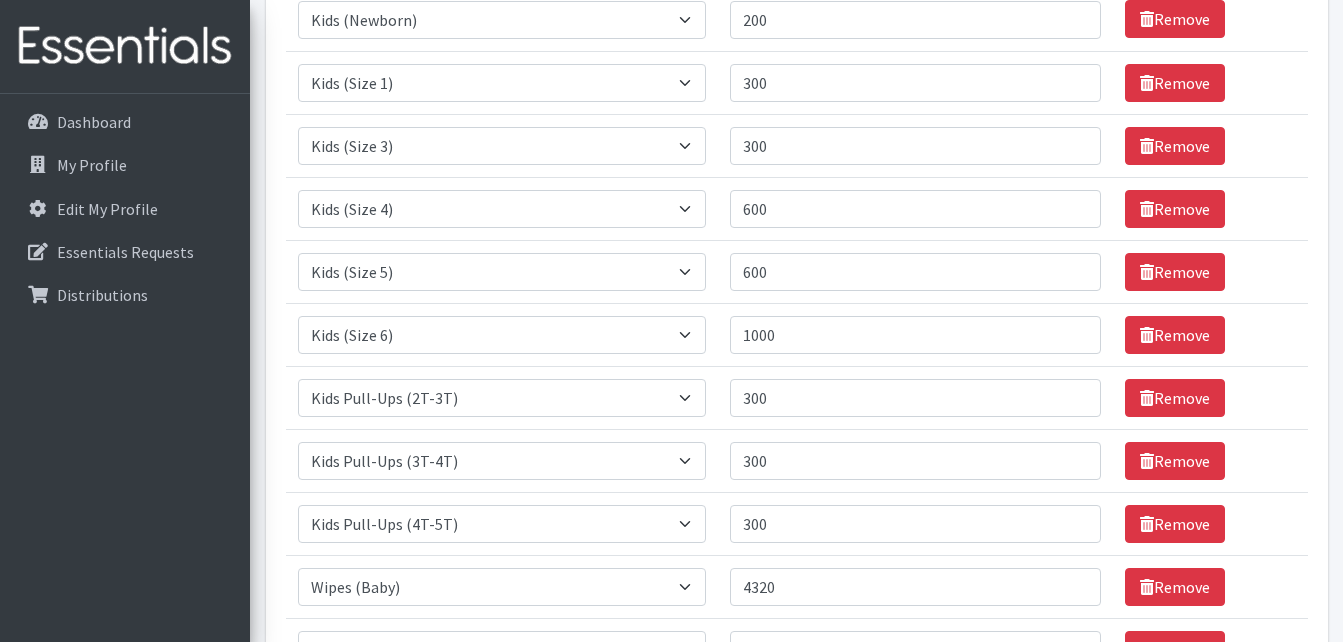 scroll, scrollTop: 222, scrollLeft: 0, axis: vertical 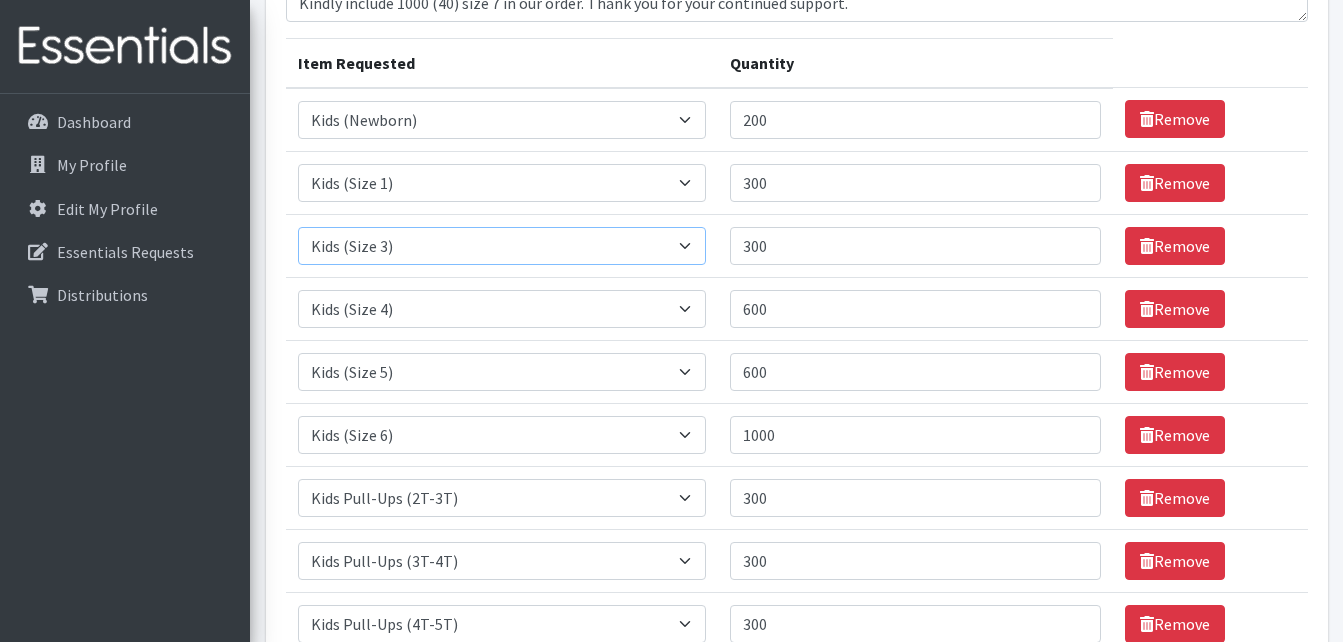 click on "Select an item
Cloth Inserts (For Cloth Diapers)
Kids (Newborn)
Kids (Preemie)
Kids (Size 1)
Kids (Size 2)
Kids (Size 3)
Kids (Size 4)
Kids (Size 5)
Kids (Size 6)
Kids Pull-Ups (2T-3T)
Kids Pull-Ups (3T-4T)
Kids Pull-Ups (4T-5T)
Wipes (Baby)" at bounding box center [502, 246] 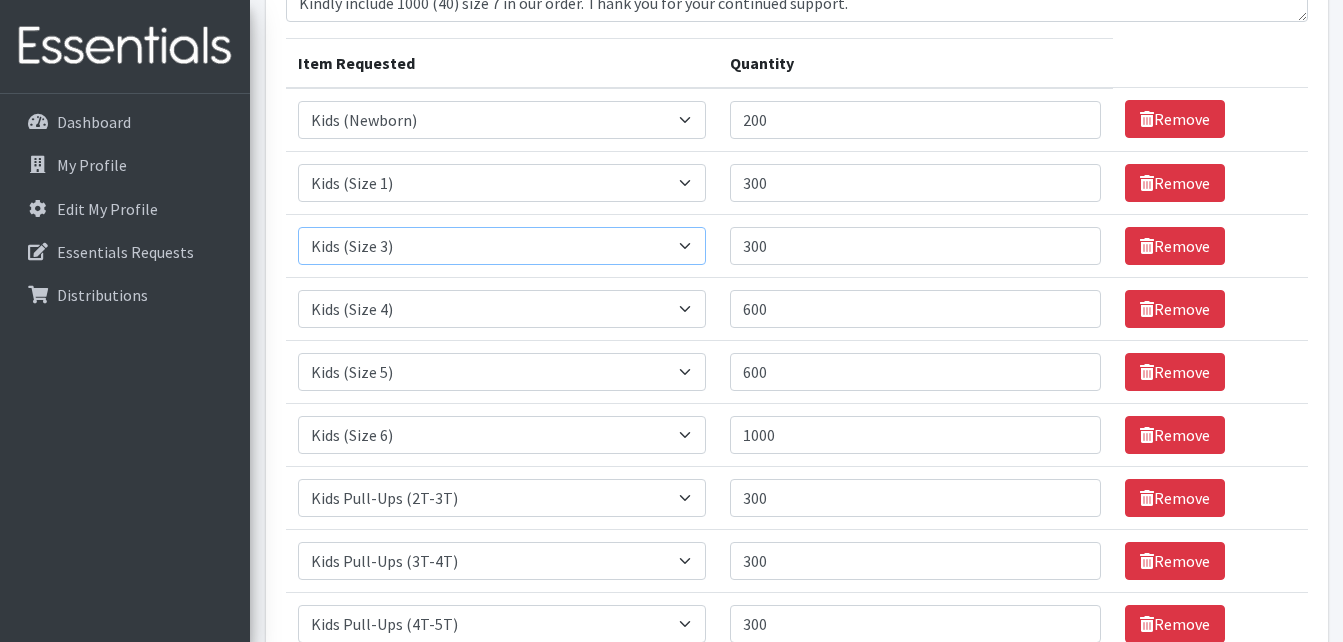 select on "5482" 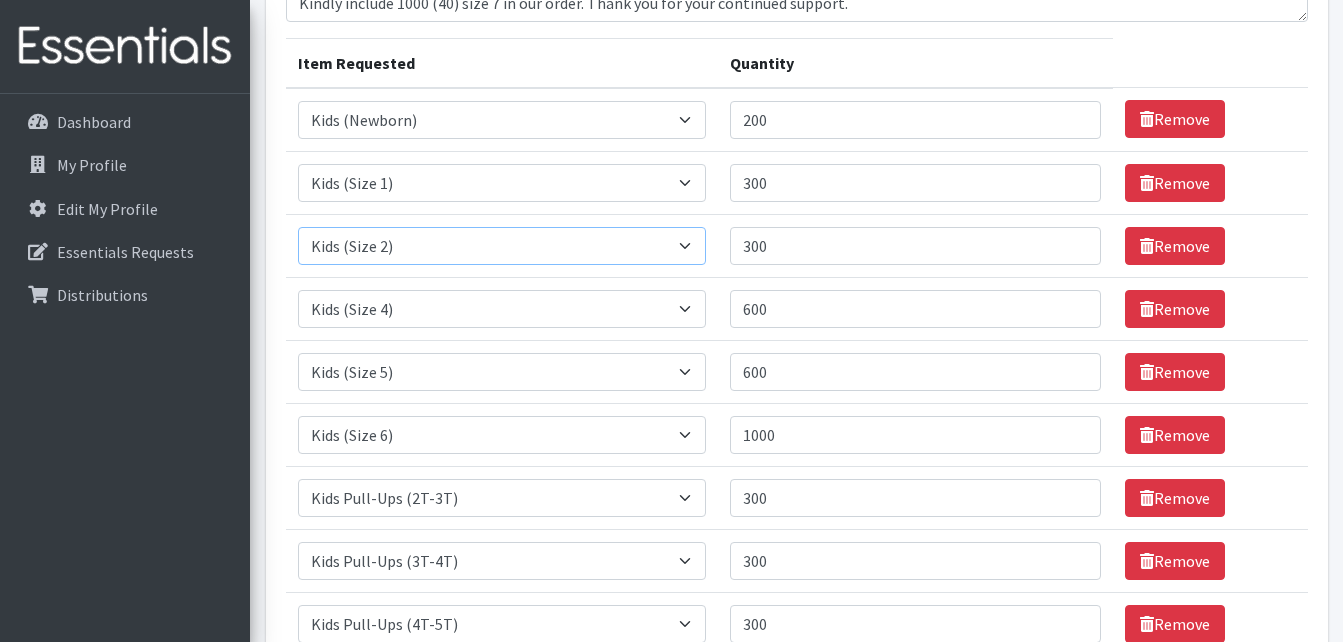 click on "Select an item
Cloth Inserts (For Cloth Diapers)
Kids (Newborn)
Kids (Preemie)
Kids (Size 1)
Kids (Size 2)
Kids (Size 3)
Kids (Size 4)
Kids (Size 5)
Kids (Size 6)
Kids Pull-Ups (2T-3T)
Kids Pull-Ups (3T-4T)
Kids Pull-Ups (4T-5T)
Wipes (Baby)" at bounding box center [502, 246] 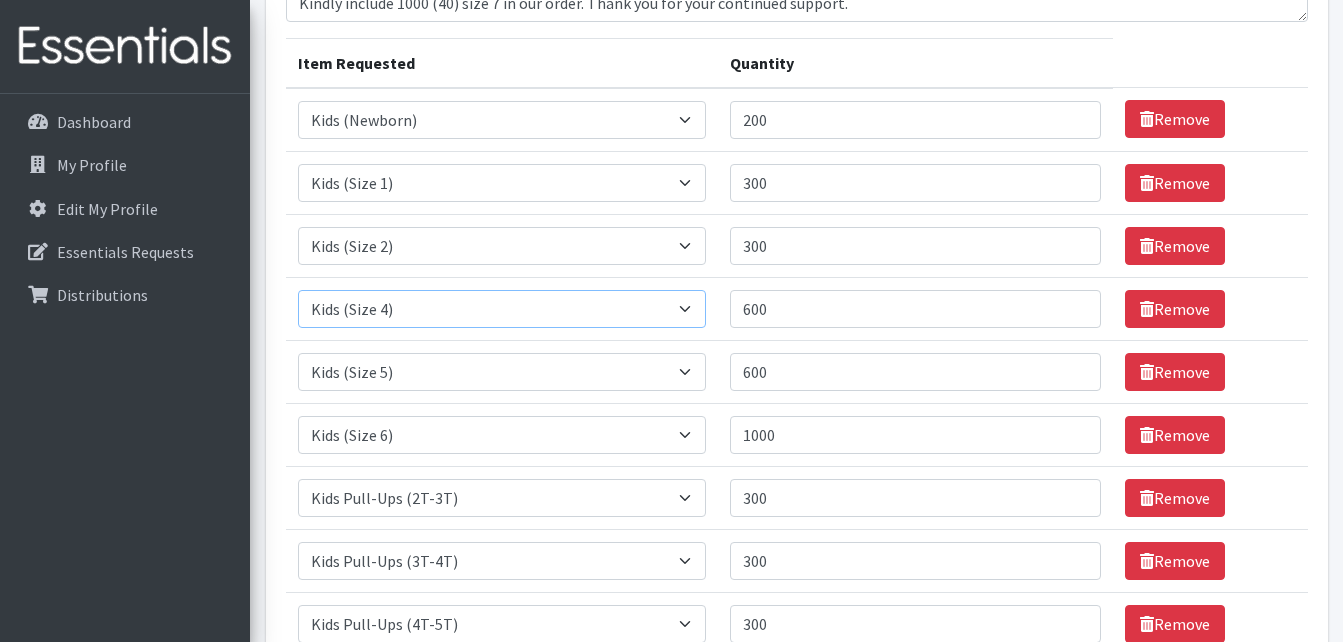 click on "Select an item
Cloth Inserts (For Cloth Diapers)
Kids (Newborn)
Kids (Preemie)
Kids (Size 1)
Kids (Size 2)
Kids (Size 3)
Kids (Size 4)
Kids (Size 5)
Kids (Size 6)
Kids Pull-Ups (2T-3T)
Kids Pull-Ups (3T-4T)
Kids Pull-Ups (4T-5T)
Wipes (Baby)" at bounding box center [502, 309] 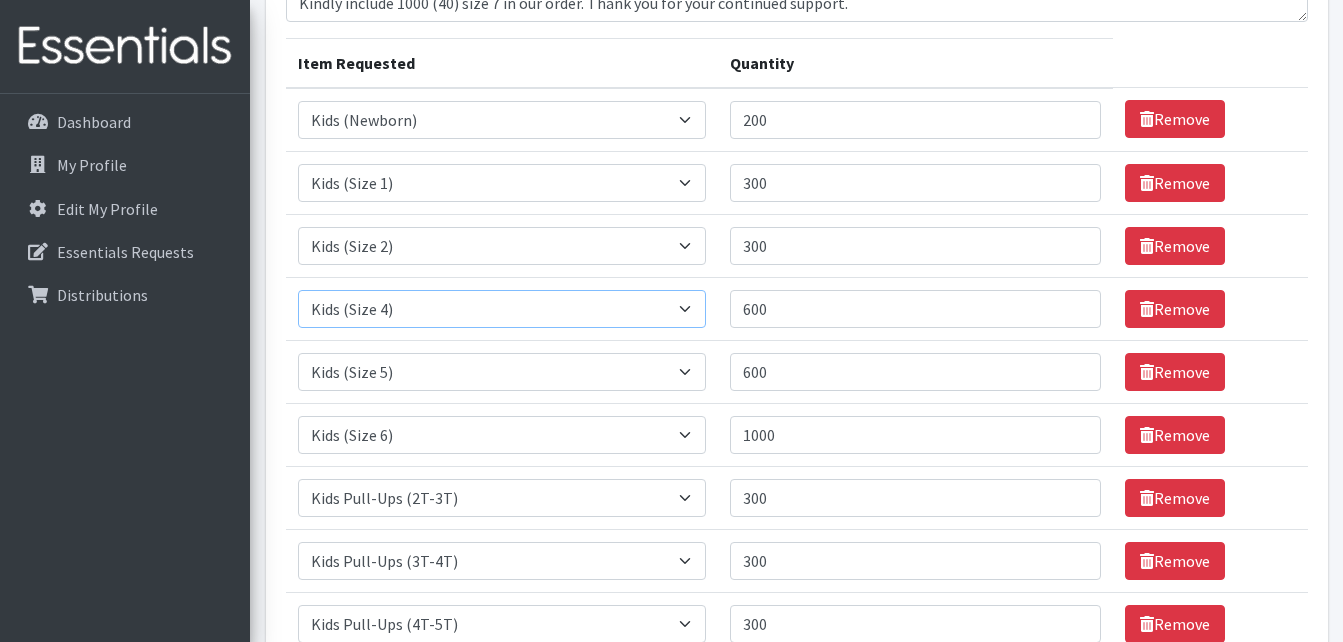 select on "5483" 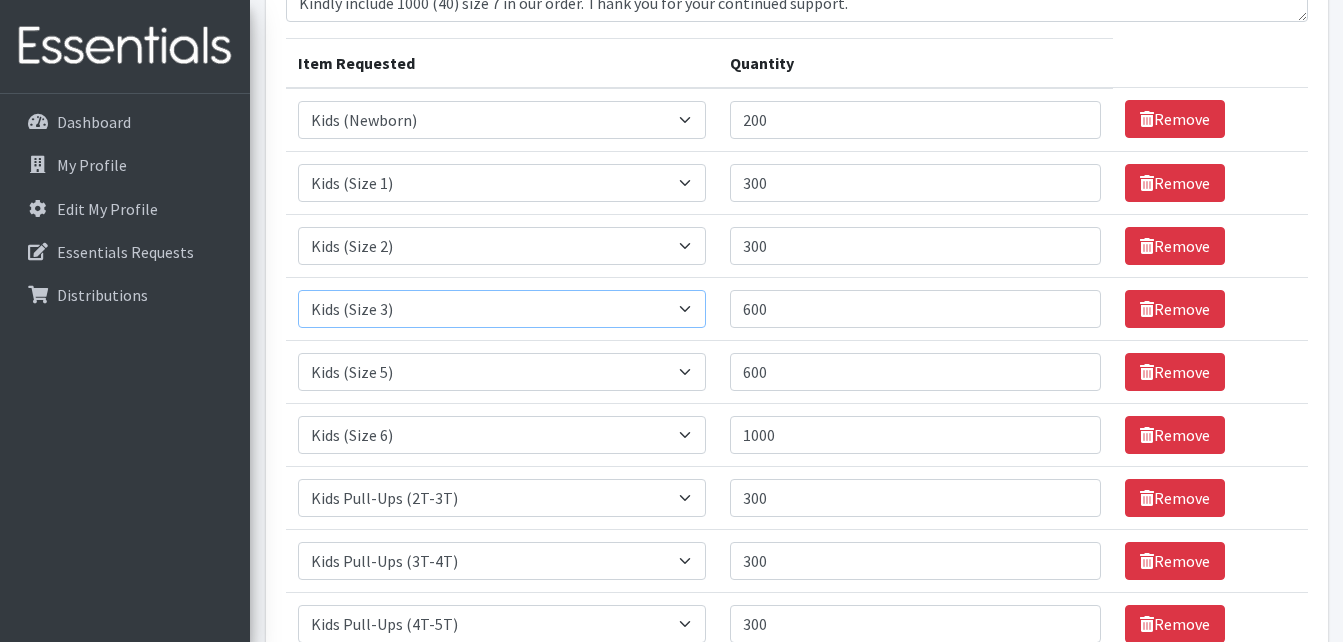 click on "Select an item
Cloth Inserts (For Cloth Diapers)
Kids (Newborn)
Kids (Preemie)
Kids (Size 1)
Kids (Size 2)
Kids (Size 3)
Kids (Size 4)
Kids (Size 5)
Kids (Size 6)
Kids Pull-Ups (2T-3T)
Kids Pull-Ups (3T-4T)
Kids Pull-Ups (4T-5T)
Wipes (Baby)" at bounding box center [502, 309] 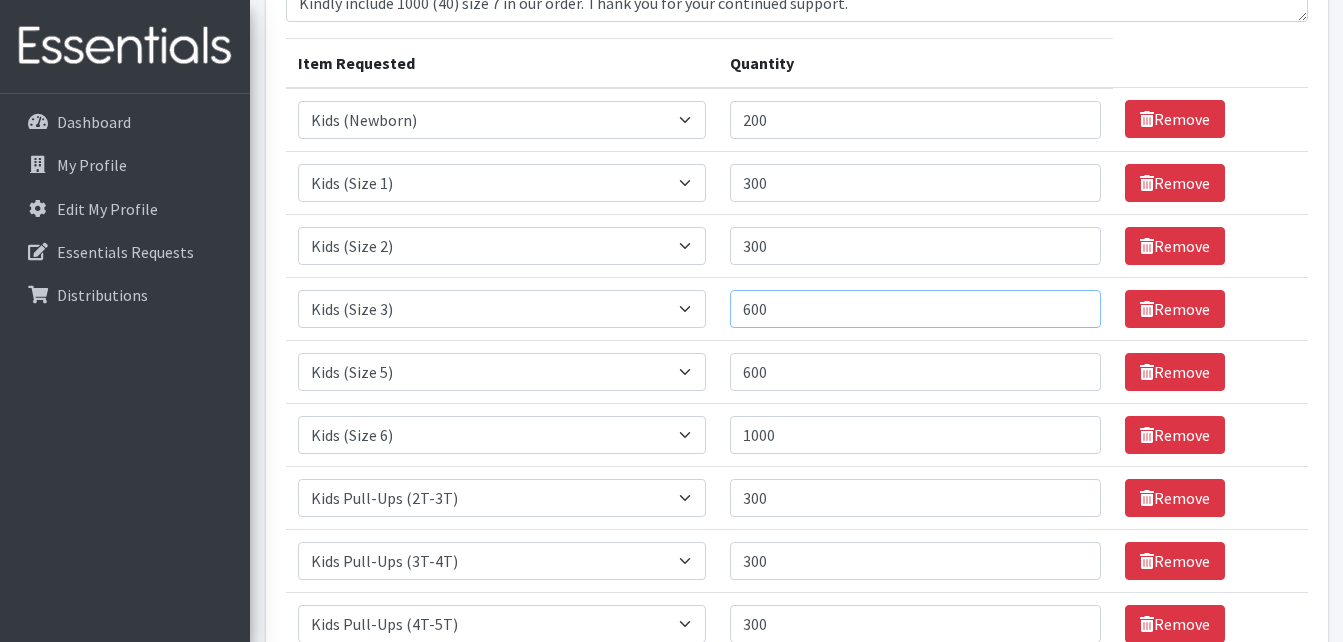 drag, startPoint x: 788, startPoint y: 313, endPoint x: 692, endPoint y: 310, distance: 96.04687 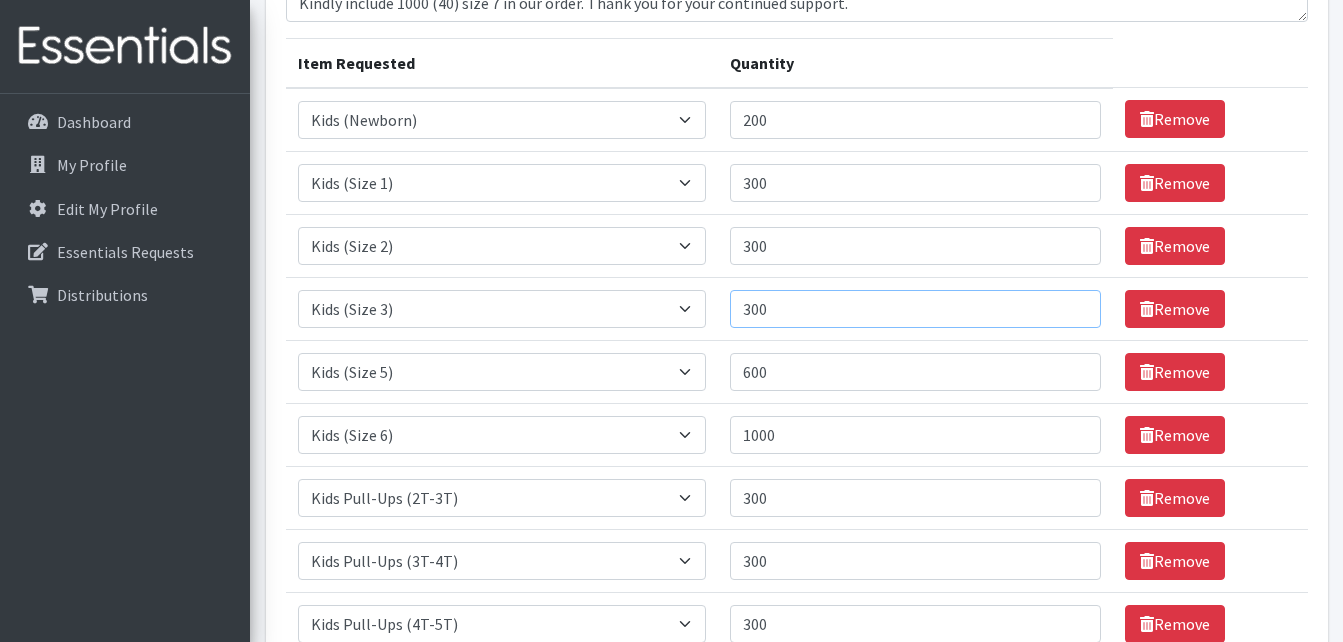 type on "300" 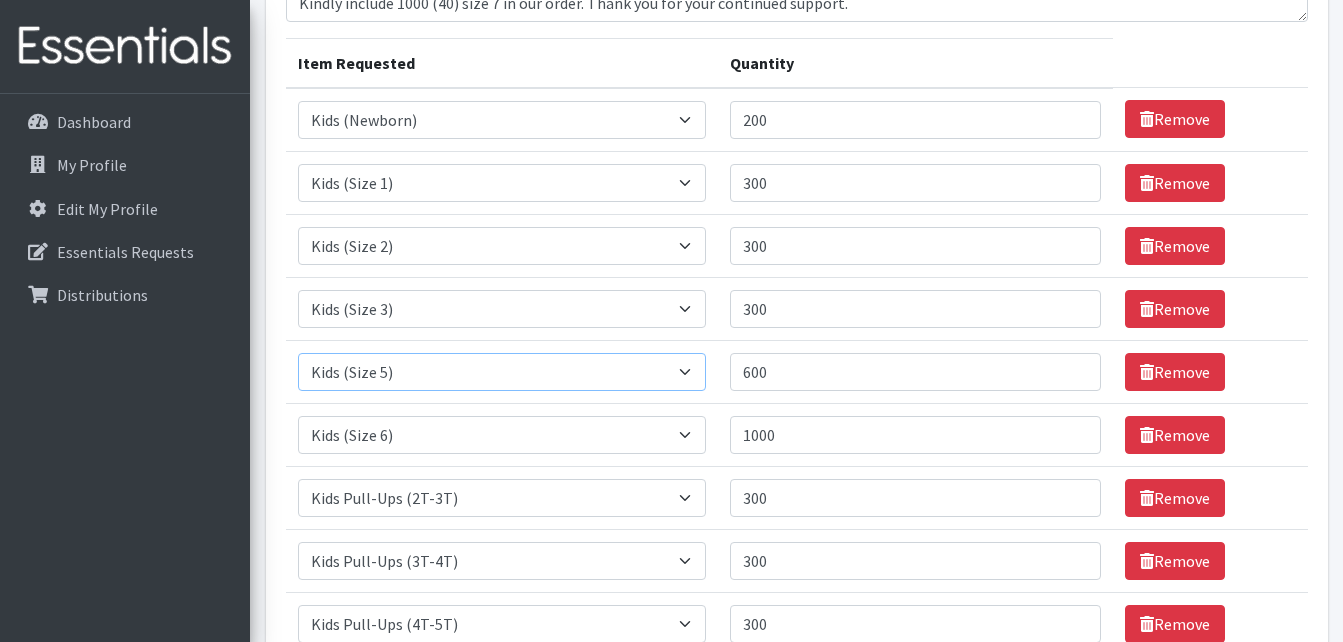 click on "Select an item
Cloth Inserts (For Cloth Diapers)
Kids (Newborn)
Kids (Preemie)
Kids (Size 1)
Kids (Size 2)
Kids (Size 3)
Kids (Size 4)
Kids (Size 5)
Kids (Size 6)
Kids Pull-Ups (2T-3T)
Kids Pull-Ups (3T-4T)
Kids Pull-Ups (4T-5T)
Wipes (Baby)" at bounding box center (502, 372) 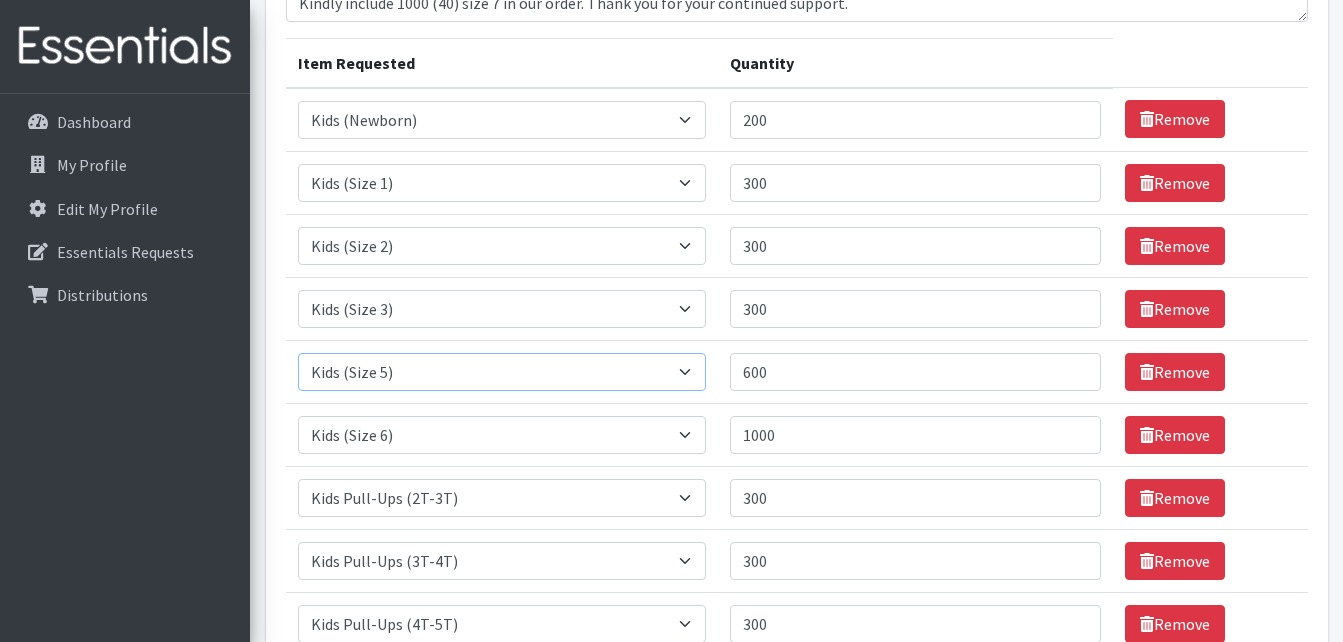 select on "5484" 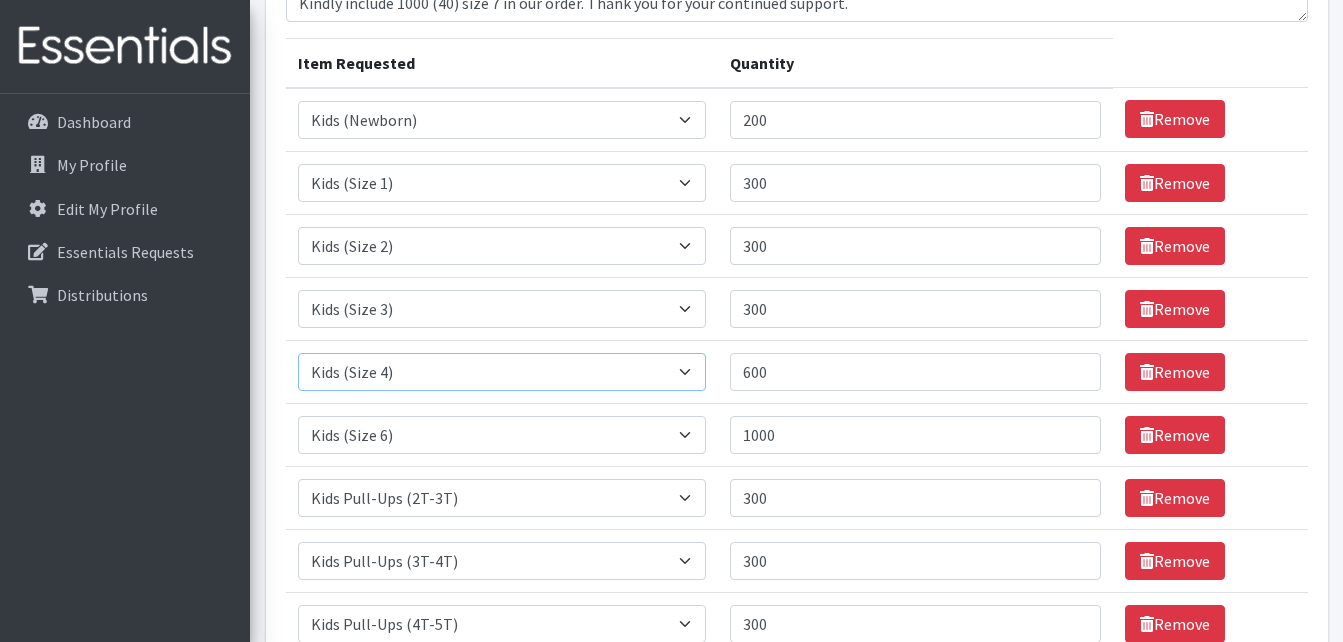 click on "Select an item
Cloth Inserts (For Cloth Diapers)
Kids (Newborn)
Kids (Preemie)
Kids (Size 1)
Kids (Size 2)
Kids (Size 3)
Kids (Size 4)
Kids (Size 5)
Kids (Size 6)
Kids Pull-Ups (2T-3T)
Kids Pull-Ups (3T-4T)
Kids Pull-Ups (4T-5T)
Wipes (Baby)" at bounding box center [502, 372] 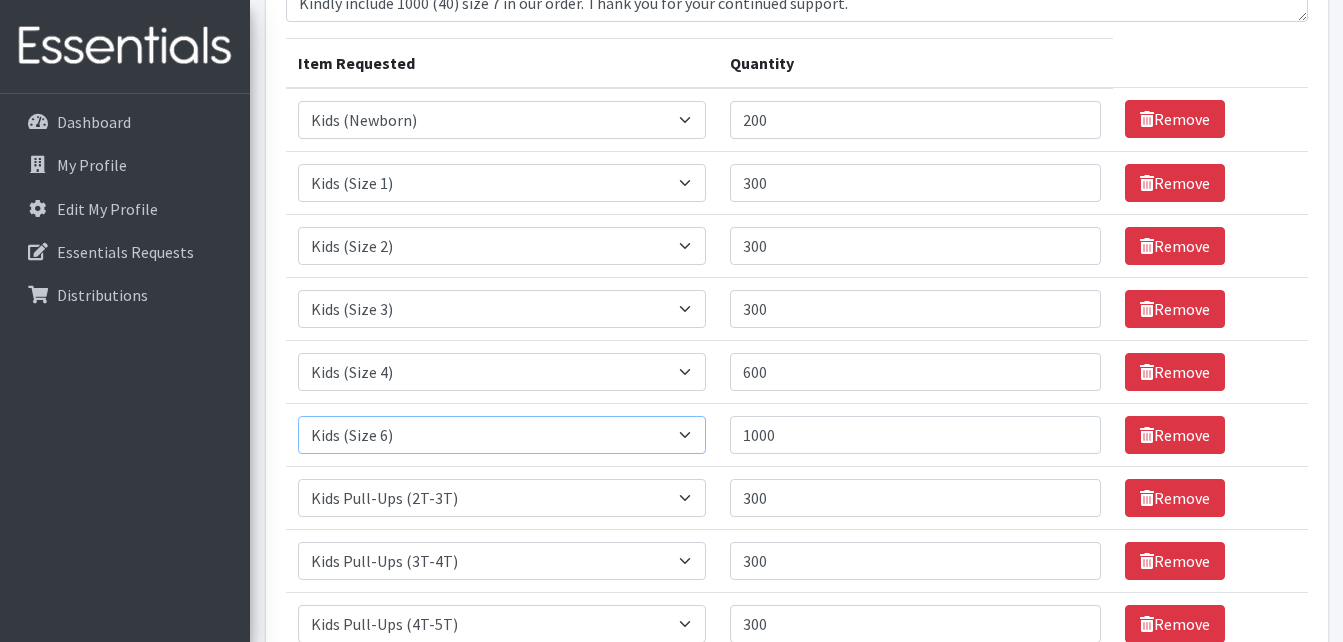 drag, startPoint x: 384, startPoint y: 438, endPoint x: 384, endPoint y: 426, distance: 12 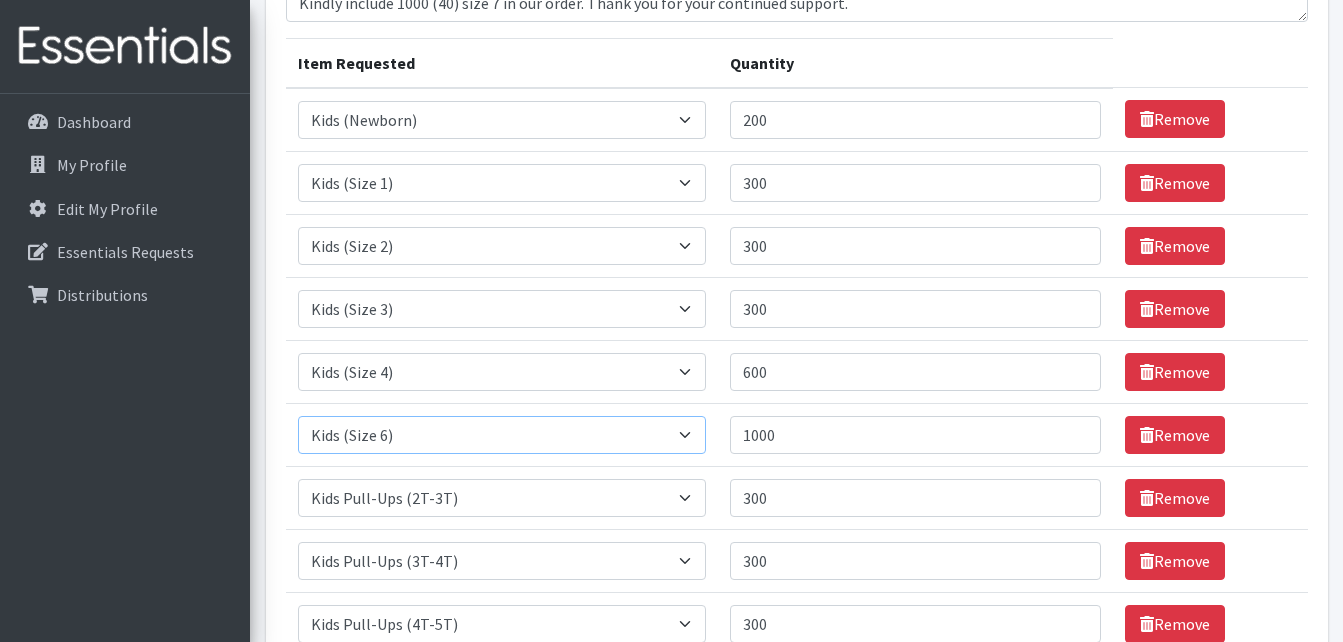 select on "5485" 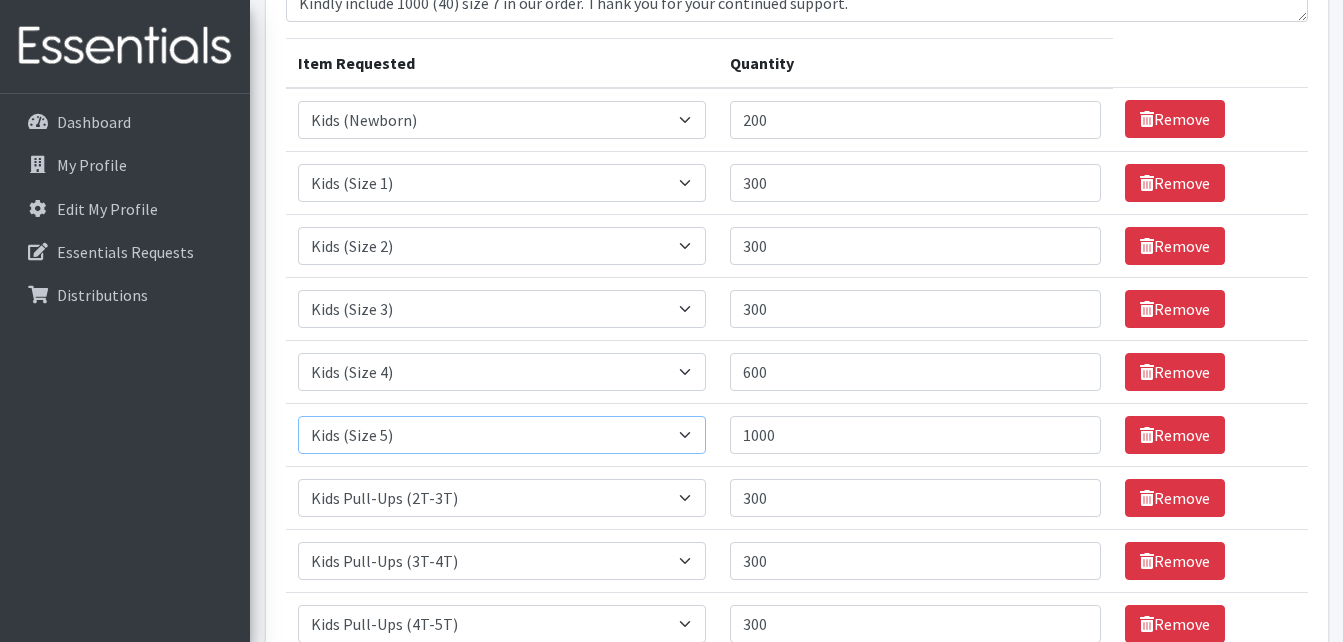 click on "Select an item
Cloth Inserts (For Cloth Diapers)
Kids (Newborn)
Kids (Preemie)
Kids (Size 1)
Kids (Size 2)
Kids (Size 3)
Kids (Size 4)
Kids (Size 5)
Kids (Size 6)
Kids Pull-Ups (2T-3T)
Kids Pull-Ups (3T-4T)
Kids Pull-Ups (4T-5T)
Wipes (Baby)" at bounding box center [502, 435] 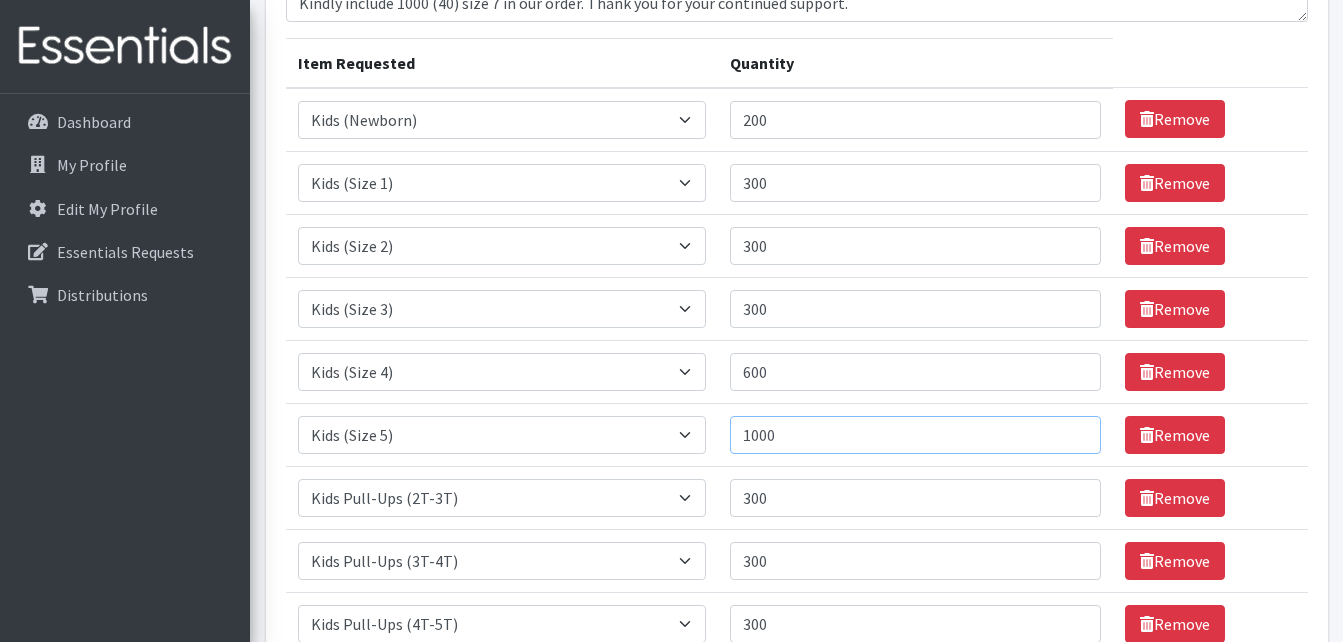 drag, startPoint x: 730, startPoint y: 430, endPoint x: 700, endPoint y: 434, distance: 30.265491 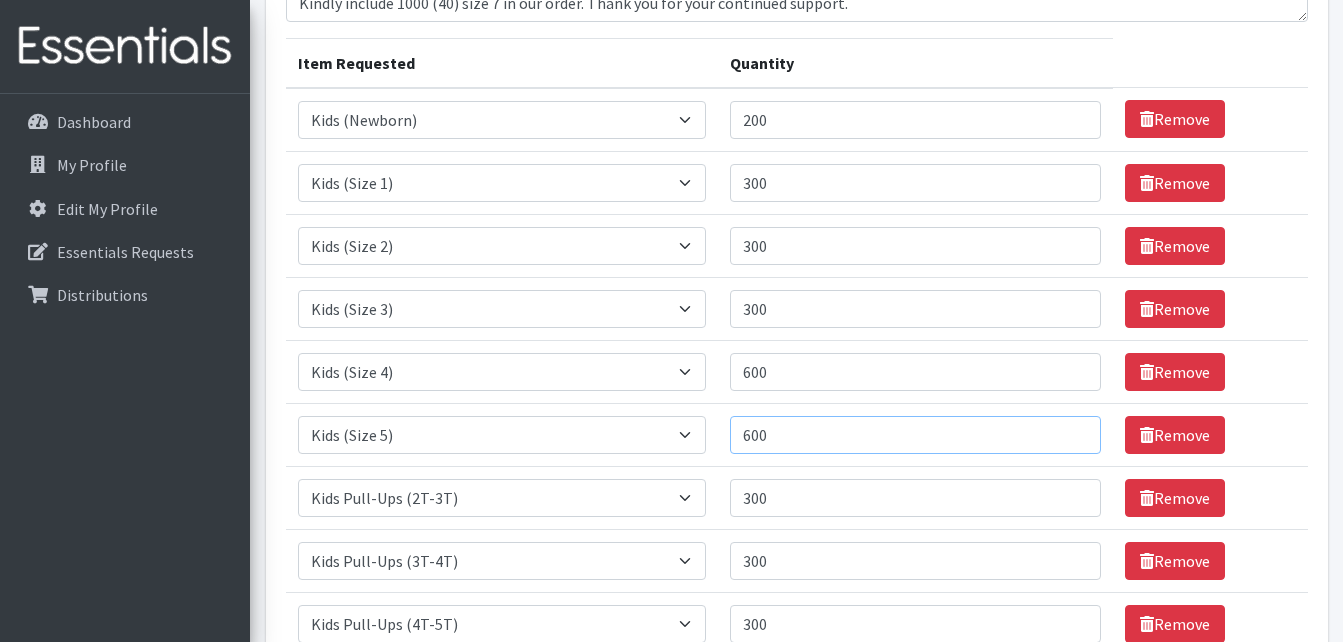 type on "600" 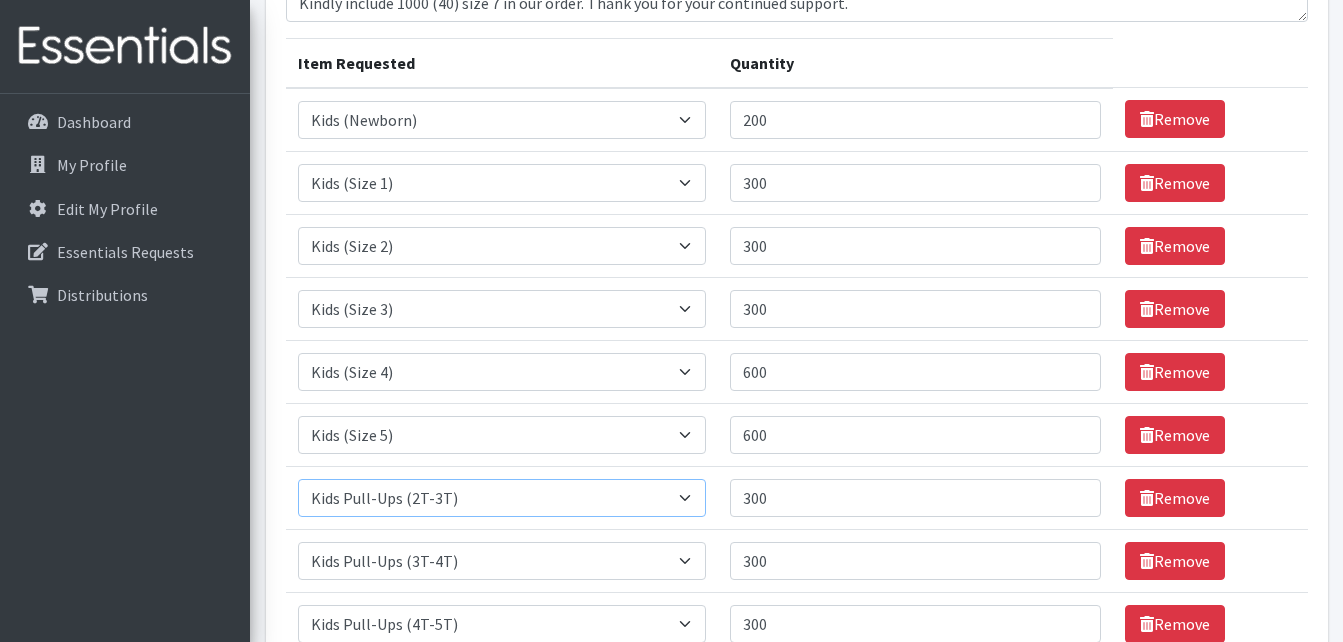 click on "Select an item
Cloth Inserts (For Cloth Diapers)
Kids (Newborn)
Kids (Preemie)
Kids (Size 1)
Kids (Size 2)
Kids (Size 3)
Kids (Size 4)
Kids (Size 5)
Kids (Size 6)
Kids Pull-Ups (2T-3T)
Kids Pull-Ups (3T-4T)
Kids Pull-Ups (4T-5T)
Wipes (Baby)" at bounding box center [502, 498] 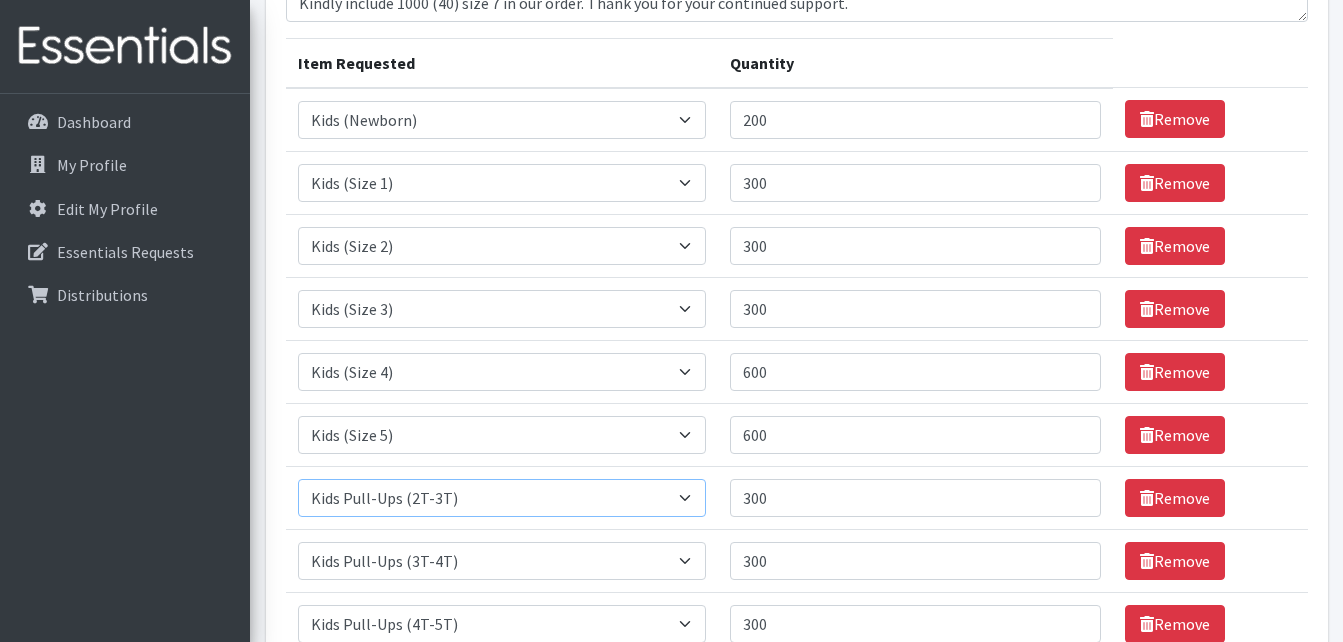 select on "5486" 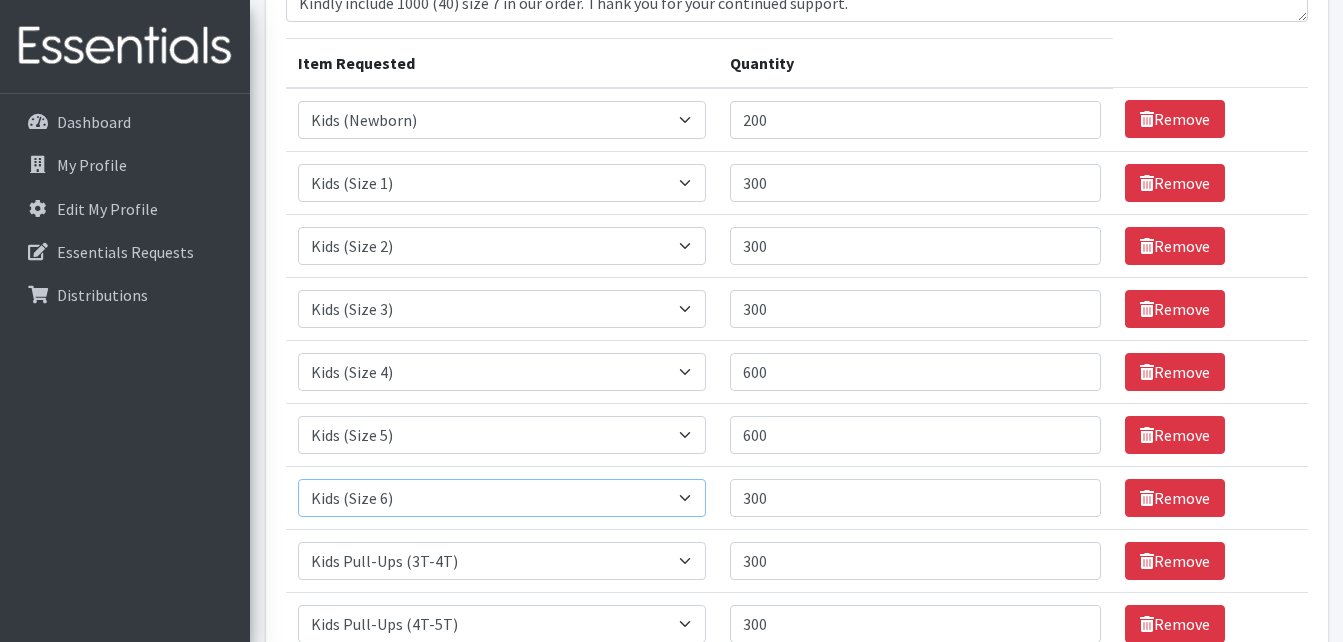 click on "Select an item
Cloth Inserts (For Cloth Diapers)
Kids (Newborn)
Kids (Preemie)
Kids (Size 1)
Kids (Size 2)
Kids (Size 3)
Kids (Size 4)
Kids (Size 5)
Kids (Size 6)
Kids Pull-Ups (2T-3T)
Kids Pull-Ups (3T-4T)
Kids Pull-Ups (4T-5T)
Wipes (Baby)" at bounding box center (502, 498) 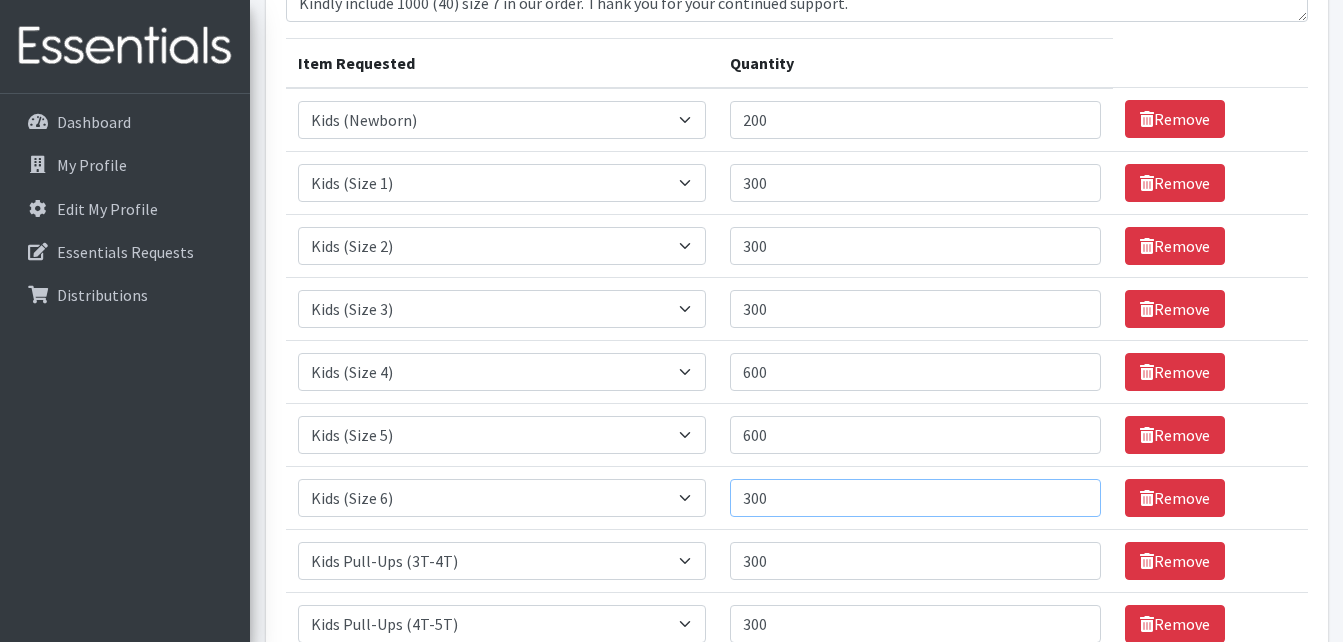 drag, startPoint x: 777, startPoint y: 497, endPoint x: 628, endPoint y: 509, distance: 149.48244 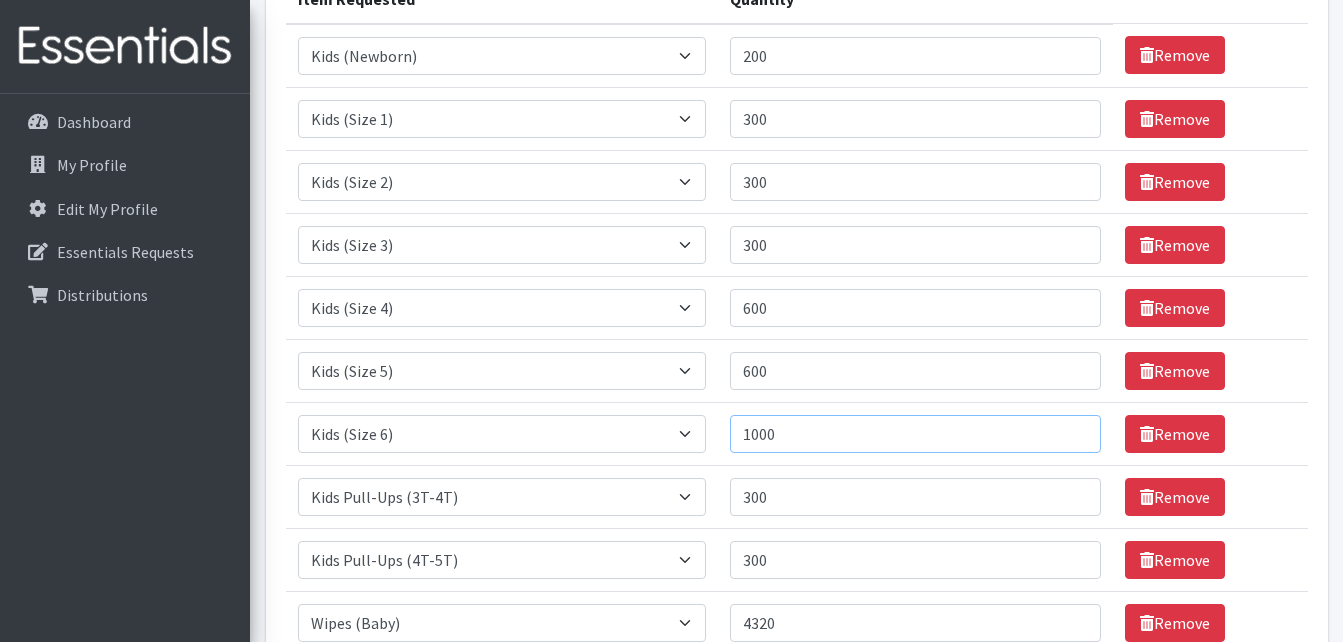 scroll, scrollTop: 322, scrollLeft: 0, axis: vertical 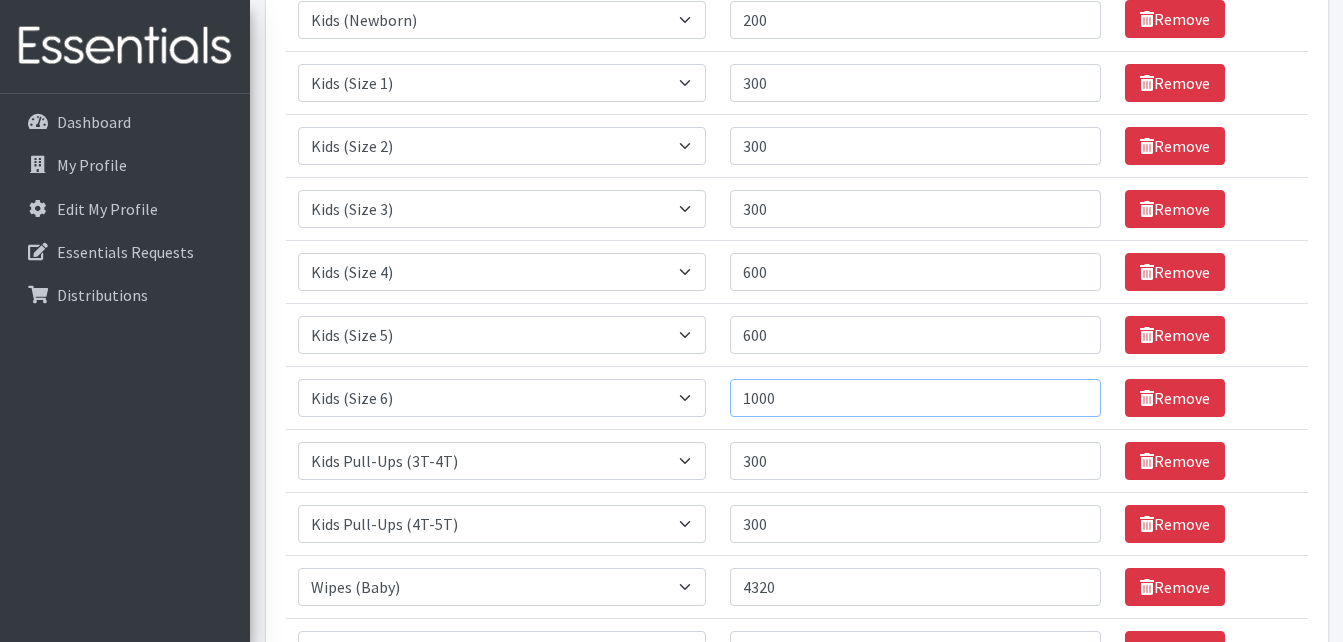 type on "1000" 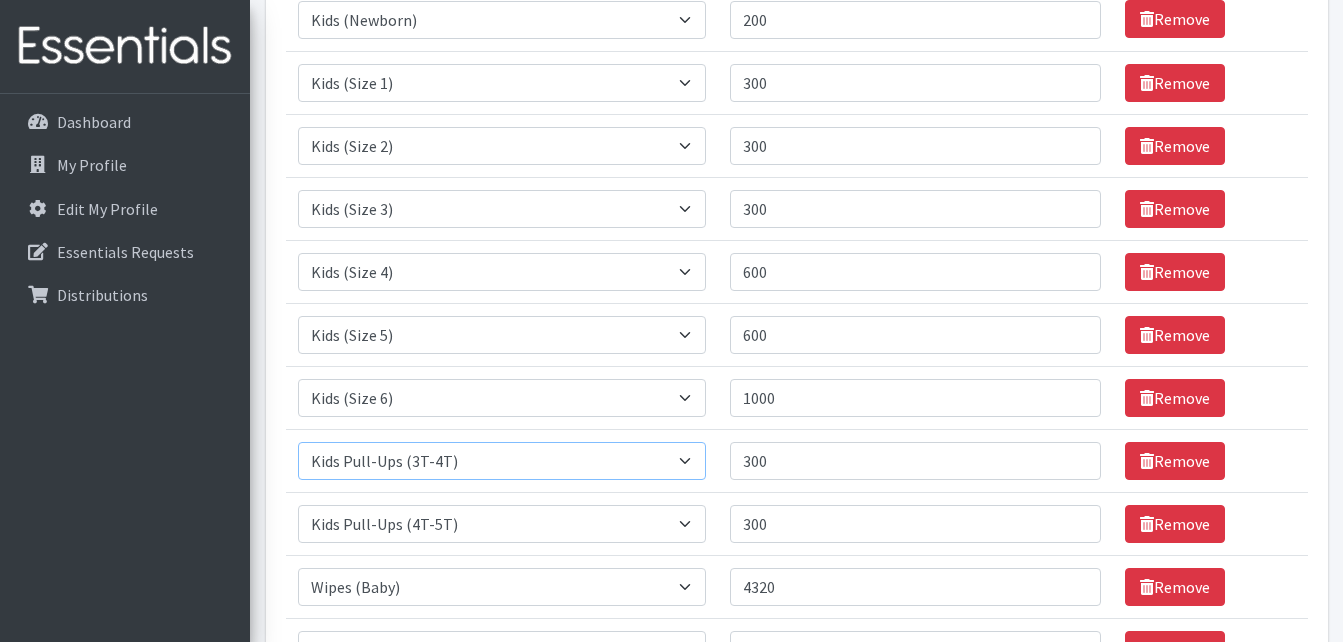 click on "Select an item
Cloth Inserts (For Cloth Diapers)
Kids (Newborn)
Kids (Preemie)
Kids (Size 1)
Kids (Size 2)
Kids (Size 3)
Kids (Size 4)
Kids (Size 5)
Kids (Size 6)
Kids Pull-Ups (2T-3T)
Kids Pull-Ups (3T-4T)
Kids Pull-Ups (4T-5T)
Wipes (Baby)" at bounding box center [502, 461] 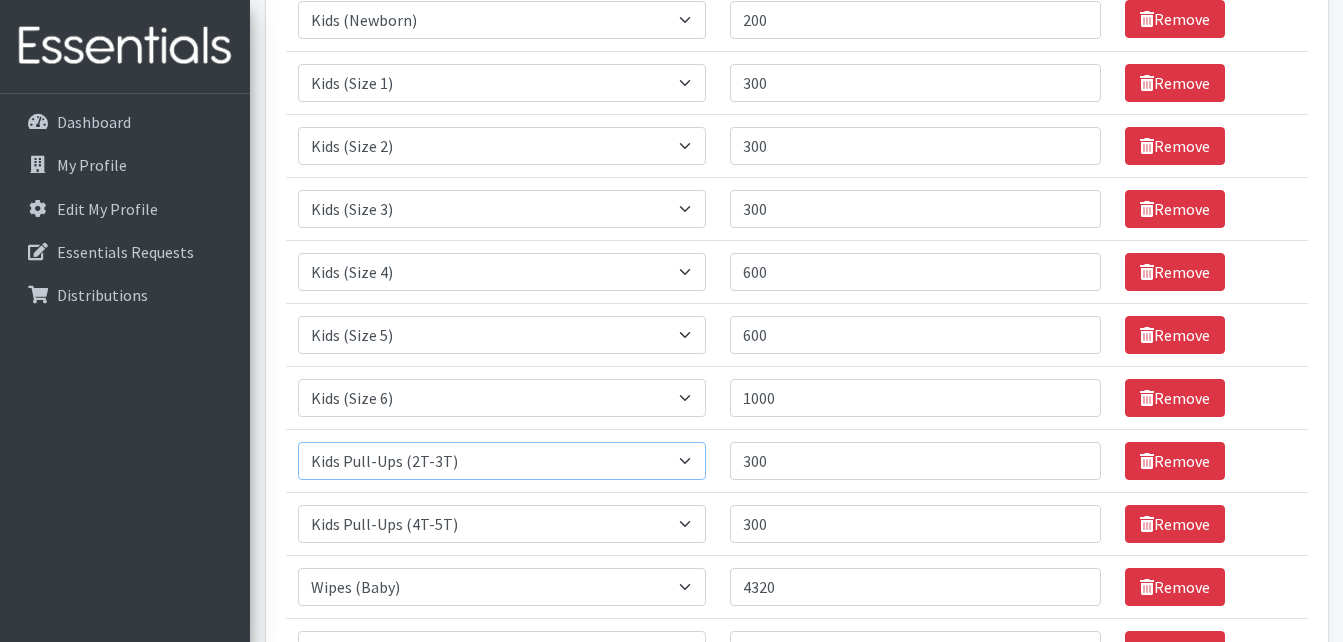 click on "Select an item
Cloth Inserts (For Cloth Diapers)
Kids (Newborn)
Kids (Preemie)
Kids (Size 1)
Kids (Size 2)
Kids (Size 3)
Kids (Size 4)
Kids (Size 5)
Kids (Size 6)
Kids Pull-Ups (2T-3T)
Kids Pull-Ups (3T-4T)
Kids Pull-Ups (4T-5T)
Wipes (Baby)" at bounding box center (502, 461) 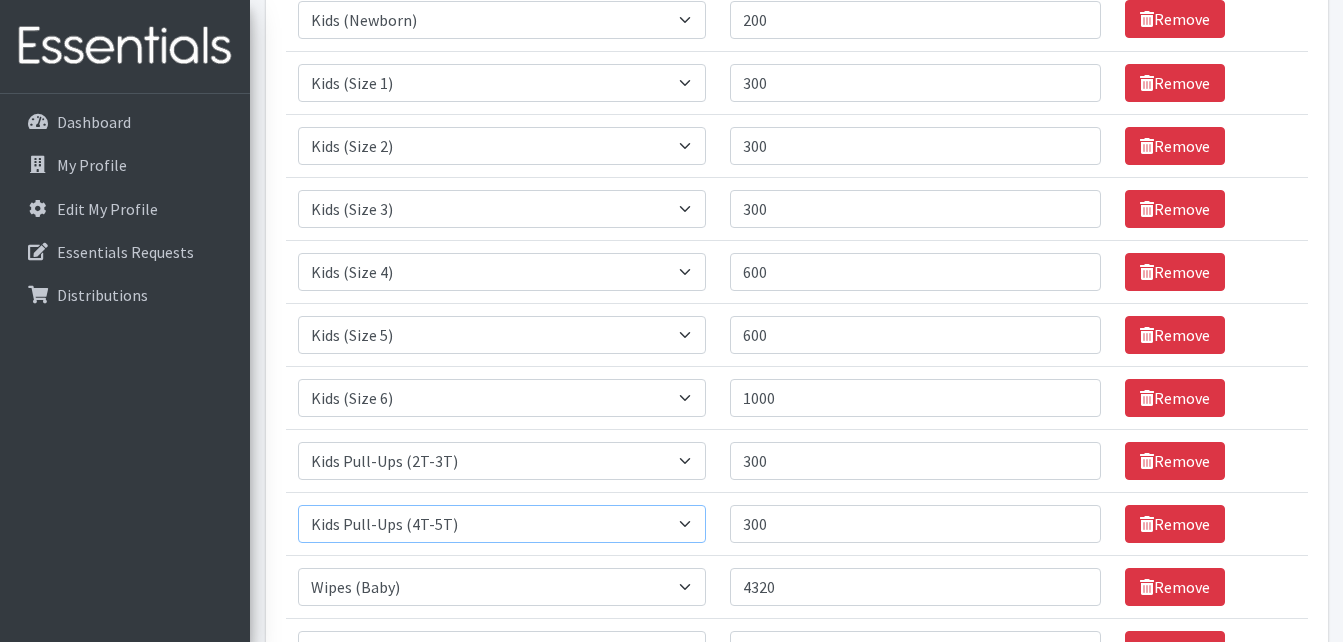 click on "Select an item
Cloth Inserts (For Cloth Diapers)
Kids (Newborn)
Kids (Preemie)
Kids (Size 1)
Kids (Size 2)
Kids (Size 3)
Kids (Size 4)
Kids (Size 5)
Kids (Size 6)
Kids Pull-Ups (2T-3T)
Kids Pull-Ups (3T-4T)
Kids Pull-Ups (4T-5T)
Wipes (Baby)" at bounding box center [502, 524] 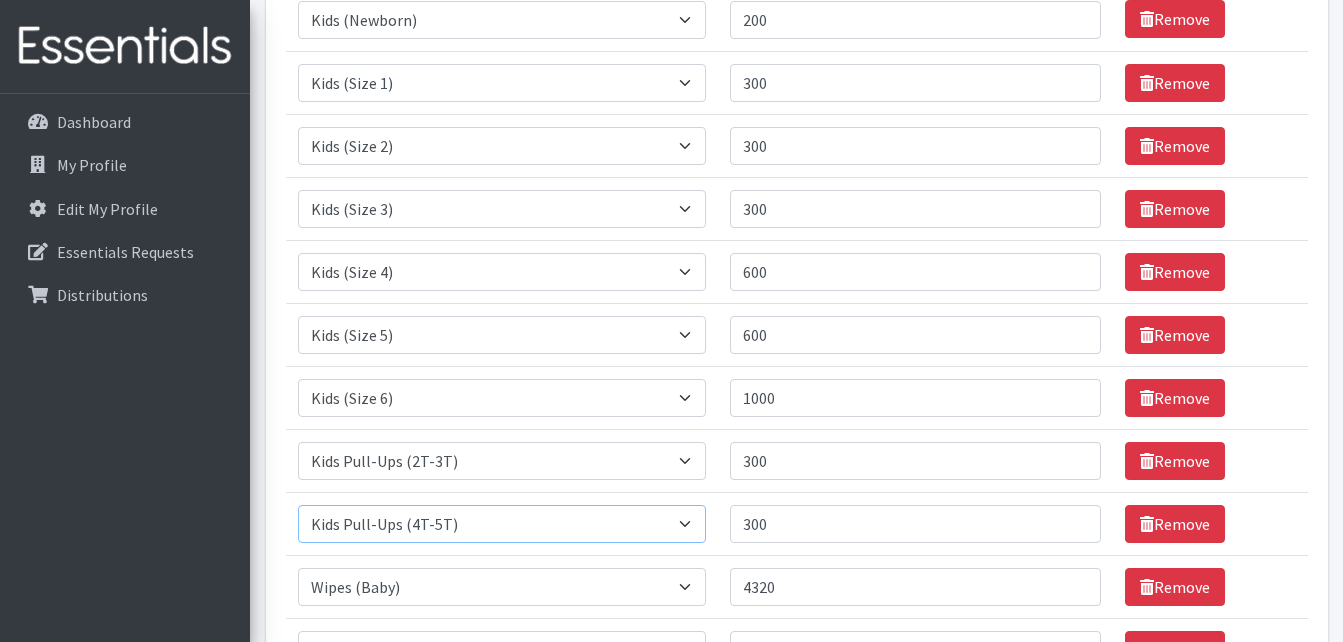 select on "5488" 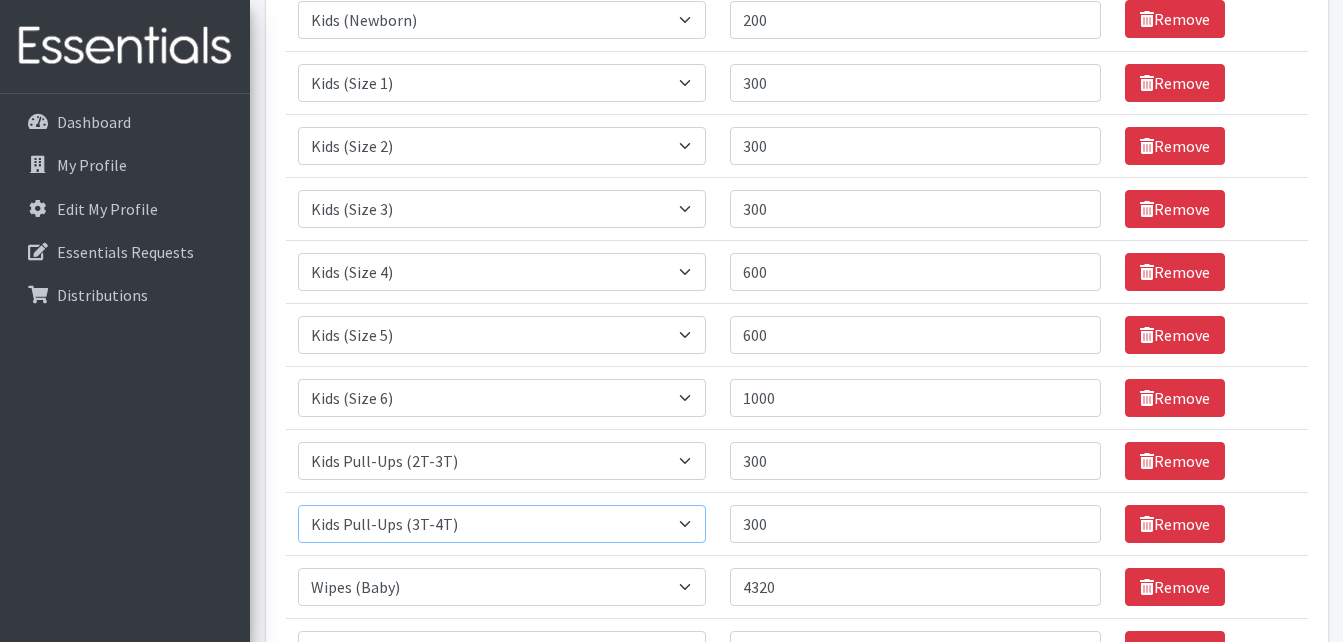 click on "Select an item
Cloth Inserts (For Cloth Diapers)
Kids (Newborn)
Kids (Preemie)
Kids (Size 1)
Kids (Size 2)
Kids (Size 3)
Kids (Size 4)
Kids (Size 5)
Kids (Size 6)
Kids Pull-Ups (2T-3T)
Kids Pull-Ups (3T-4T)
Kids Pull-Ups (4T-5T)
Wipes (Baby)" at bounding box center (502, 524) 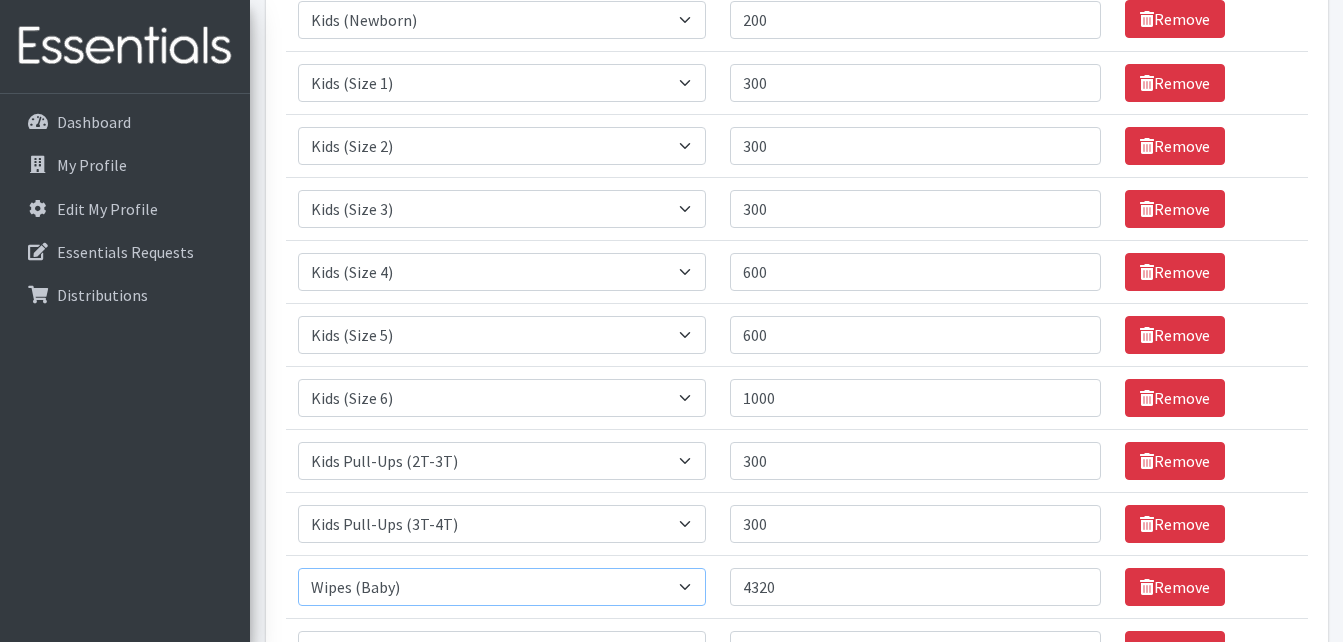 click on "Select an item
Cloth Inserts (For Cloth Diapers)
Kids (Newborn)
Kids (Preemie)
Kids (Size 1)
Kids (Size 2)
Kids (Size 3)
Kids (Size 4)
Kids (Size 5)
Kids (Size 6)
Kids Pull-Ups (2T-3T)
Kids Pull-Ups (3T-4T)
Kids Pull-Ups (4T-5T)
Wipes (Baby)" at bounding box center (502, 587) 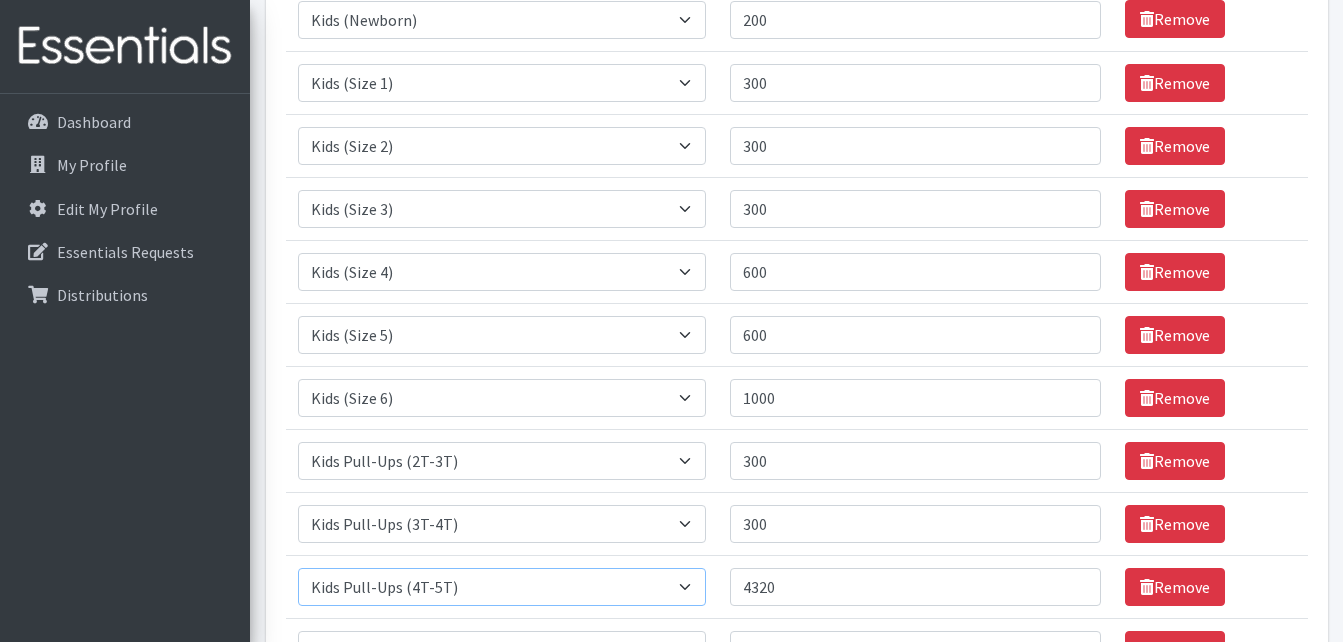 click on "Select an item
Cloth Inserts (For Cloth Diapers)
Kids (Newborn)
Kids (Preemie)
Kids (Size 1)
Kids (Size 2)
Kids (Size 3)
Kids (Size 4)
Kids (Size 5)
Kids (Size 6)
Kids Pull-Ups (2T-3T)
Kids Pull-Ups (3T-4T)
Kids Pull-Ups (4T-5T)
Wipes (Baby)" at bounding box center [502, 587] 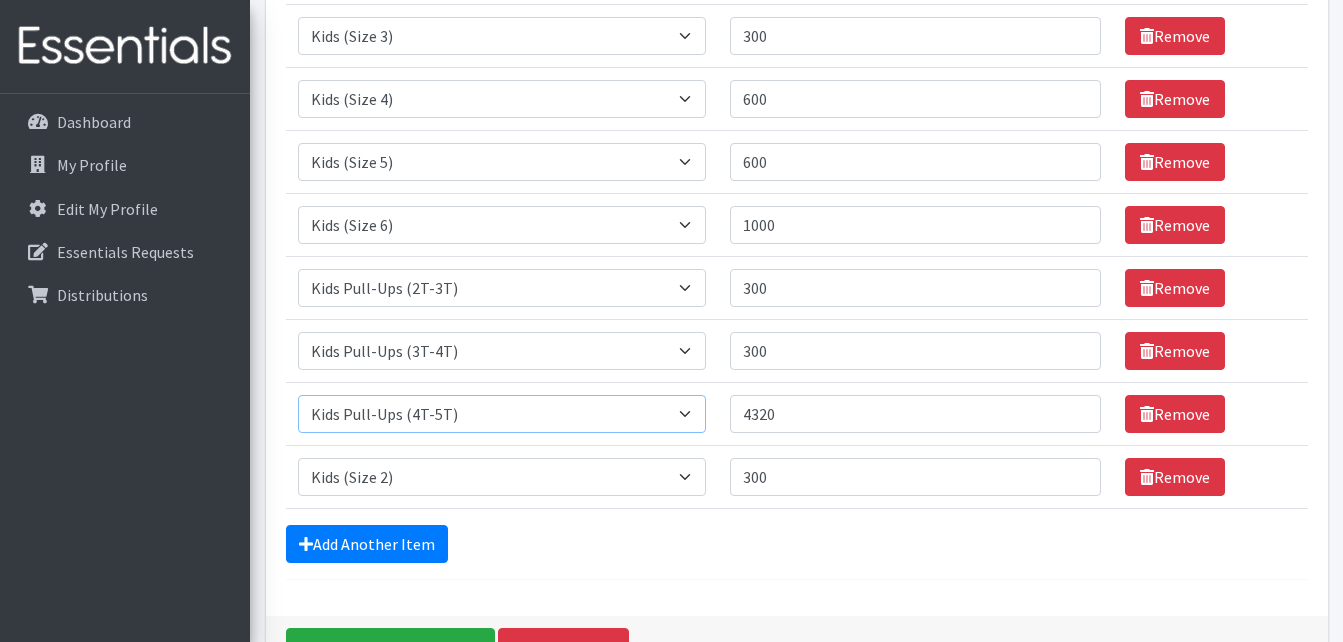 scroll, scrollTop: 522, scrollLeft: 0, axis: vertical 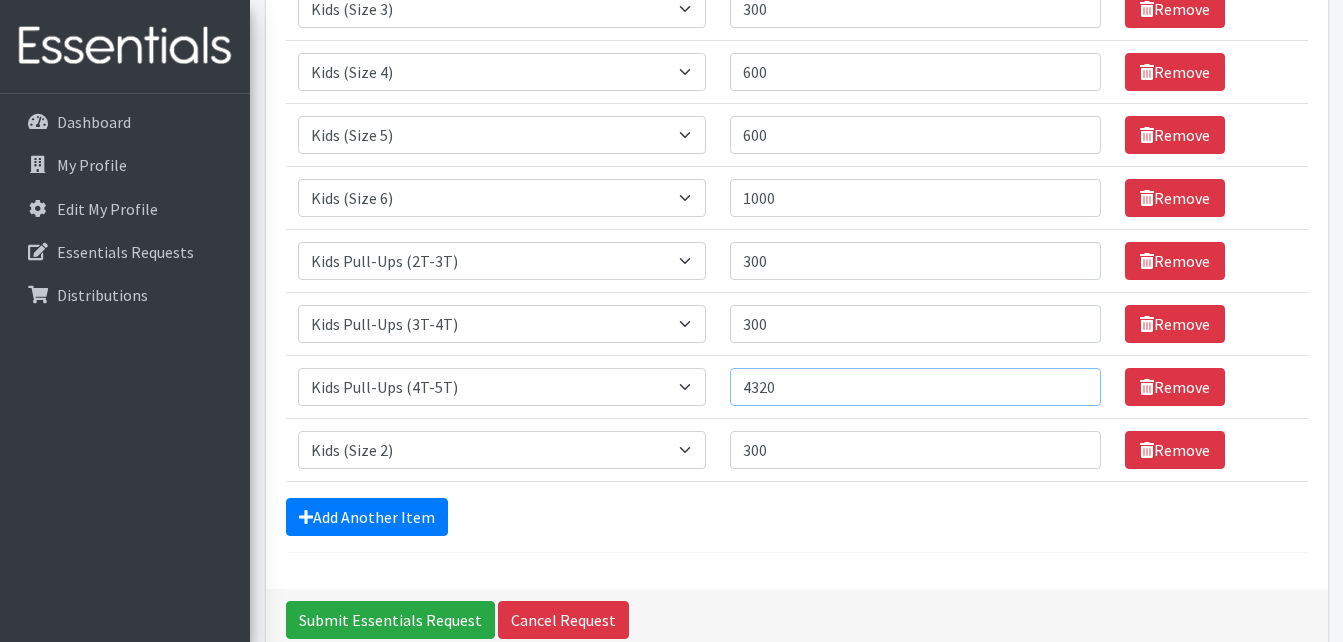 drag, startPoint x: 781, startPoint y: 396, endPoint x: 718, endPoint y: 399, distance: 63.07139 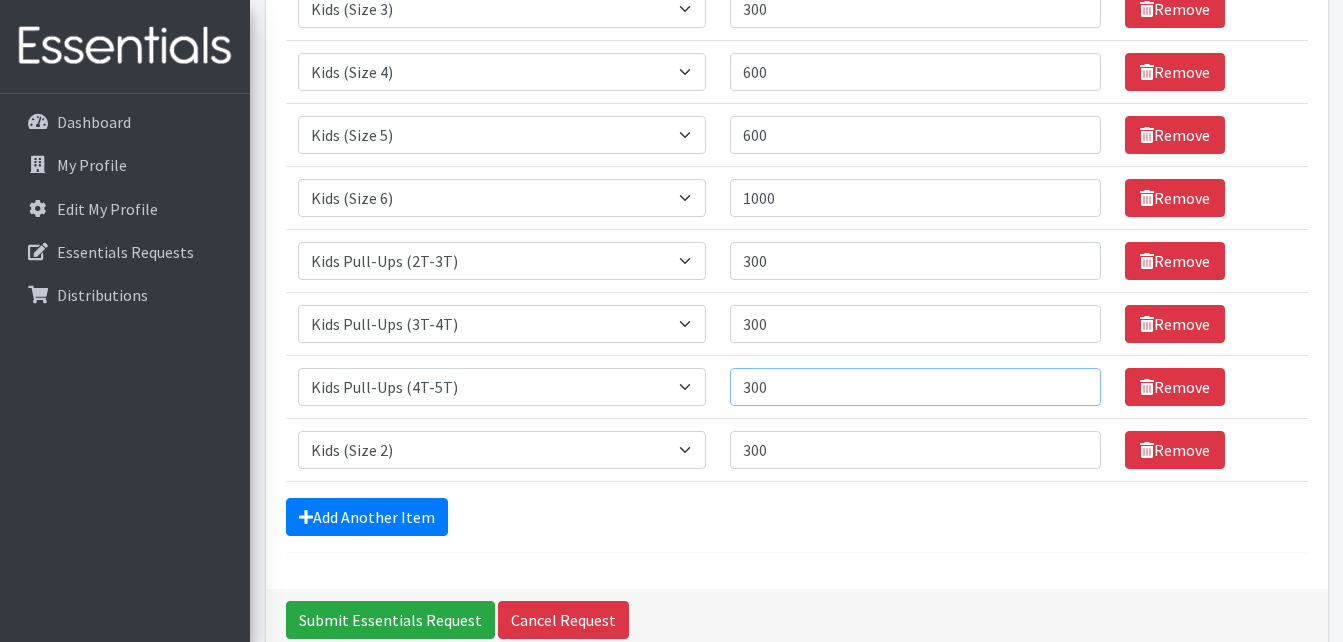 type on "300" 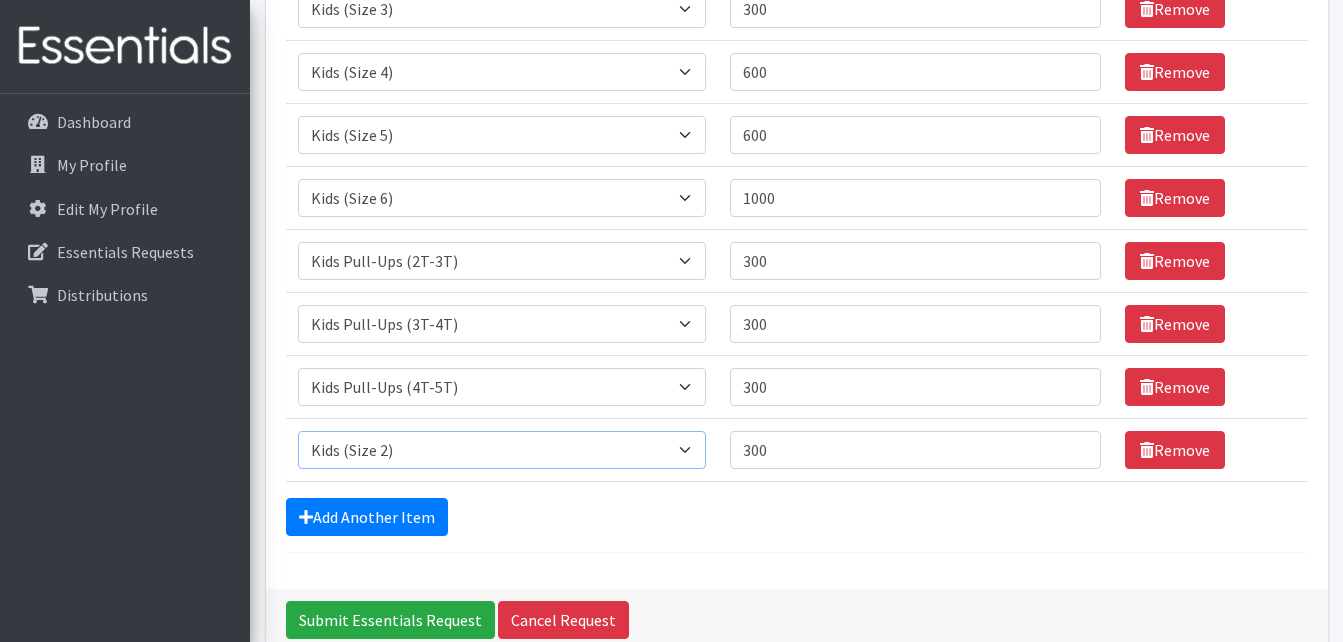 click on "Select an item
Cloth Inserts (For Cloth Diapers)
Kids (Newborn)
Kids (Preemie)
Kids (Size 1)
Kids (Size 2)
Kids (Size 3)
Kids (Size 4)
Kids (Size 5)
Kids (Size 6)
Kids Pull-Ups (2T-3T)
Kids Pull-Ups (3T-4T)
Kids Pull-Ups (4T-5T)
Wipes (Baby)" at bounding box center (502, 450) 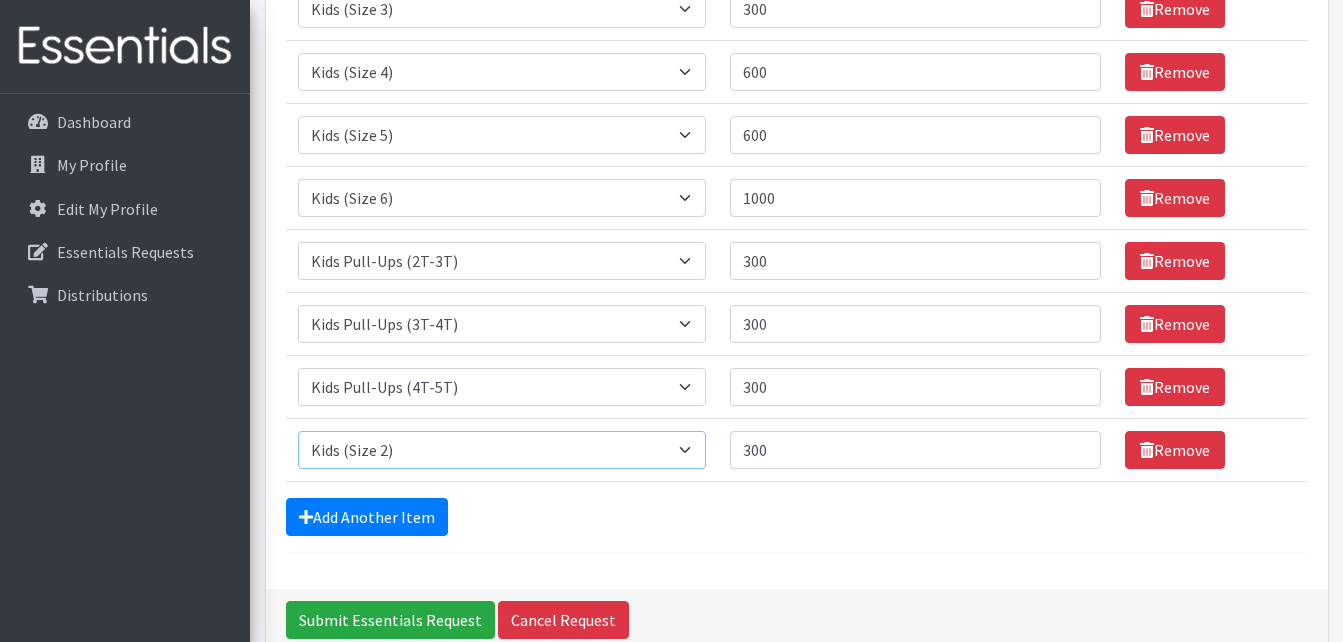 select on "5491" 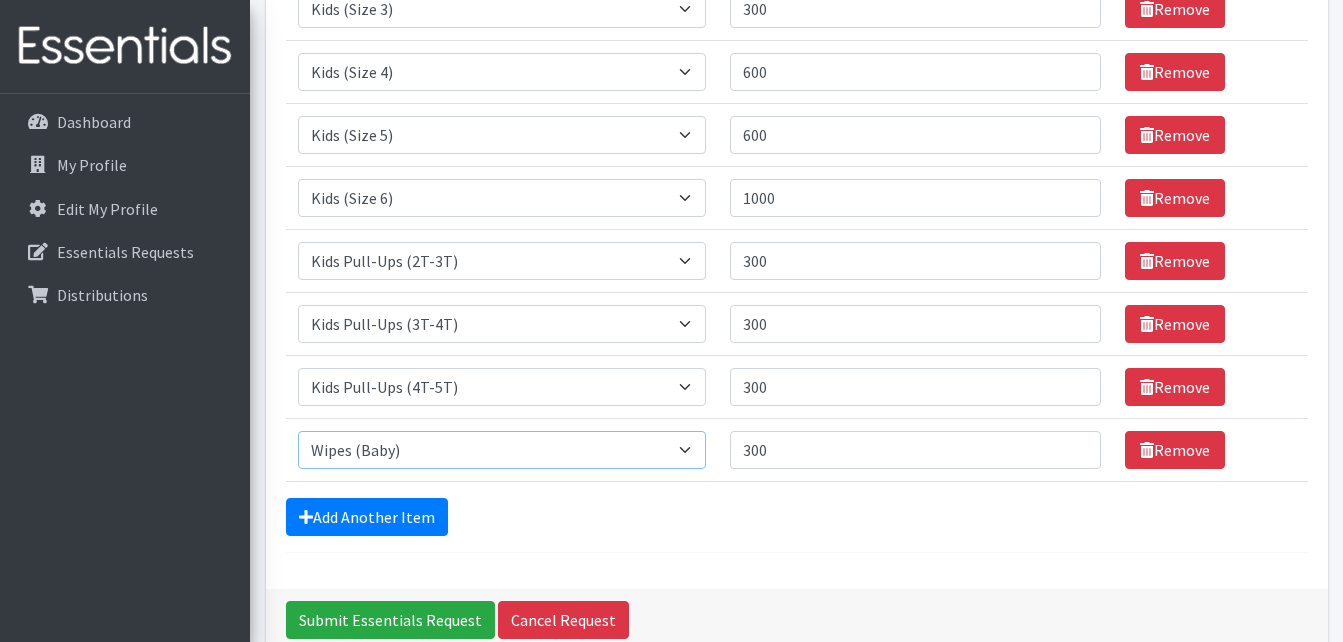 click on "Select an item
Cloth Inserts (For Cloth Diapers)
Kids (Newborn)
Kids (Preemie)
Kids (Size 1)
Kids (Size 2)
Kids (Size 3)
Kids (Size 4)
Kids (Size 5)
Kids (Size 6)
Kids Pull-Ups (2T-3T)
Kids Pull-Ups (3T-4T)
Kids Pull-Ups (4T-5T)
Wipes (Baby)" at bounding box center [502, 450] 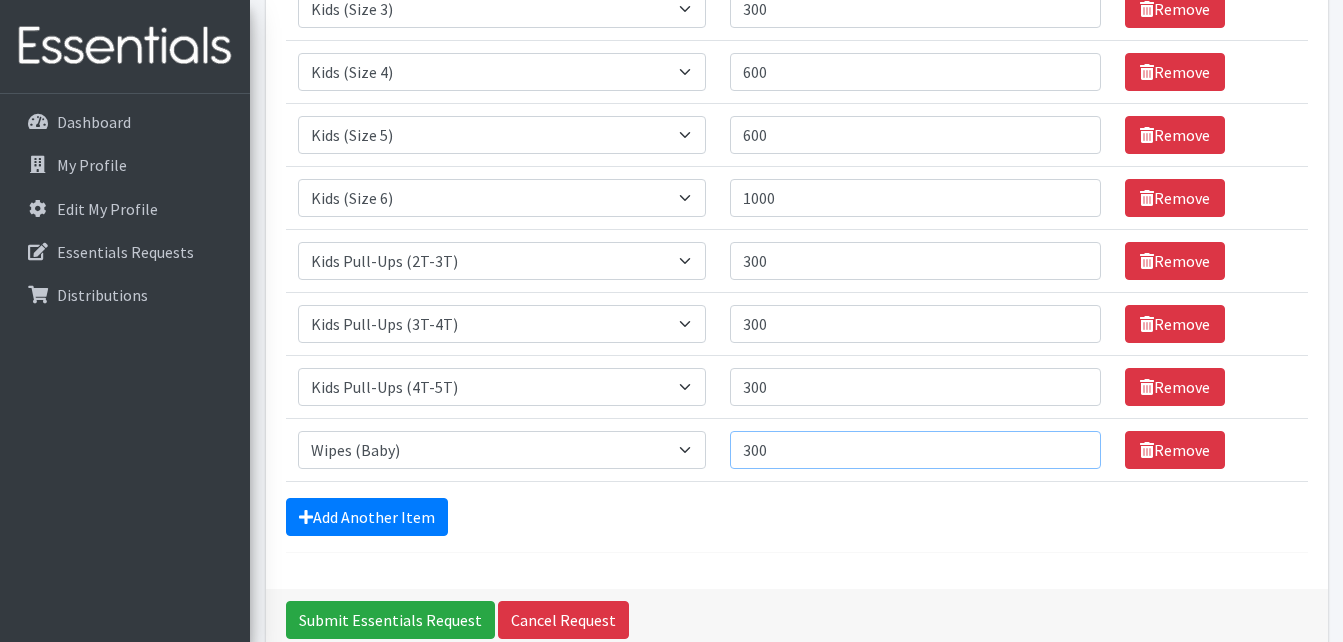 drag, startPoint x: 779, startPoint y: 460, endPoint x: 681, endPoint y: 458, distance: 98.02041 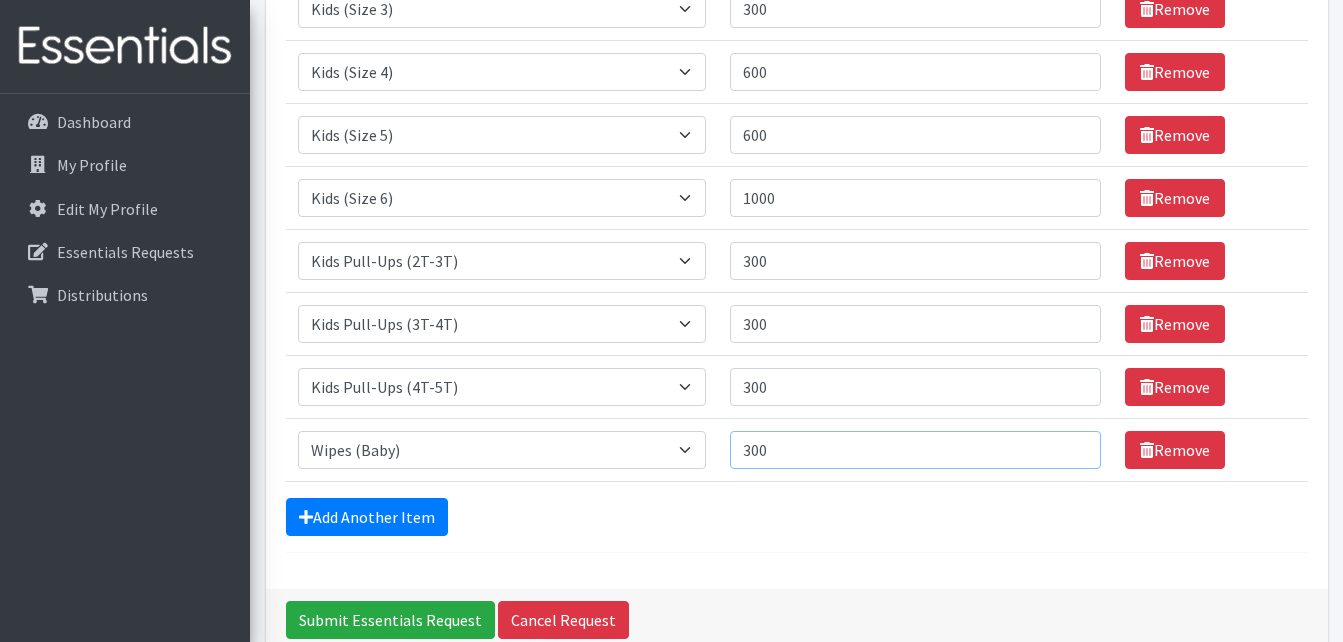 type on "1" 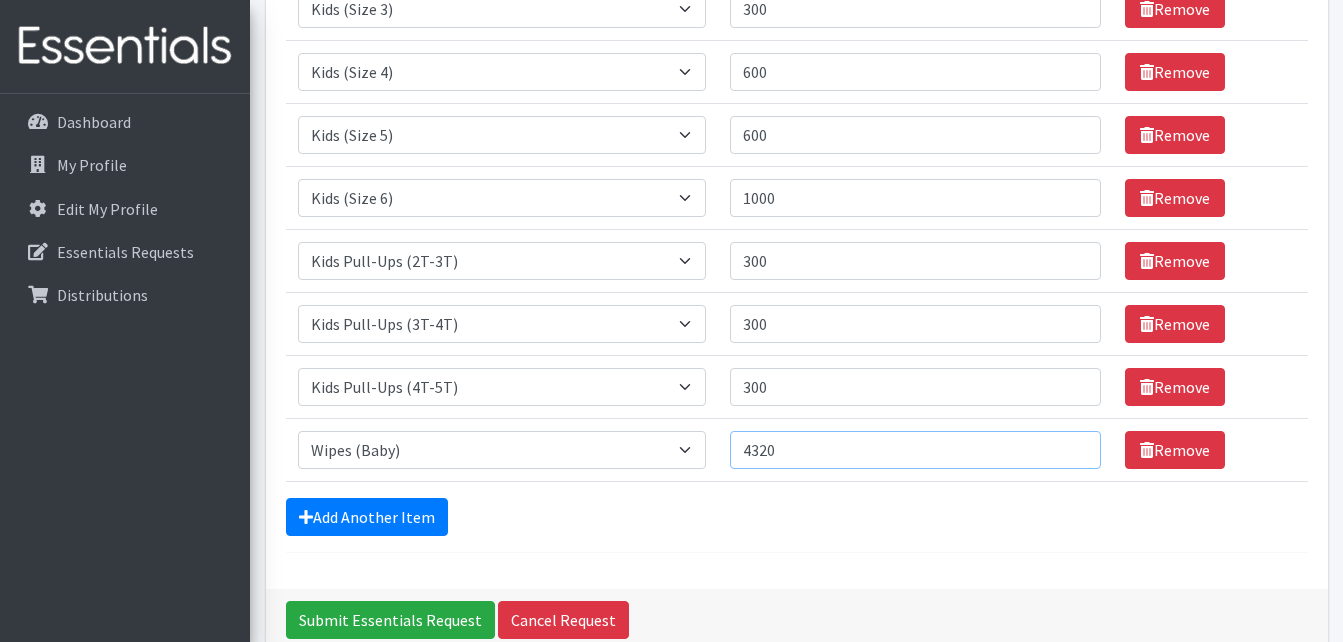 type on "4320" 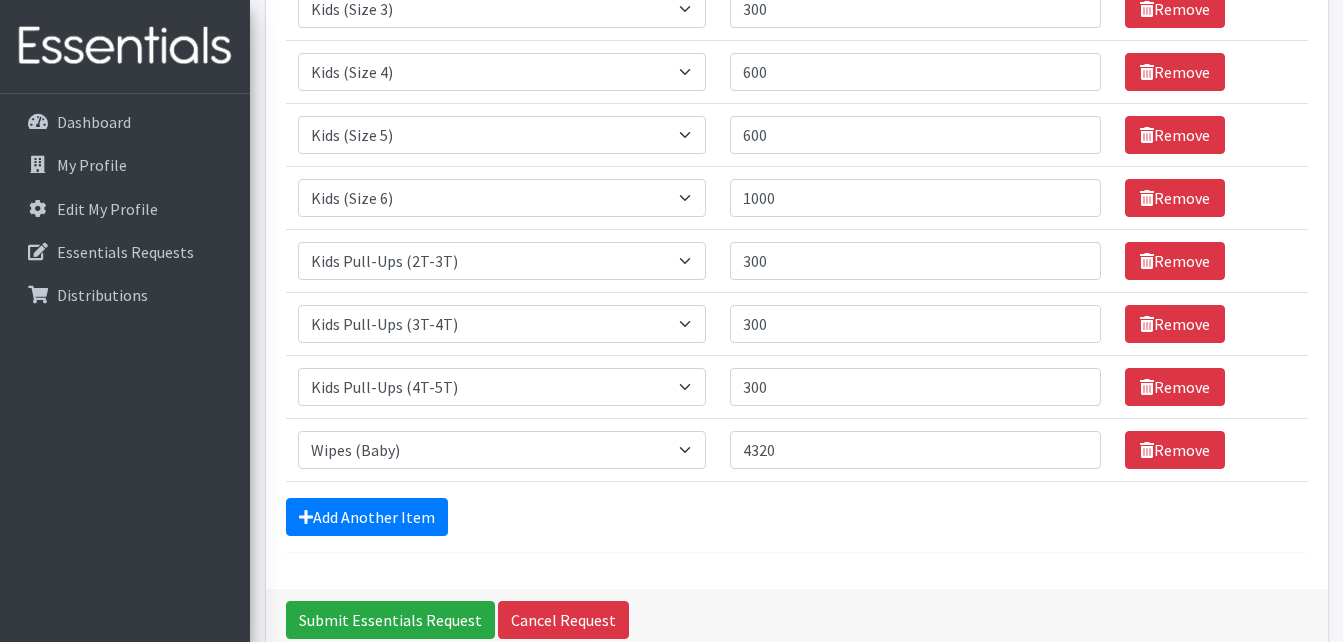 click on "Add Another Item" at bounding box center [797, 517] 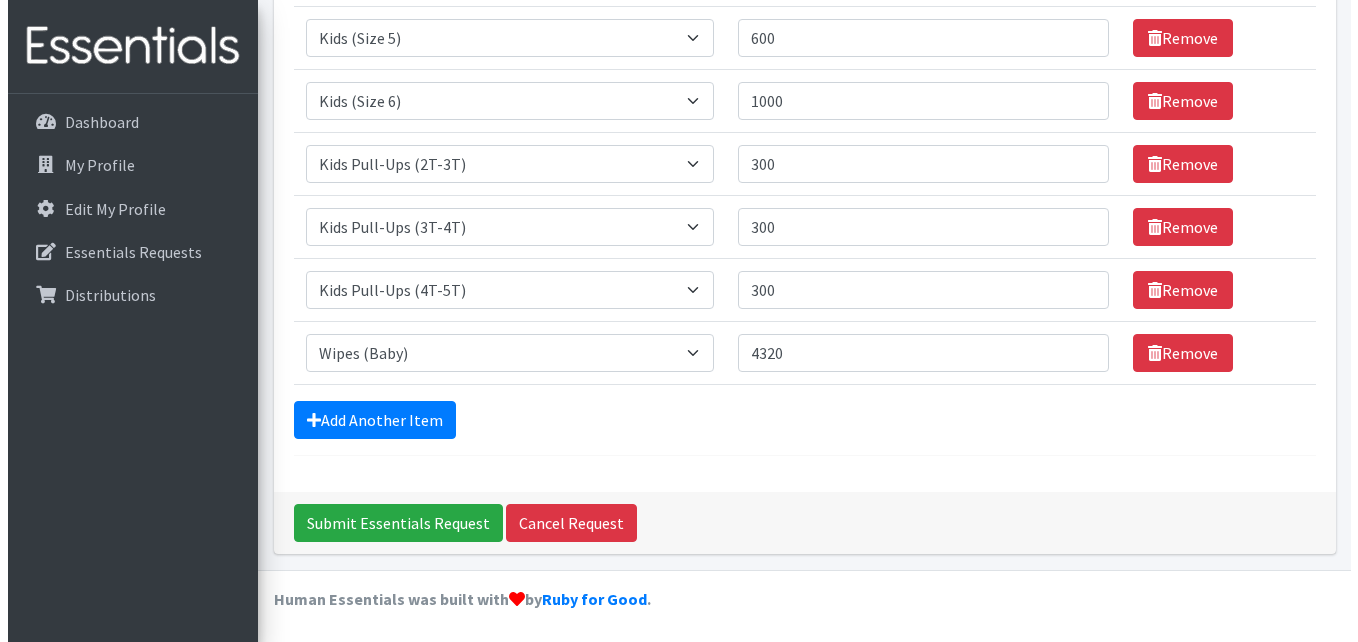 scroll, scrollTop: 622, scrollLeft: 0, axis: vertical 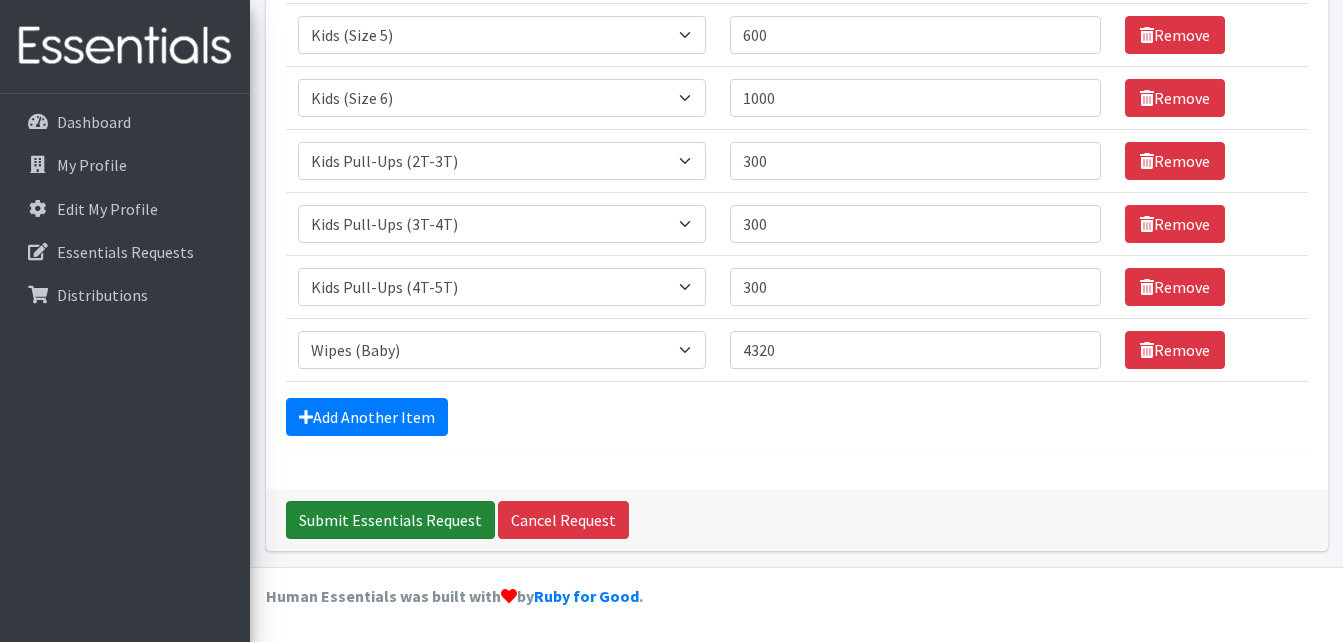 click on "Submit Essentials Request" at bounding box center [390, 520] 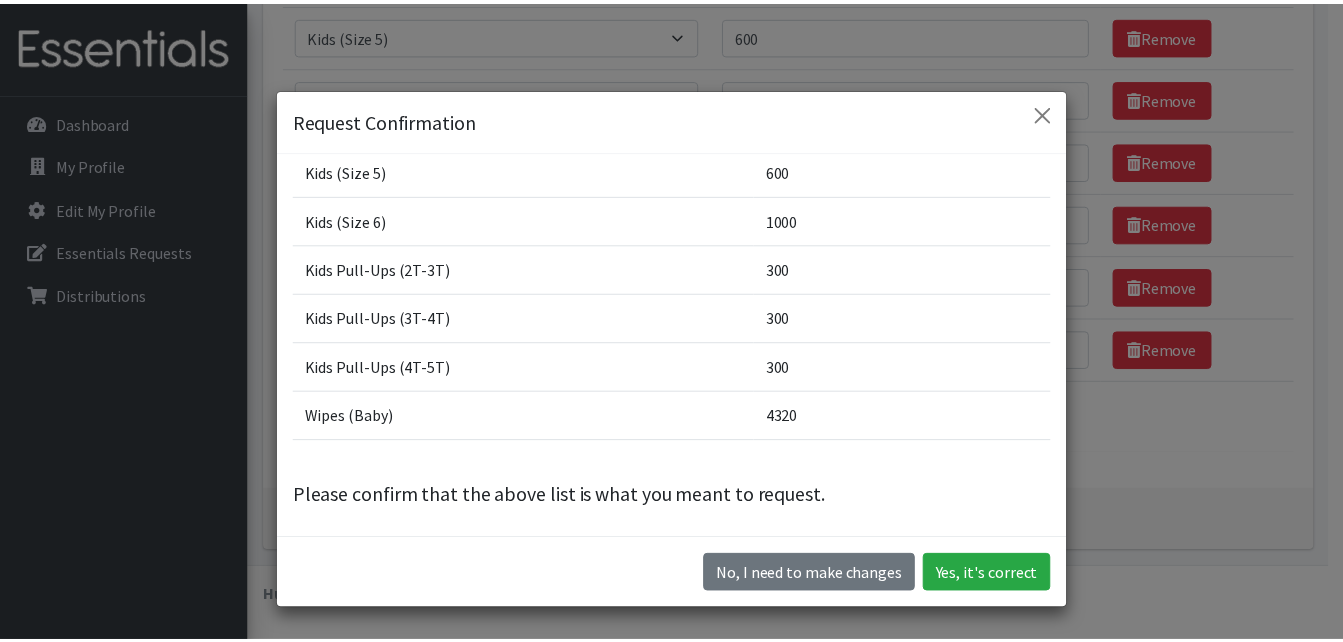 scroll, scrollTop: 322, scrollLeft: 0, axis: vertical 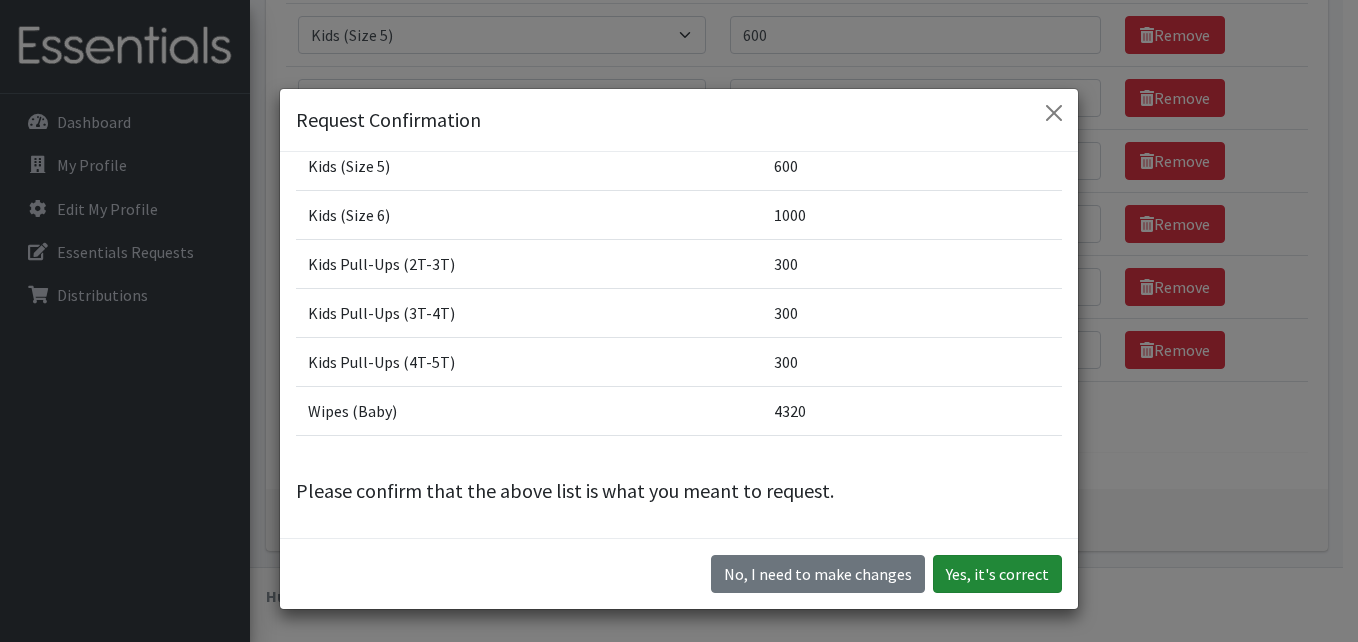 click on "Yes, it's correct" at bounding box center (997, 574) 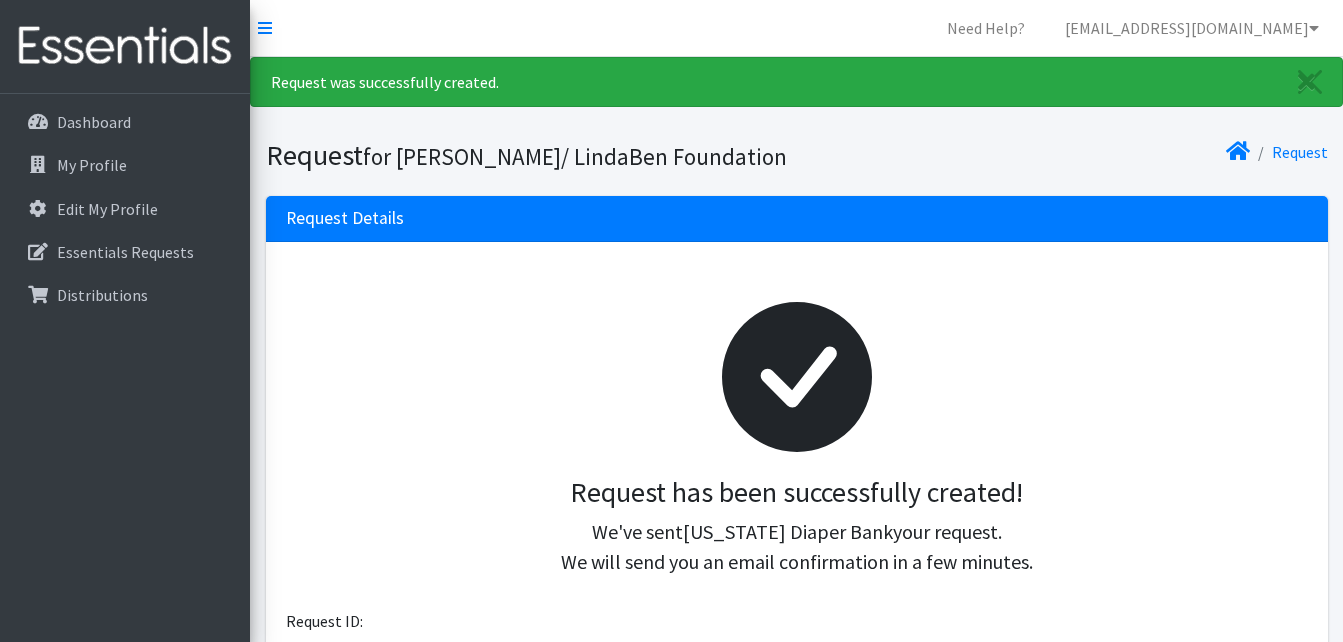 scroll, scrollTop: 0, scrollLeft: 0, axis: both 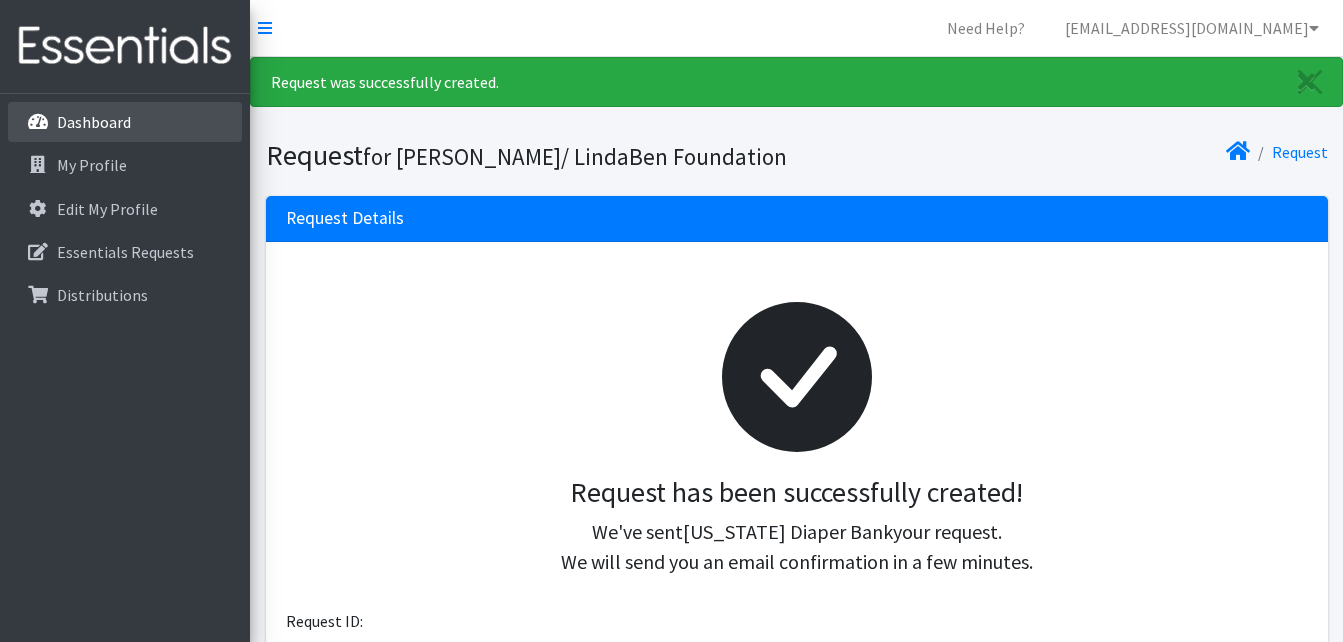 click on "Dashboard" at bounding box center [94, 122] 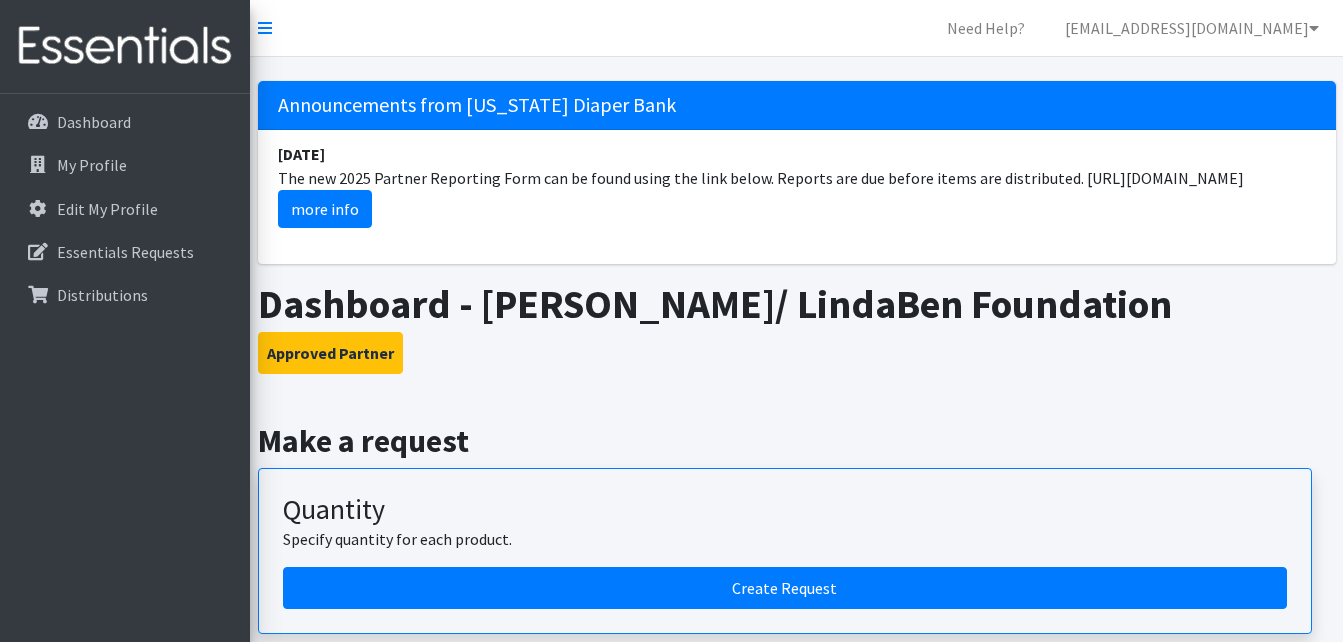 scroll, scrollTop: 0, scrollLeft: 0, axis: both 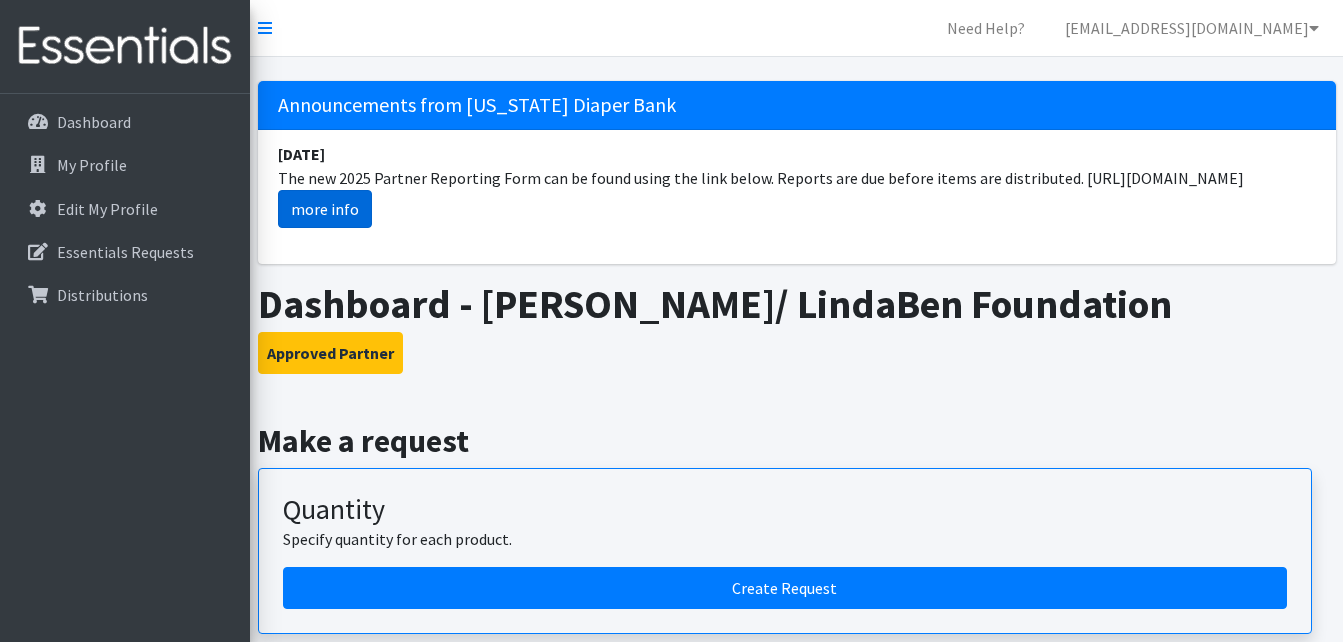 click on "more info" at bounding box center [325, 209] 